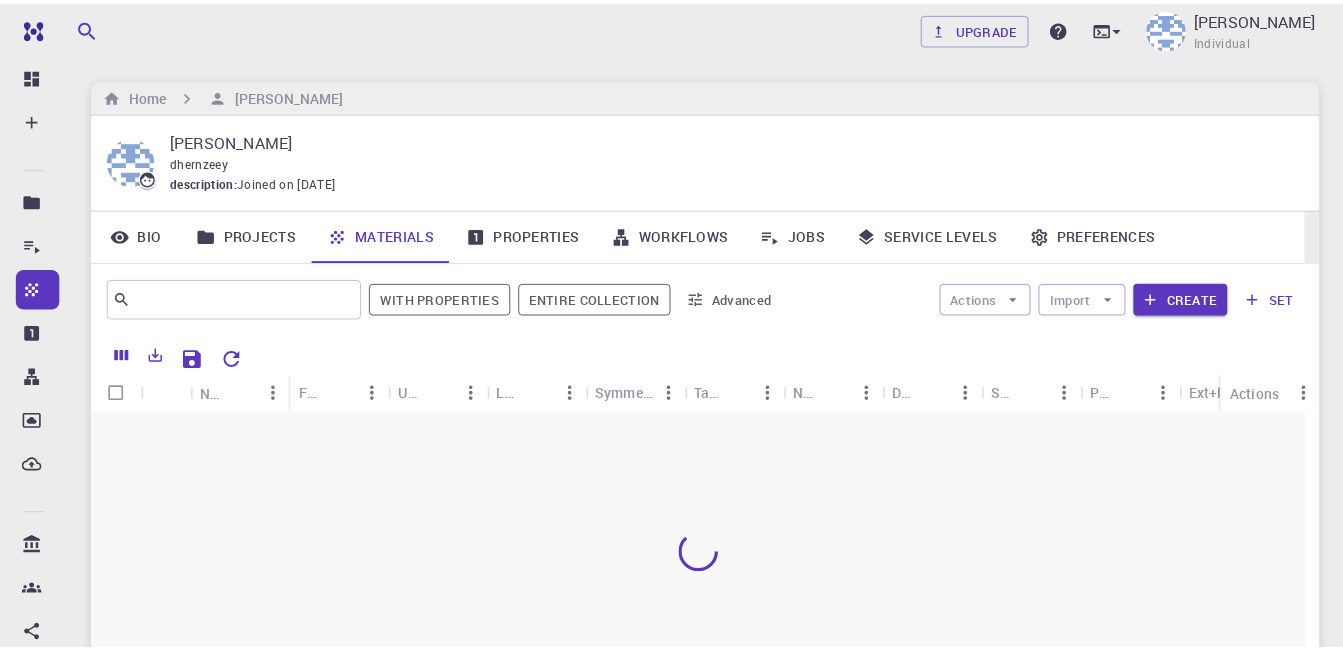 scroll, scrollTop: 0, scrollLeft: 0, axis: both 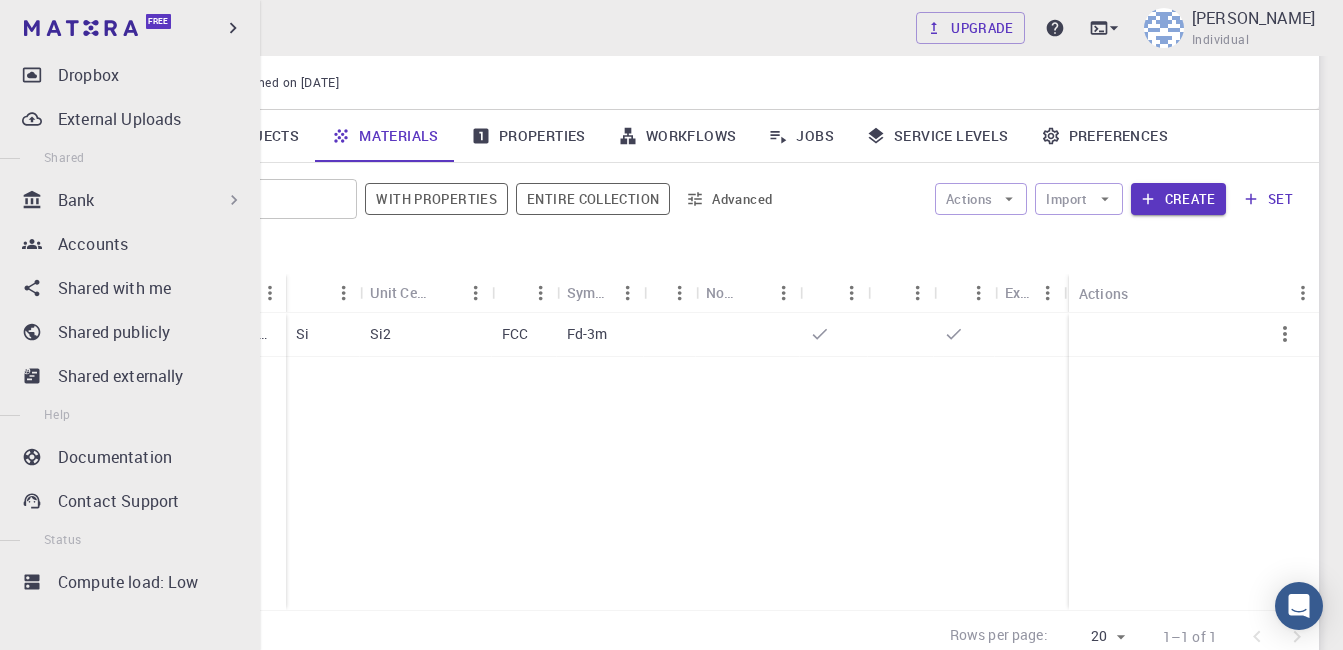 drag, startPoint x: 112, startPoint y: 123, endPoint x: 37, endPoint y: 144, distance: 77.88453 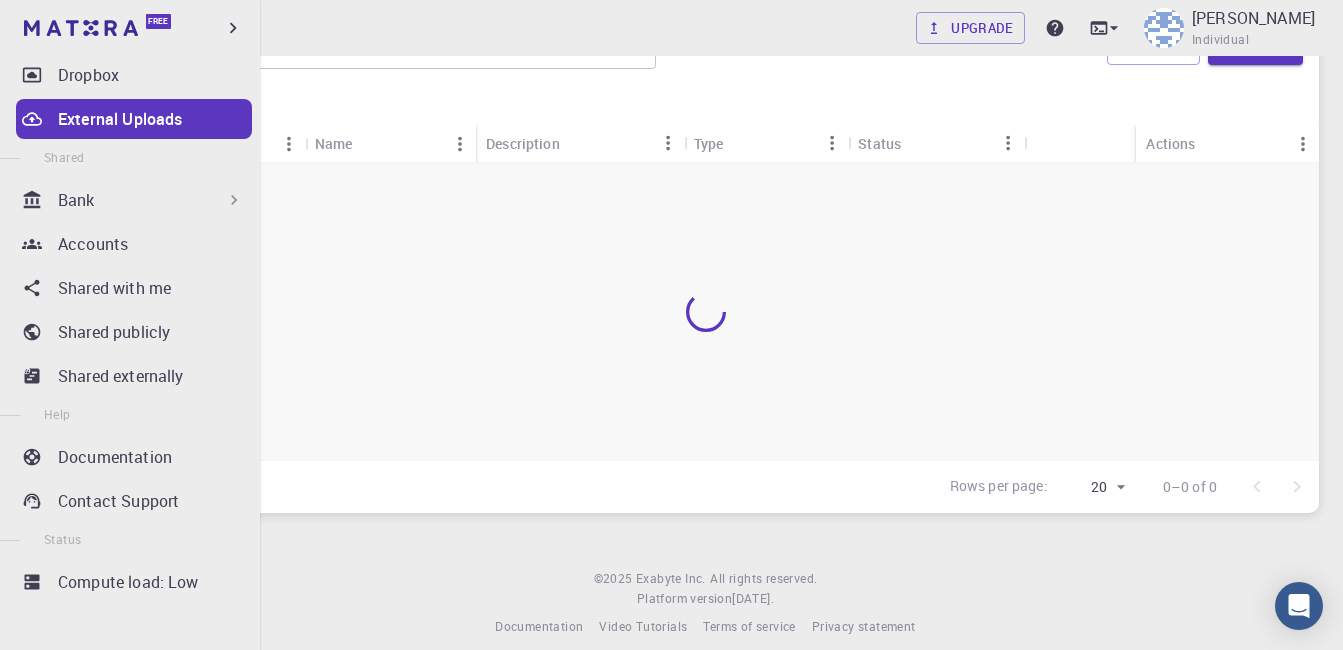 click on "Upgrade [PERSON_NAME] Individual" at bounding box center [705, 28] 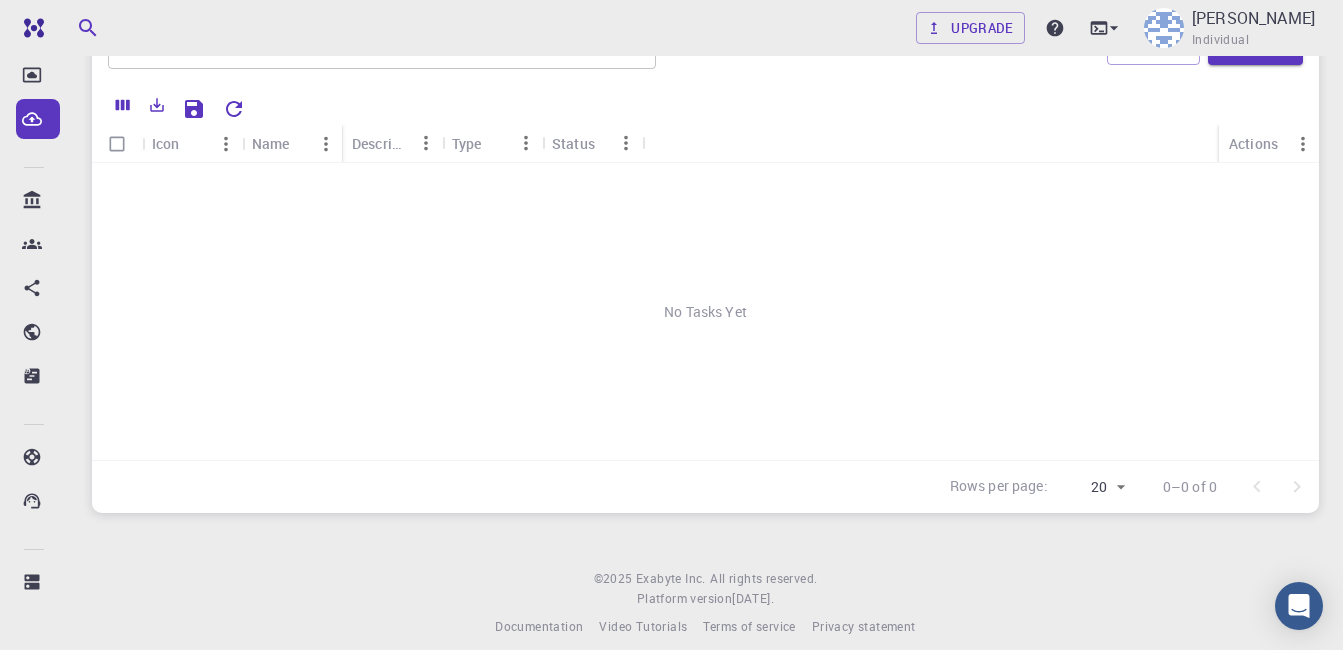 scroll, scrollTop: 0, scrollLeft: 0, axis: both 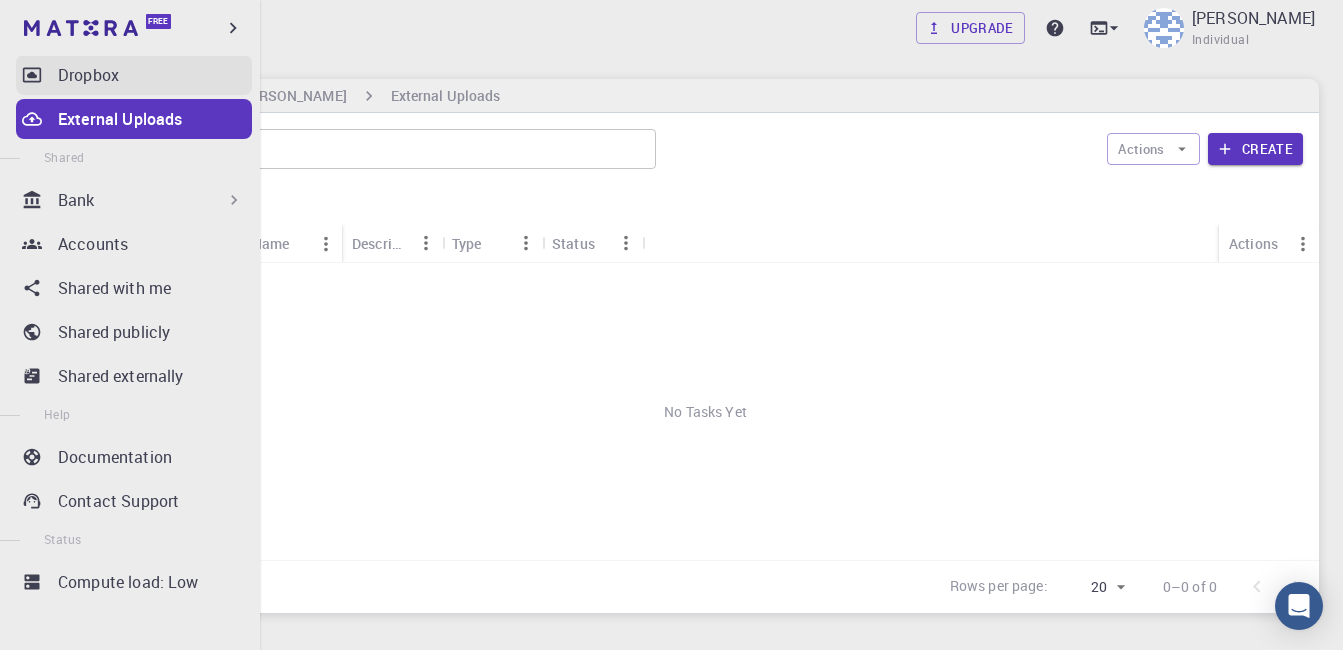 click 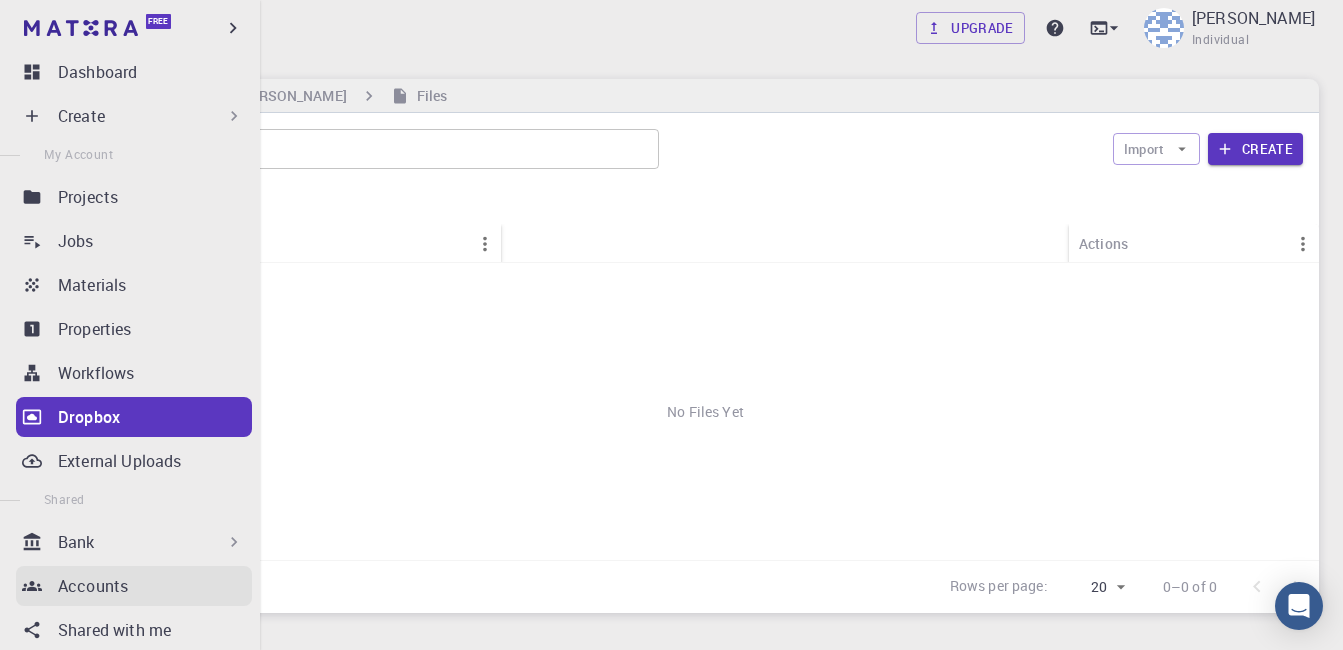 scroll, scrollTop: 0, scrollLeft: 0, axis: both 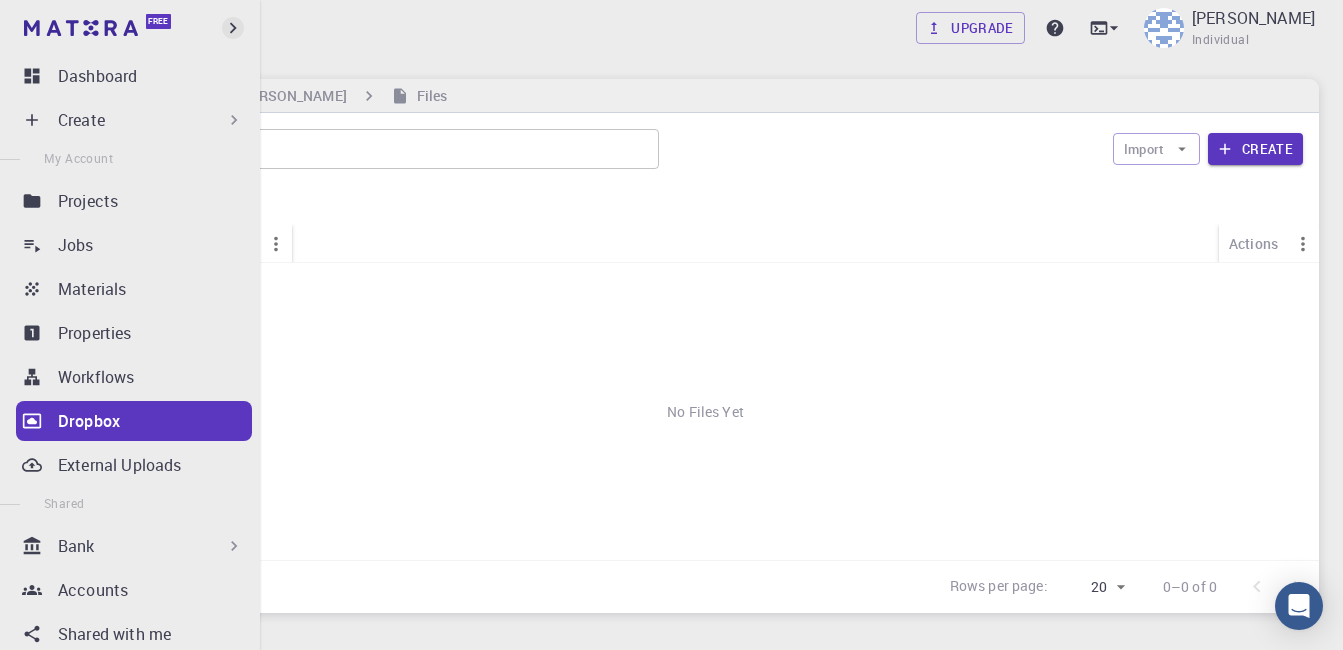click 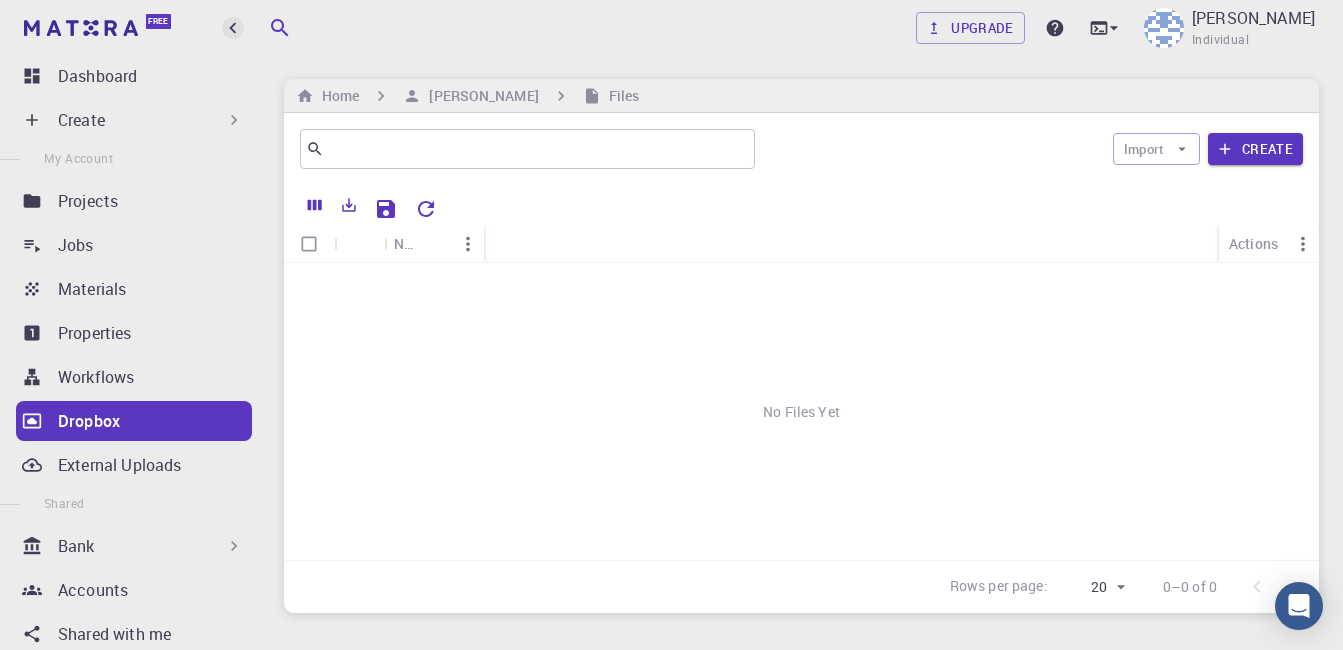 click 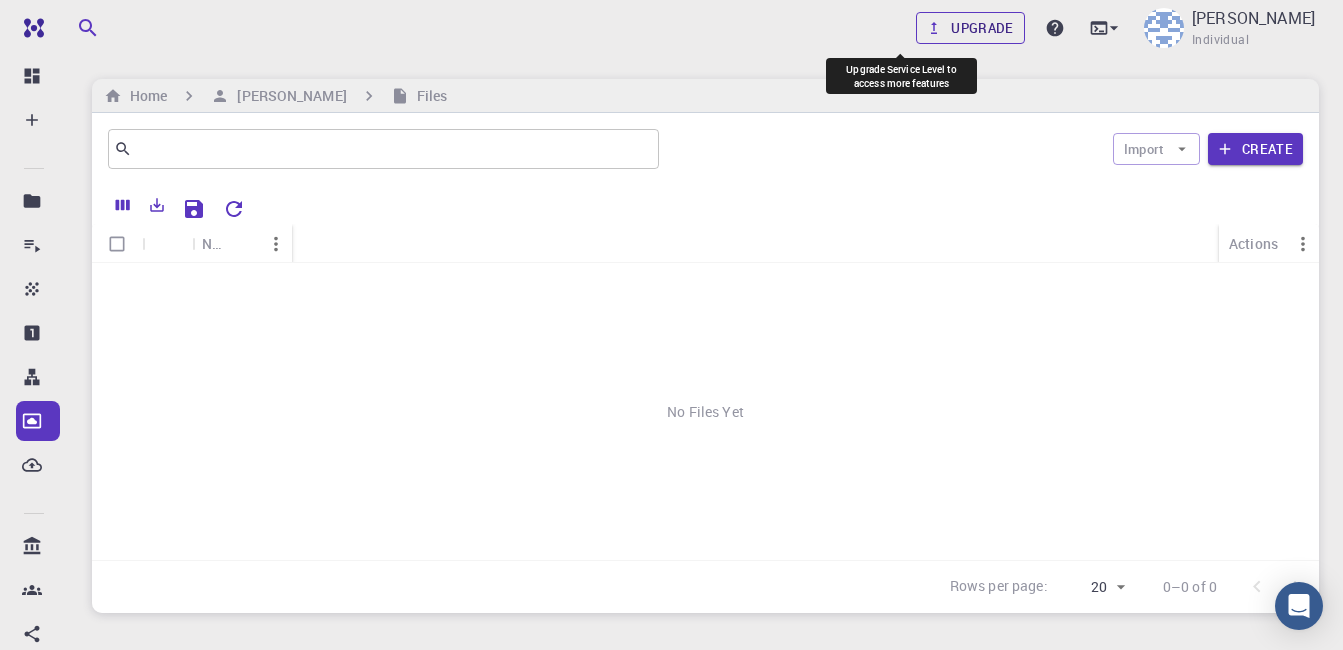 click 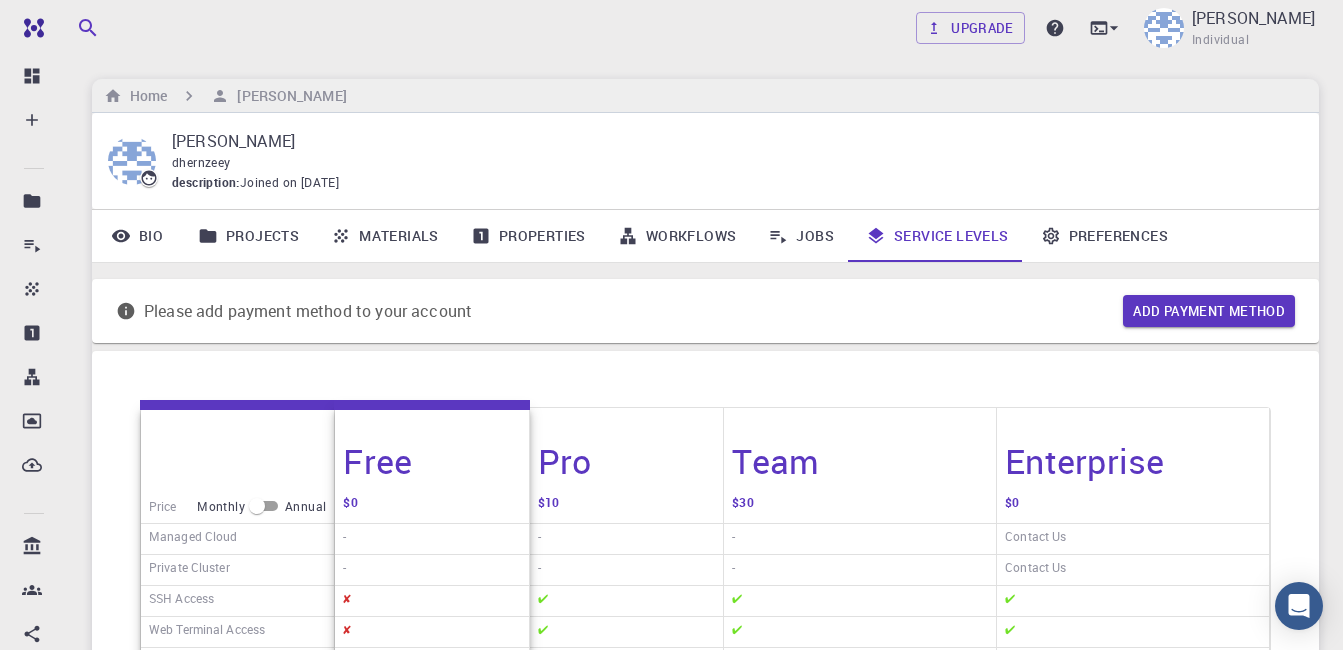 scroll, scrollTop: 346, scrollLeft: 0, axis: vertical 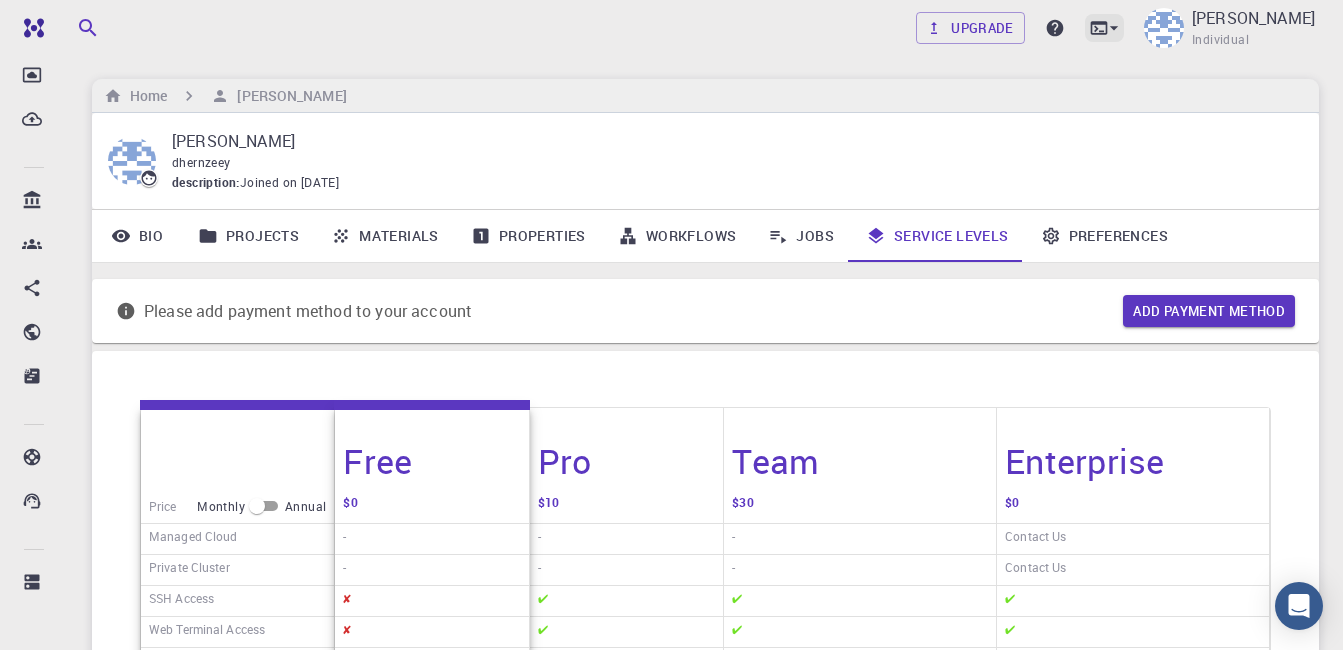 click 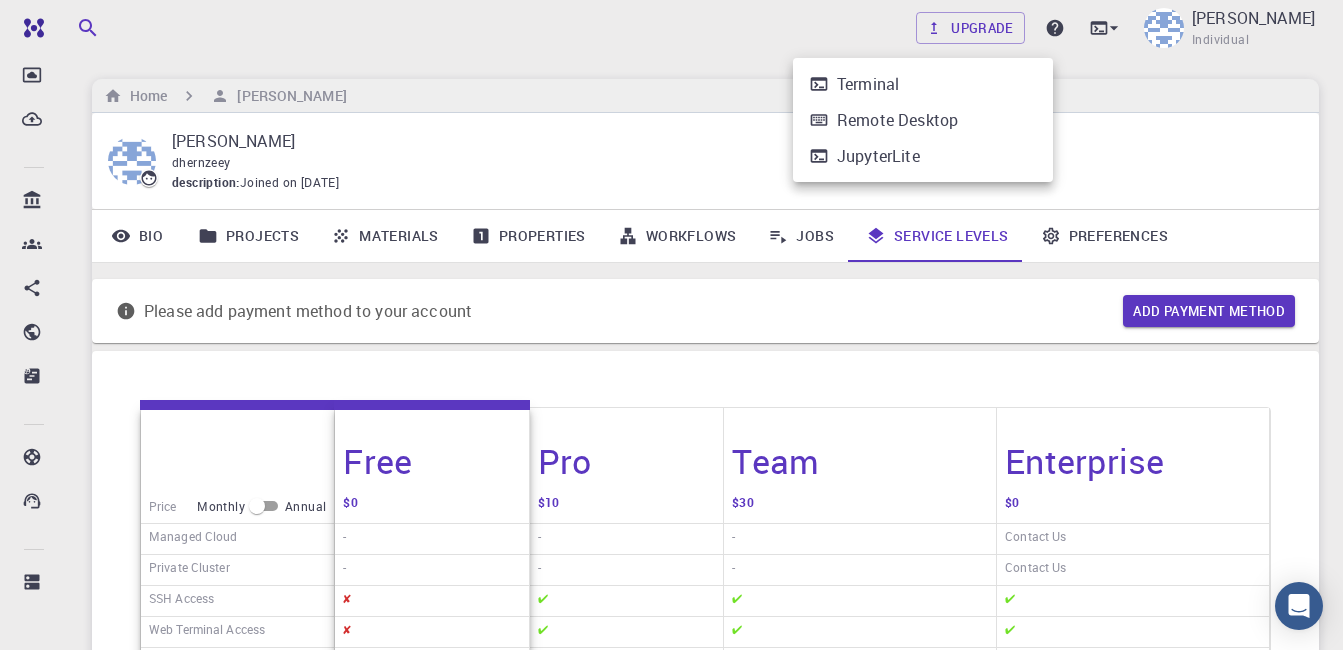 click on "Remote Desktop" at bounding box center [923, 120] 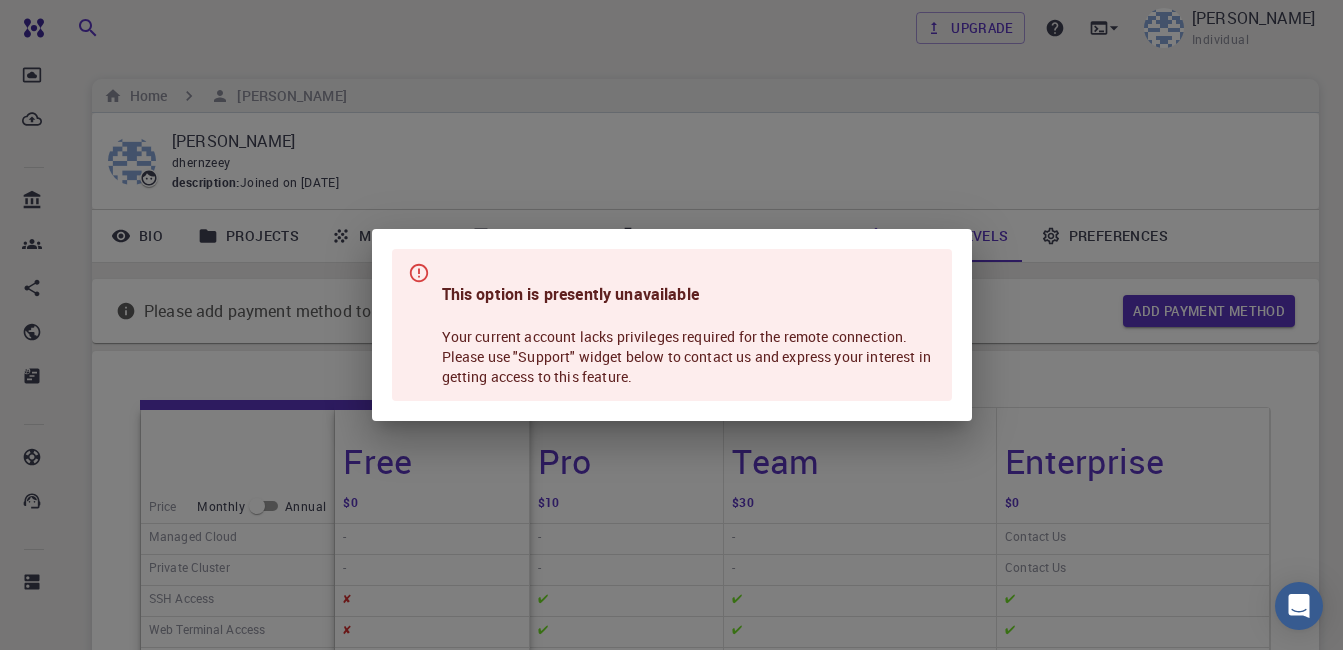 click on "This option is presently unavailable Your current account lacks privileges required for the remote connection. Please use "Support" widget below to contact us and express your interest in getting access to this feature." at bounding box center [671, 325] 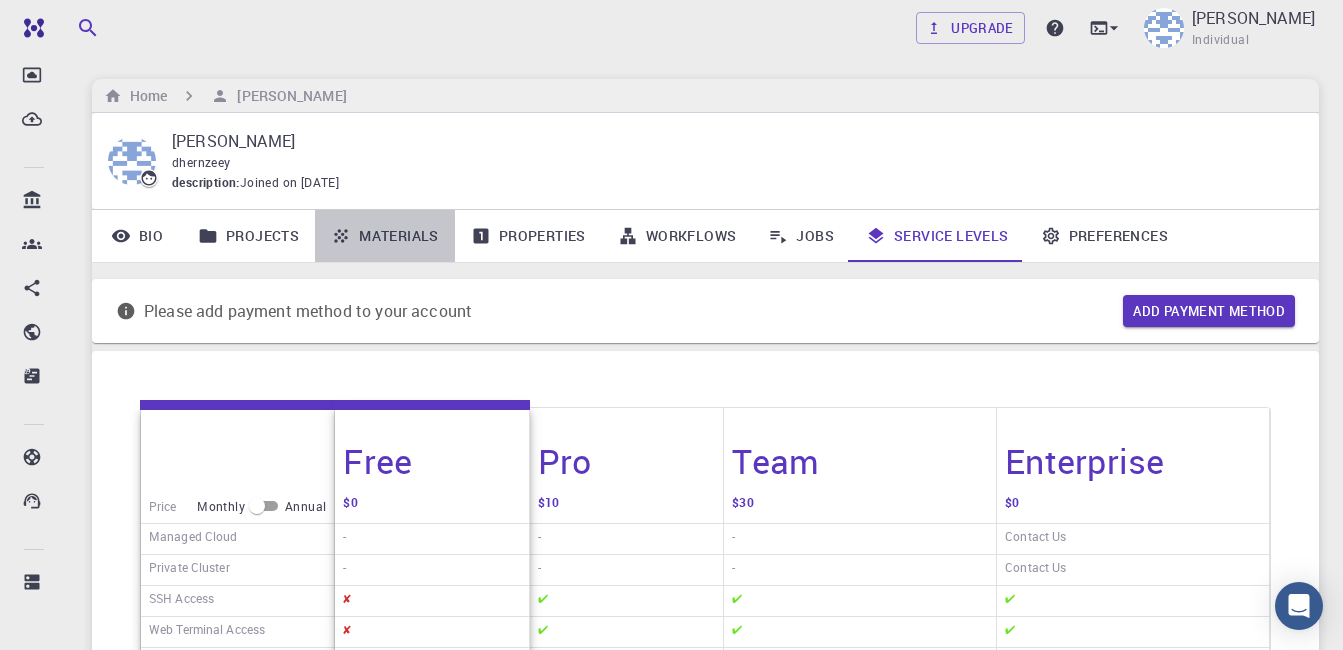 click on "Materials" at bounding box center [385, 236] 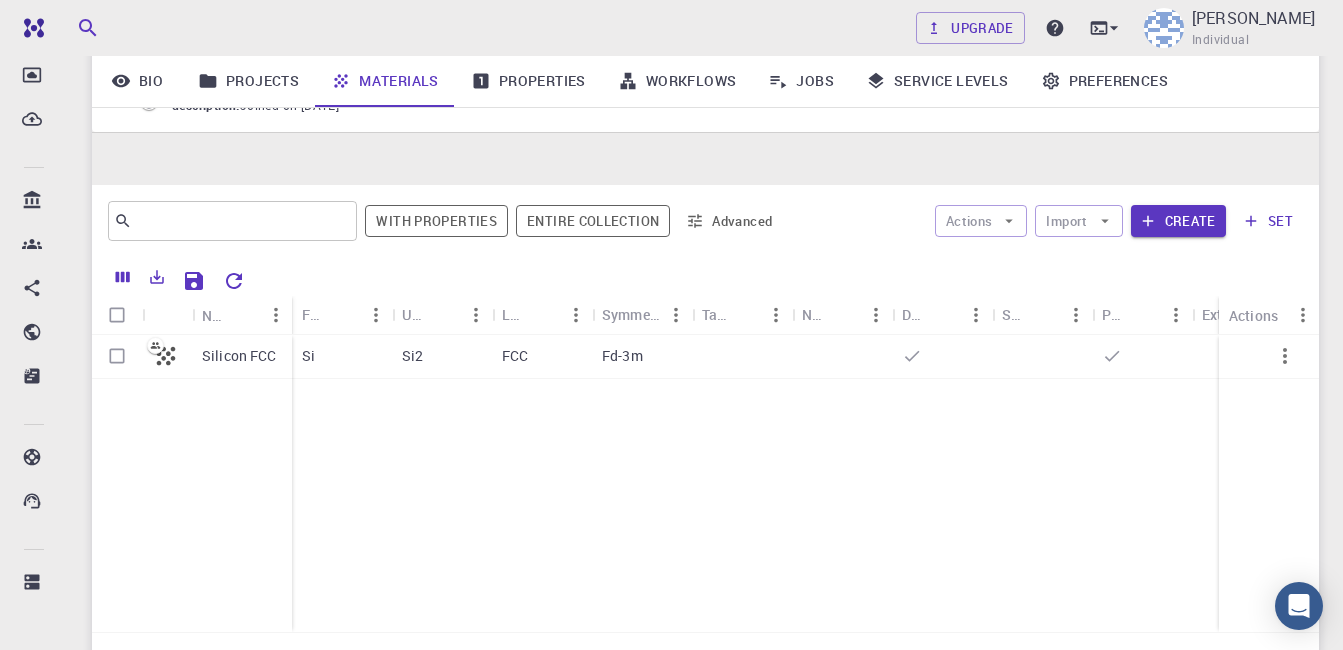 scroll, scrollTop: 200, scrollLeft: 0, axis: vertical 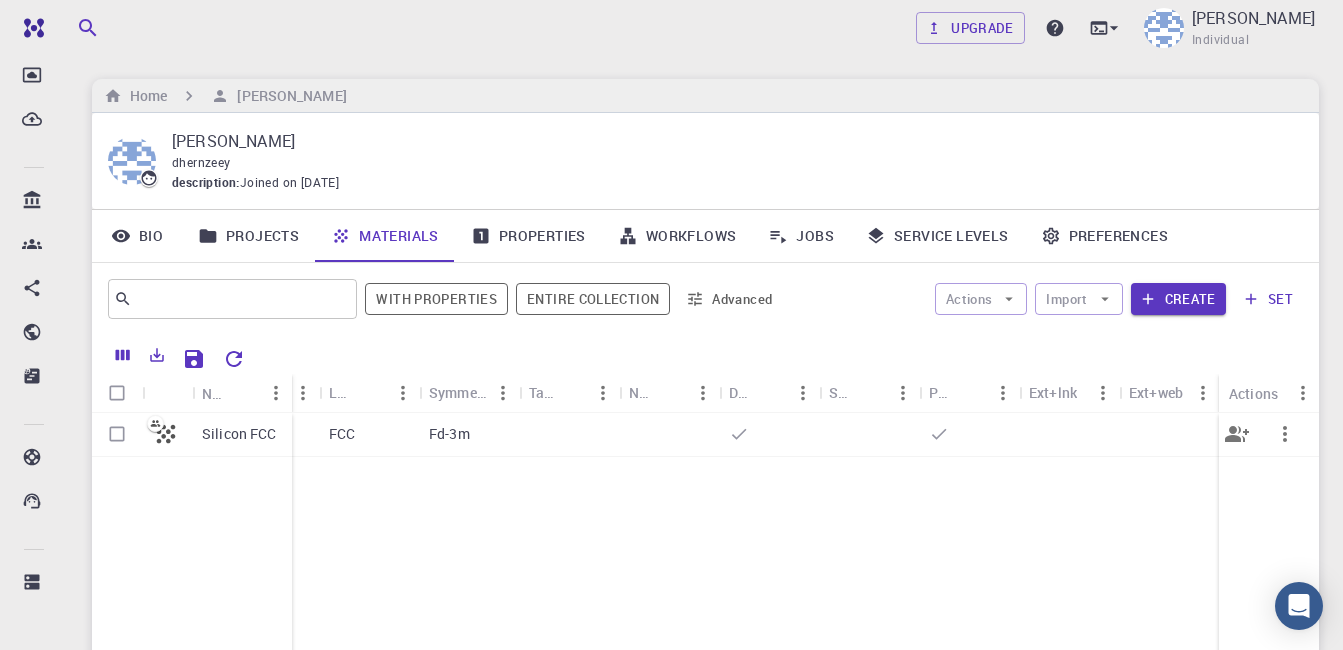 click 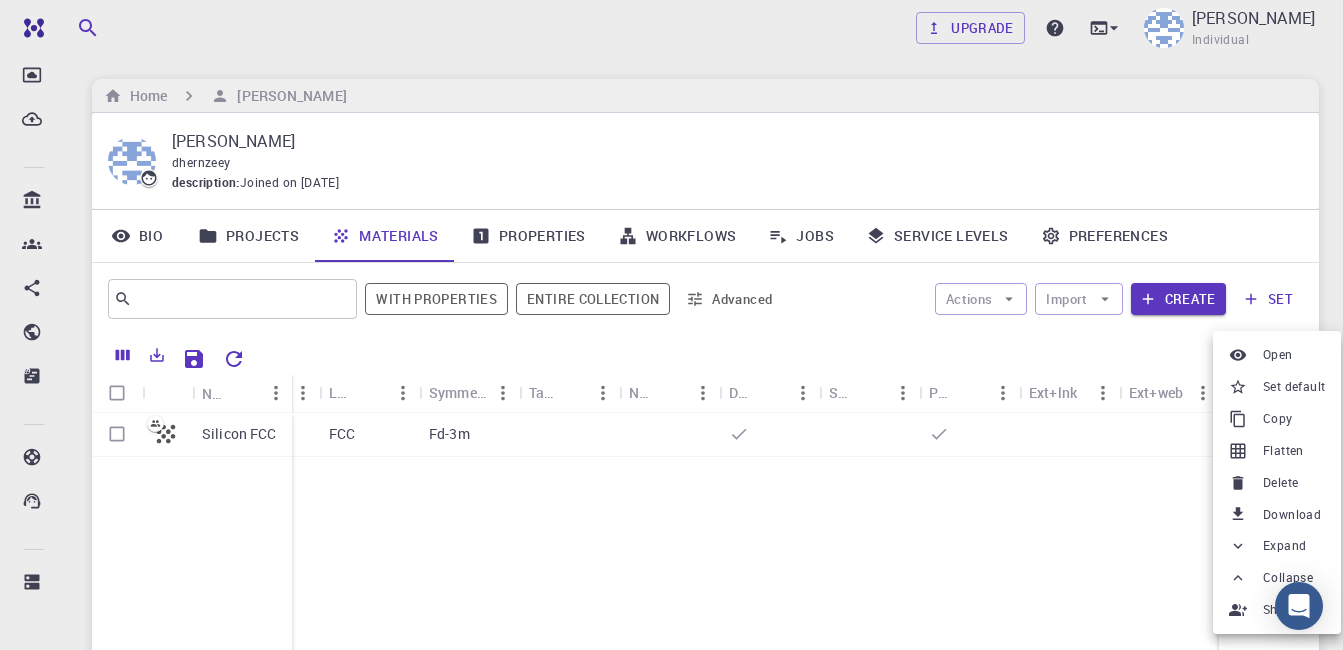 click at bounding box center (671, 325) 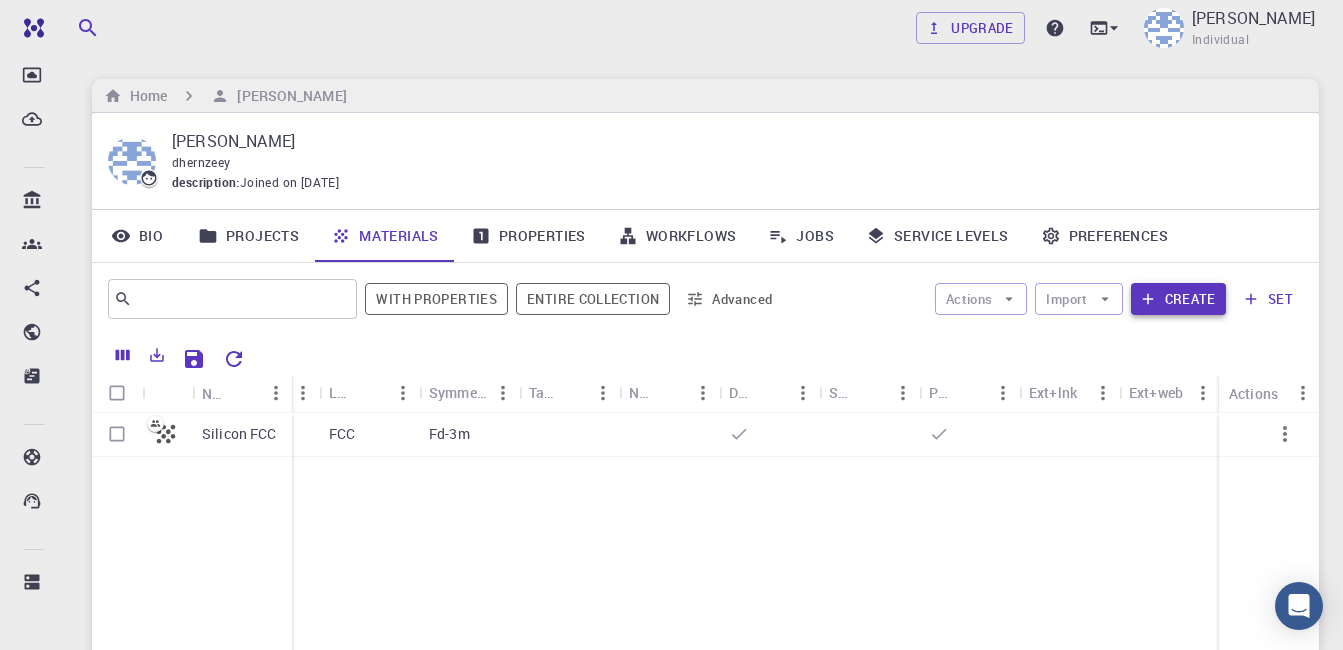 click on "Create" at bounding box center [1178, 299] 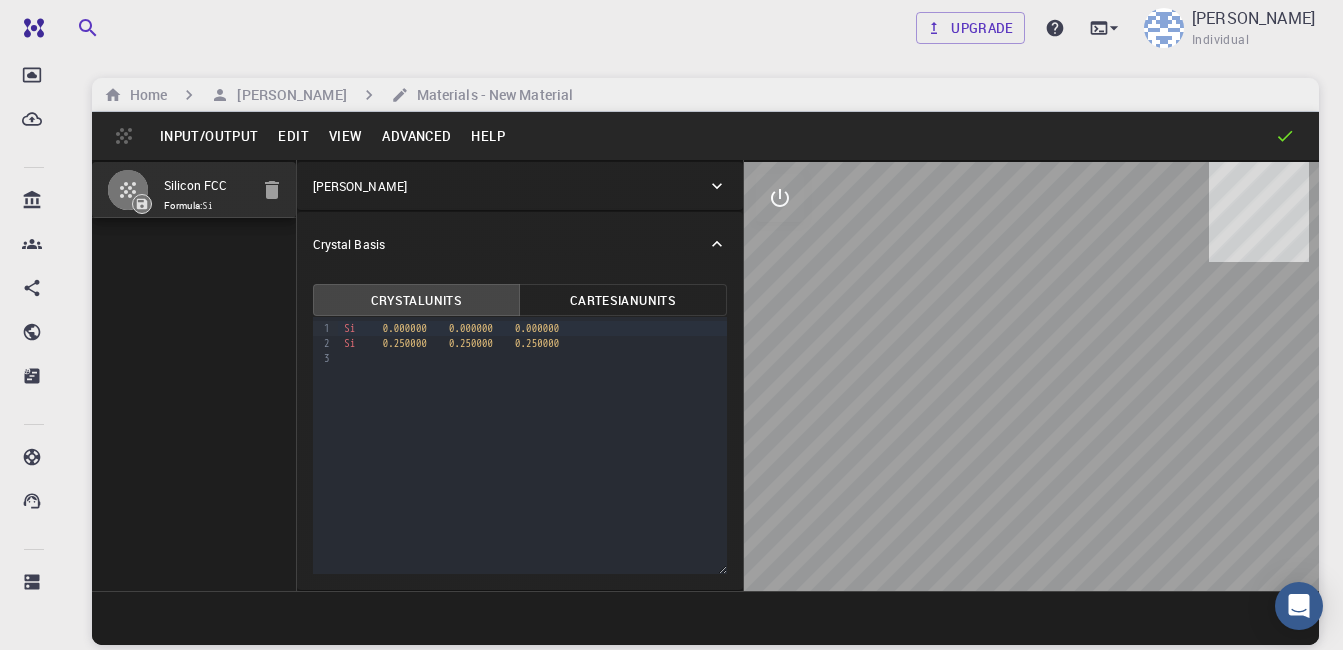 scroll, scrollTop: 0, scrollLeft: 0, axis: both 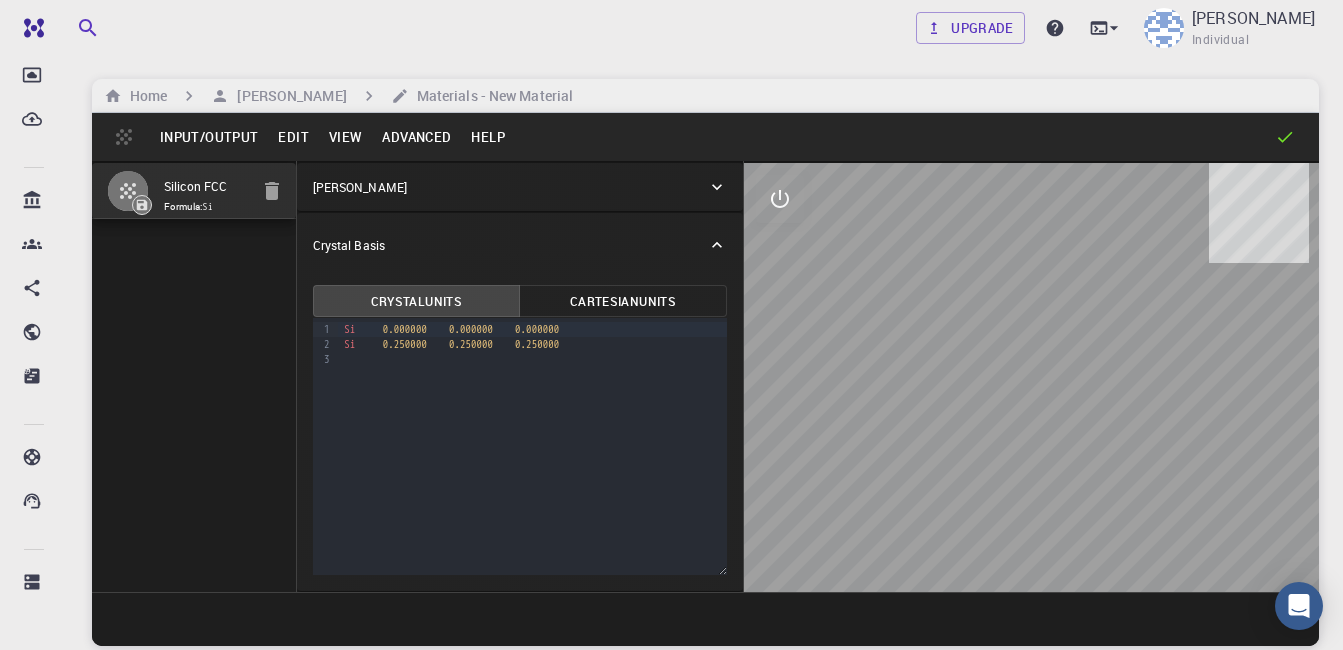 click on "Edit" at bounding box center (293, 137) 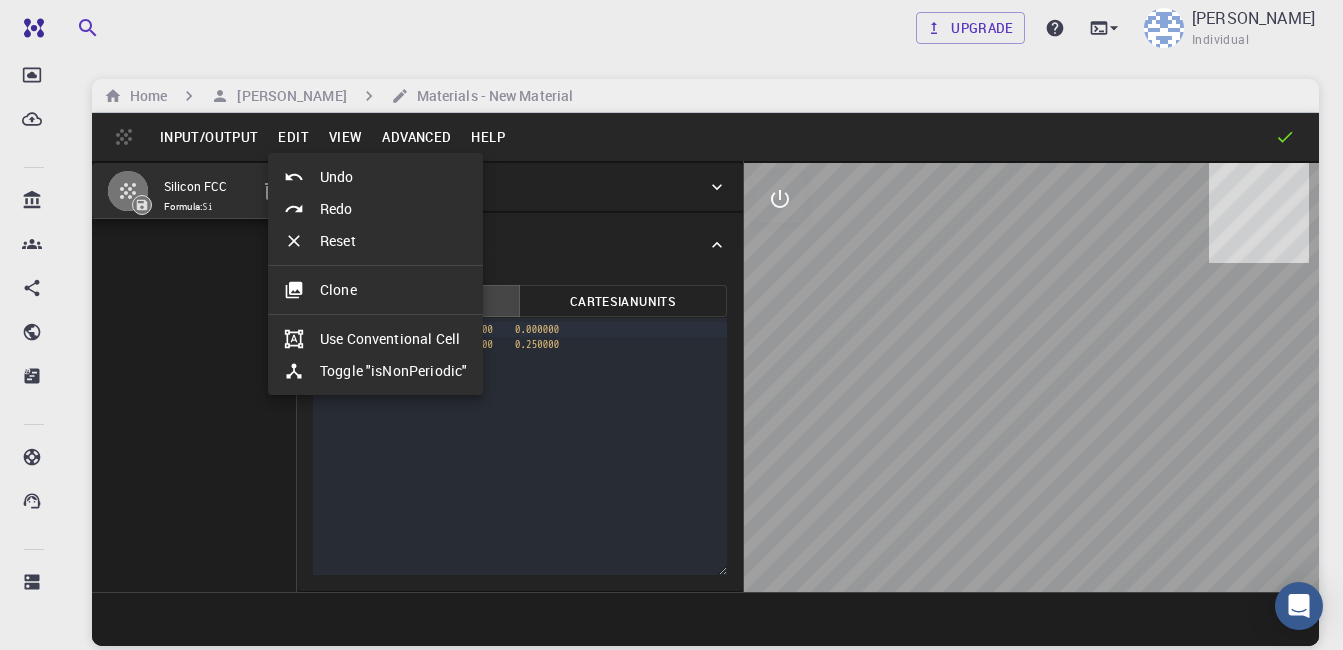 click on "Clone" at bounding box center (375, 290) 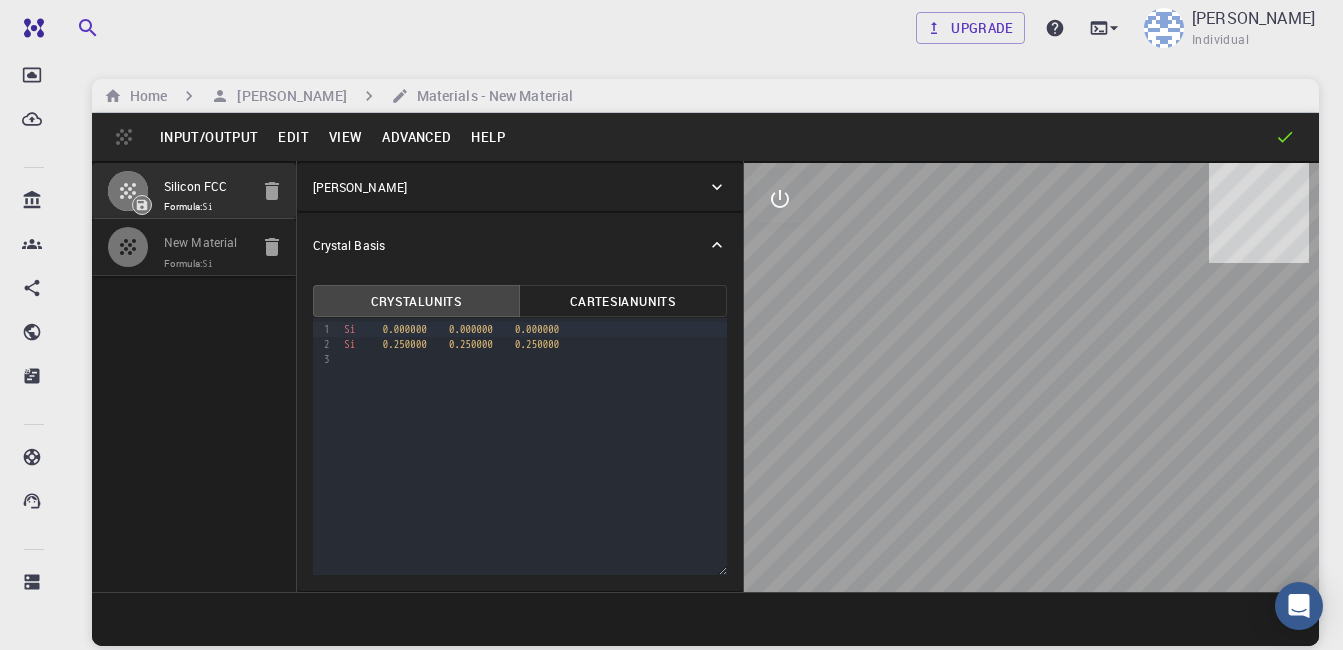 click 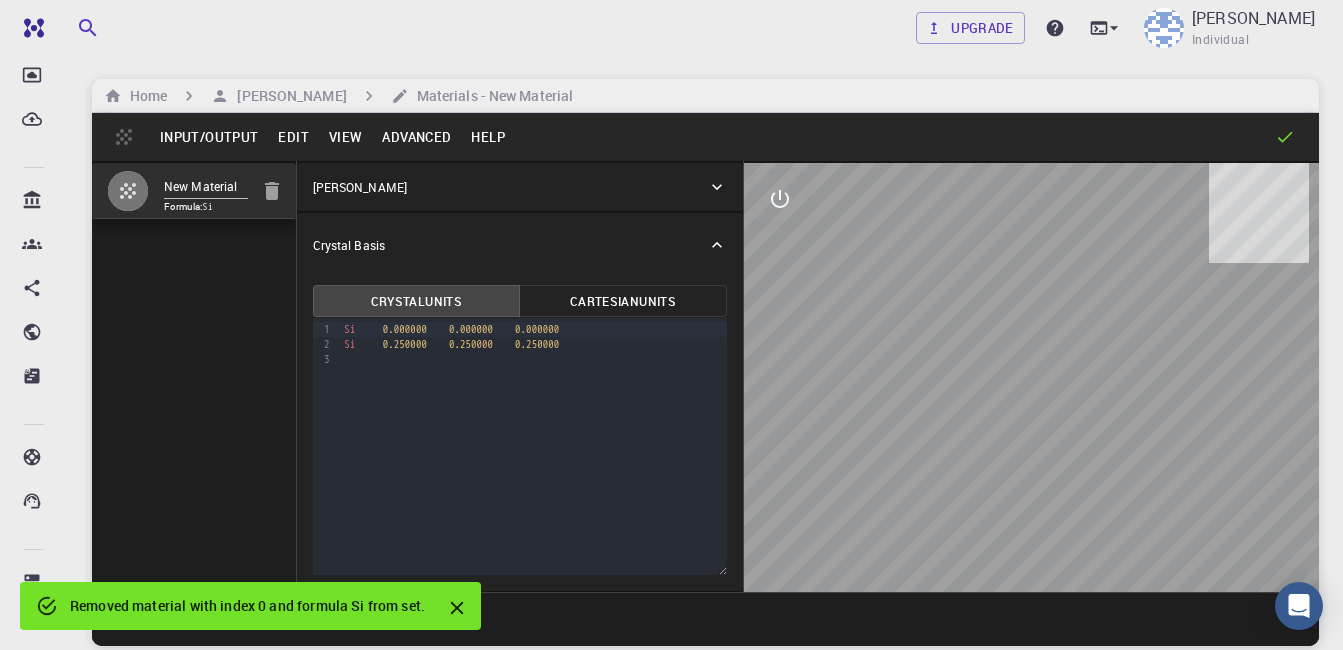 click on "New Material" at bounding box center [206, 187] 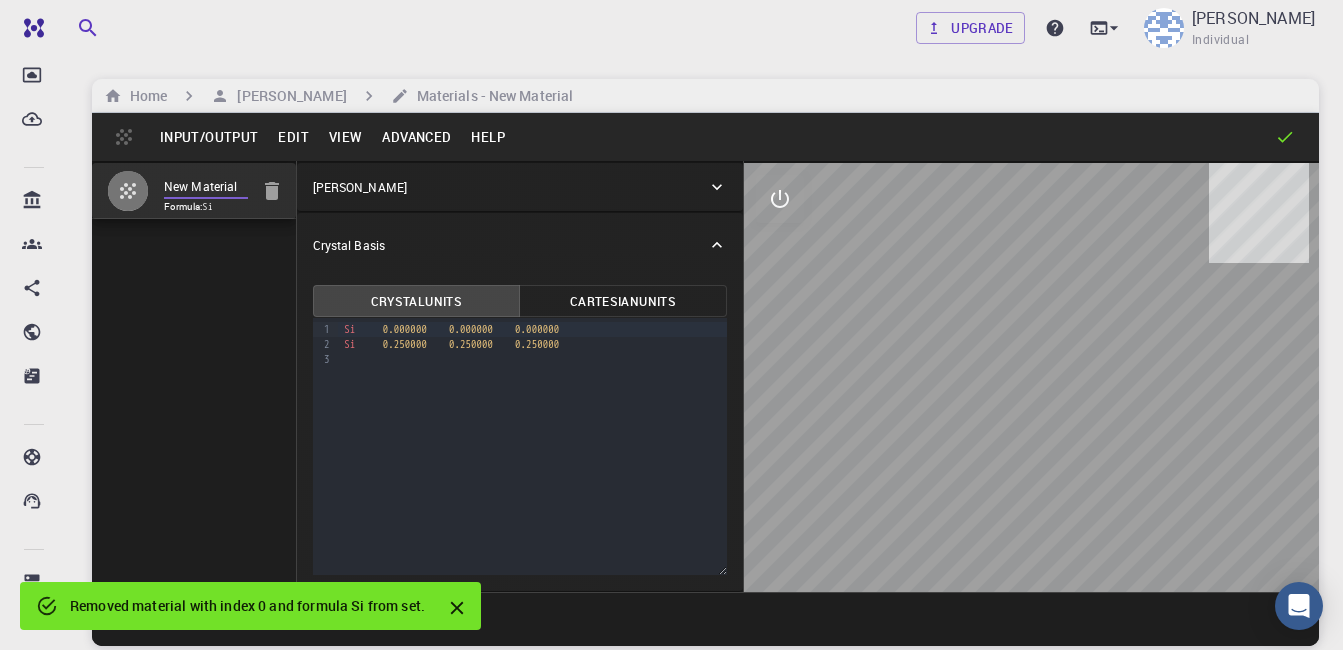 click on "New Material" at bounding box center [206, 187] 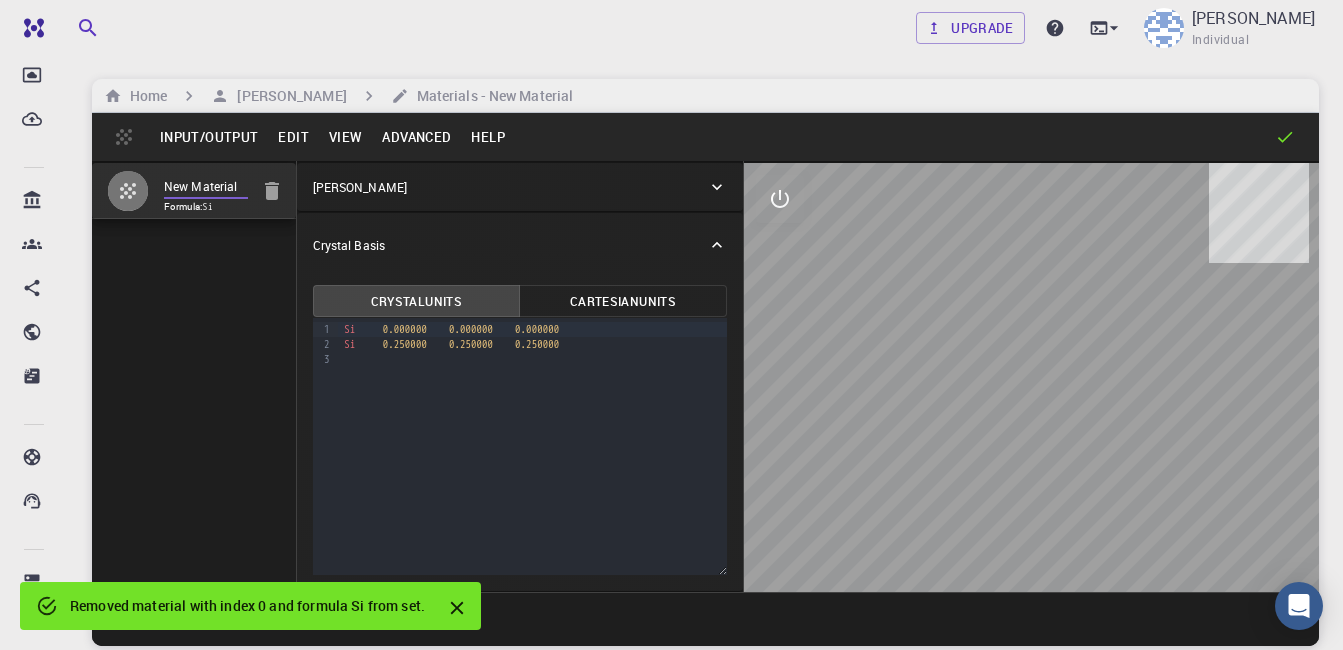 drag, startPoint x: 237, startPoint y: 186, endPoint x: 162, endPoint y: 188, distance: 75.026665 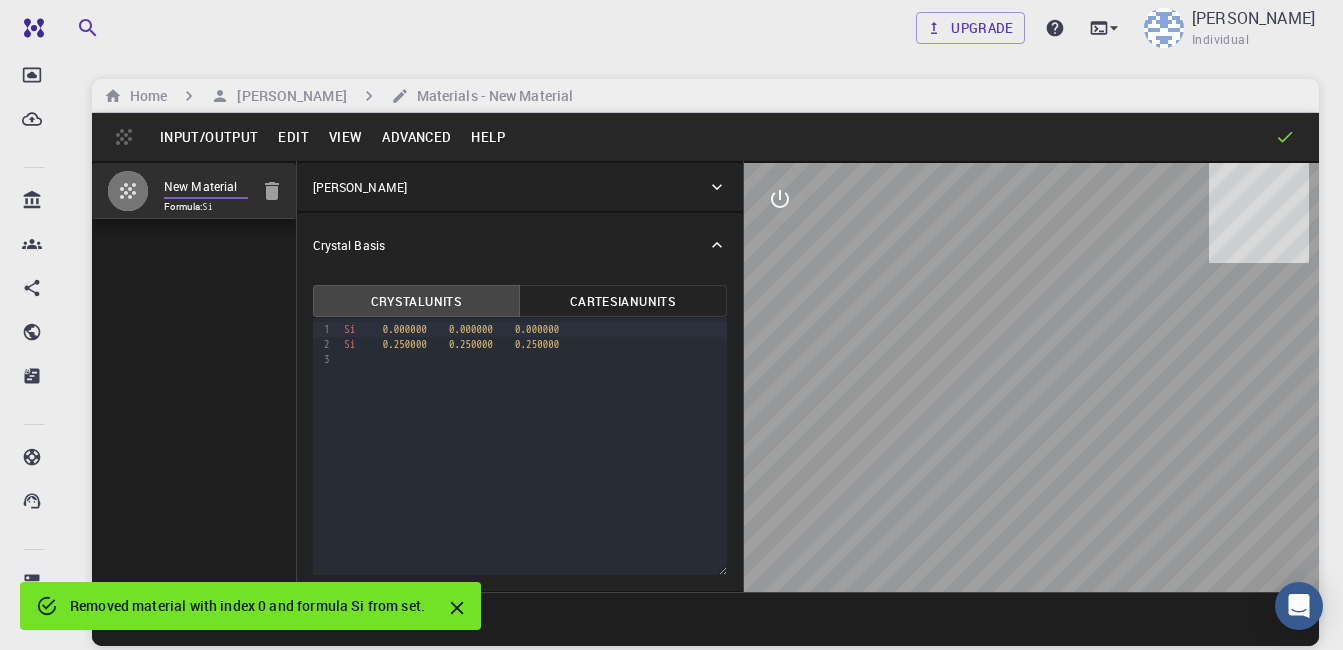 click on "New Material Formula:  Si" at bounding box center (194, 191) 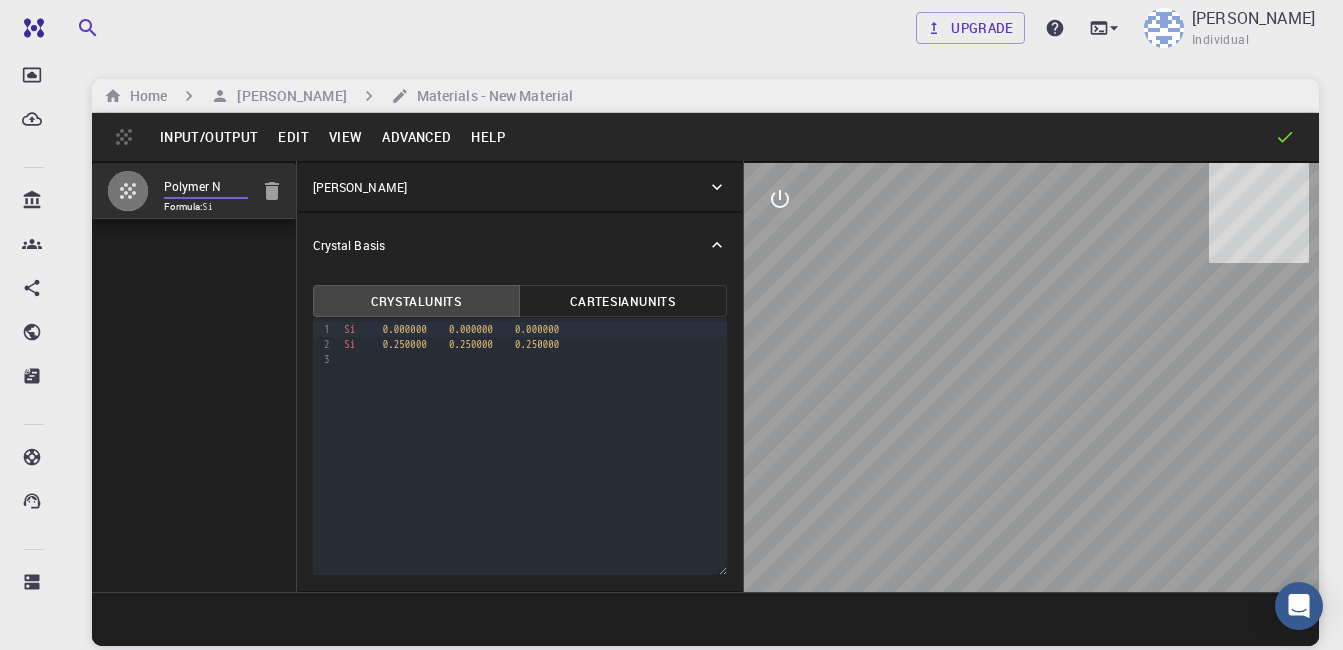 type on "Polymer NP" 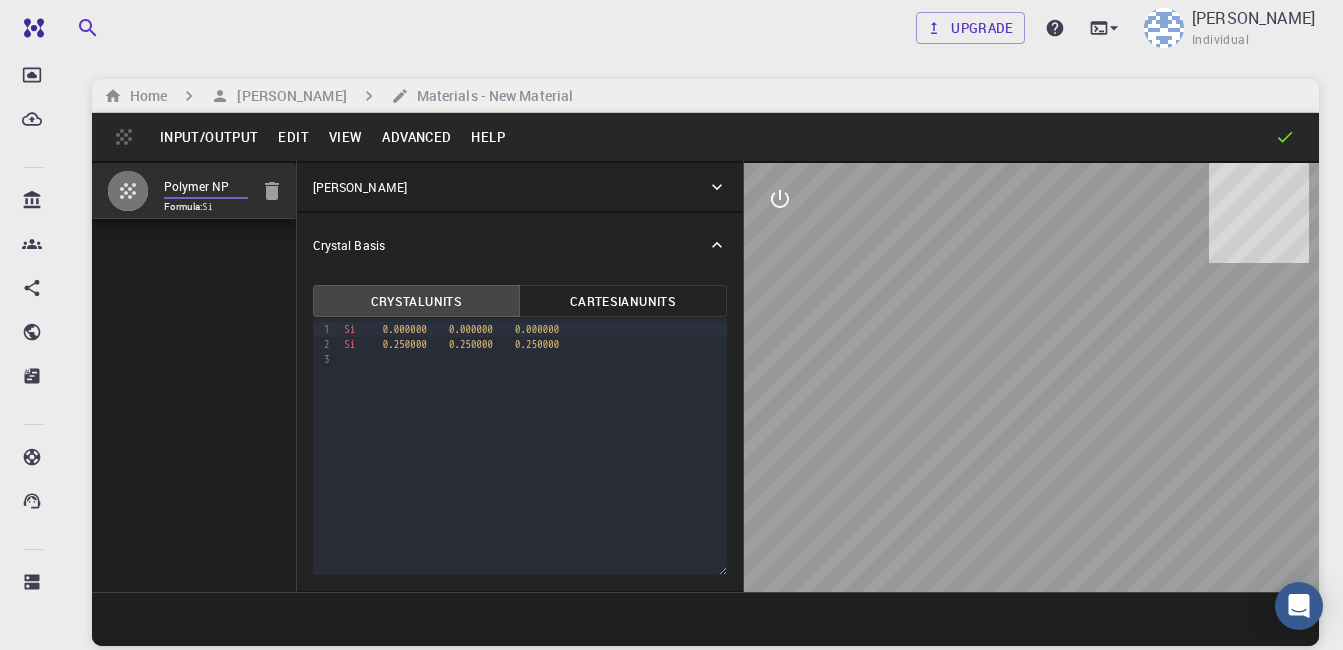 click on "Si" at bounding box center [349, 344] 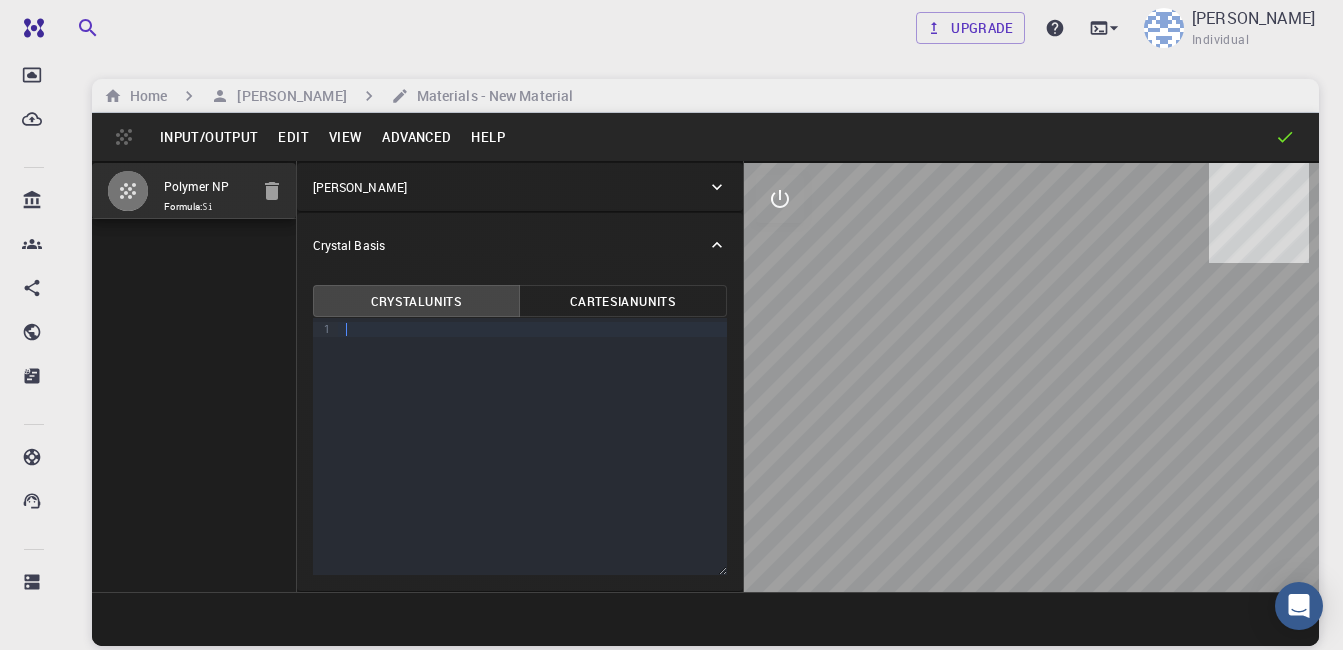 click on "Polymer NP Formula:  Si" at bounding box center (194, 376) 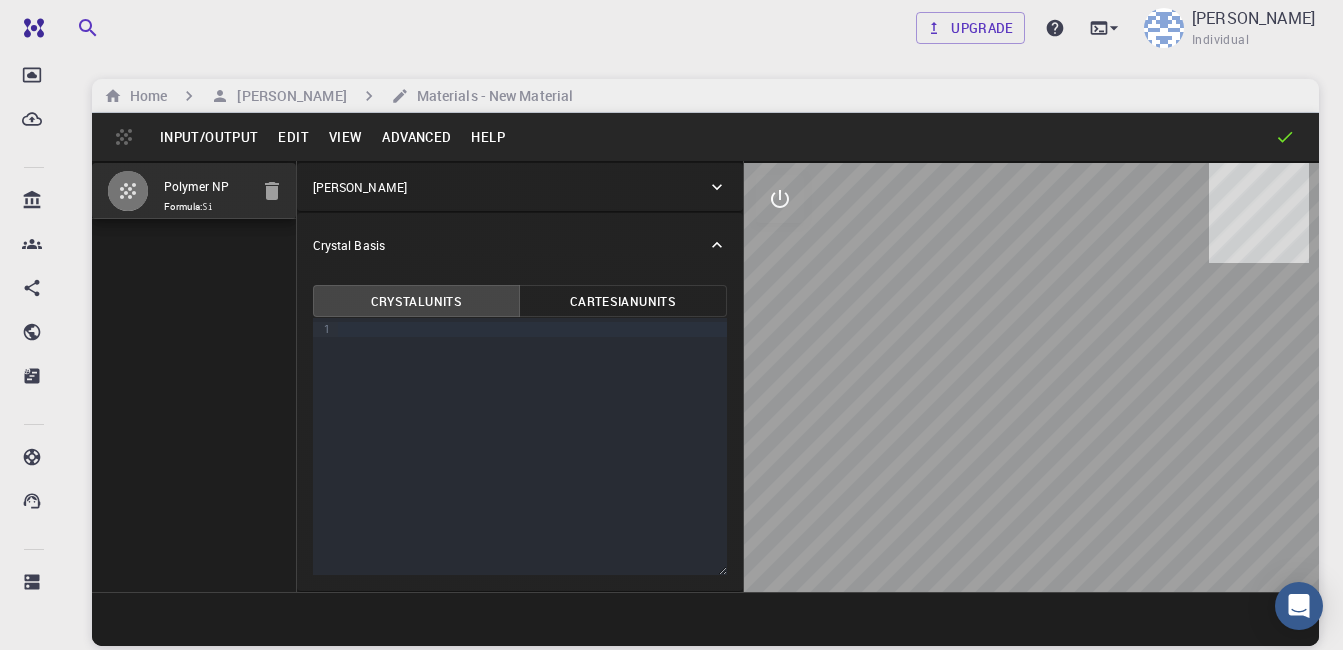 click on "Edit" at bounding box center [293, 137] 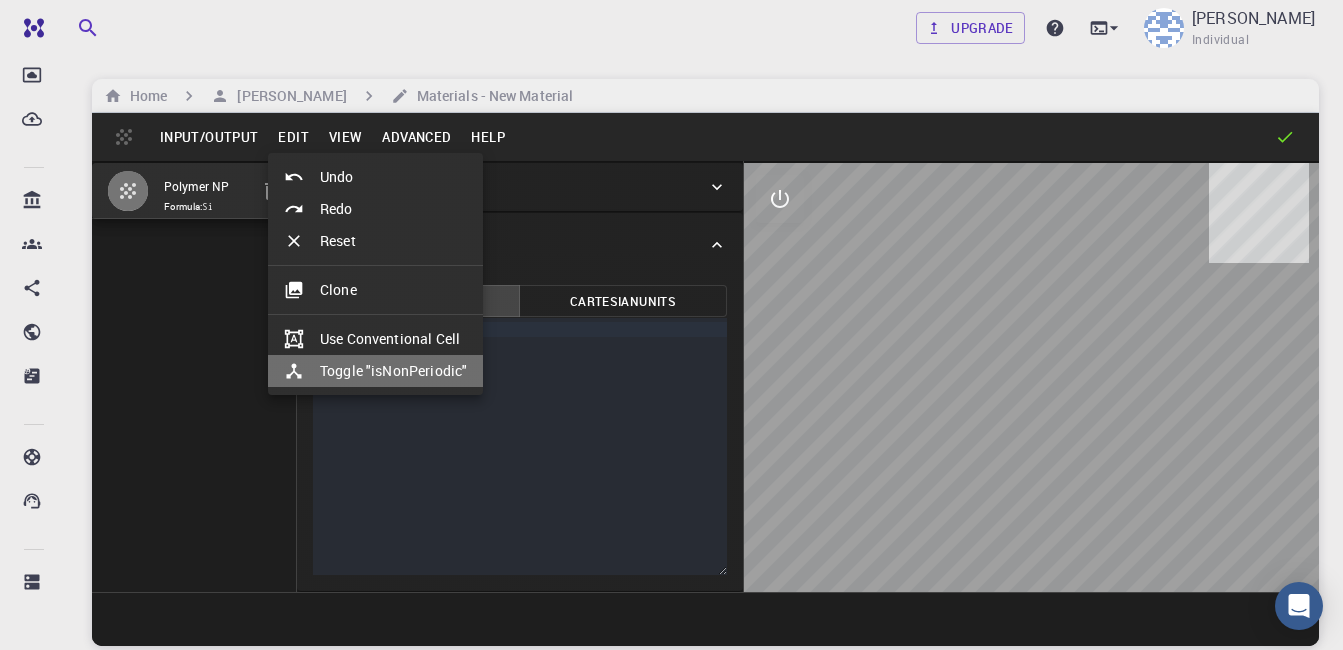 click on "Toggle "isNonPeriodic"" at bounding box center [375, 371] 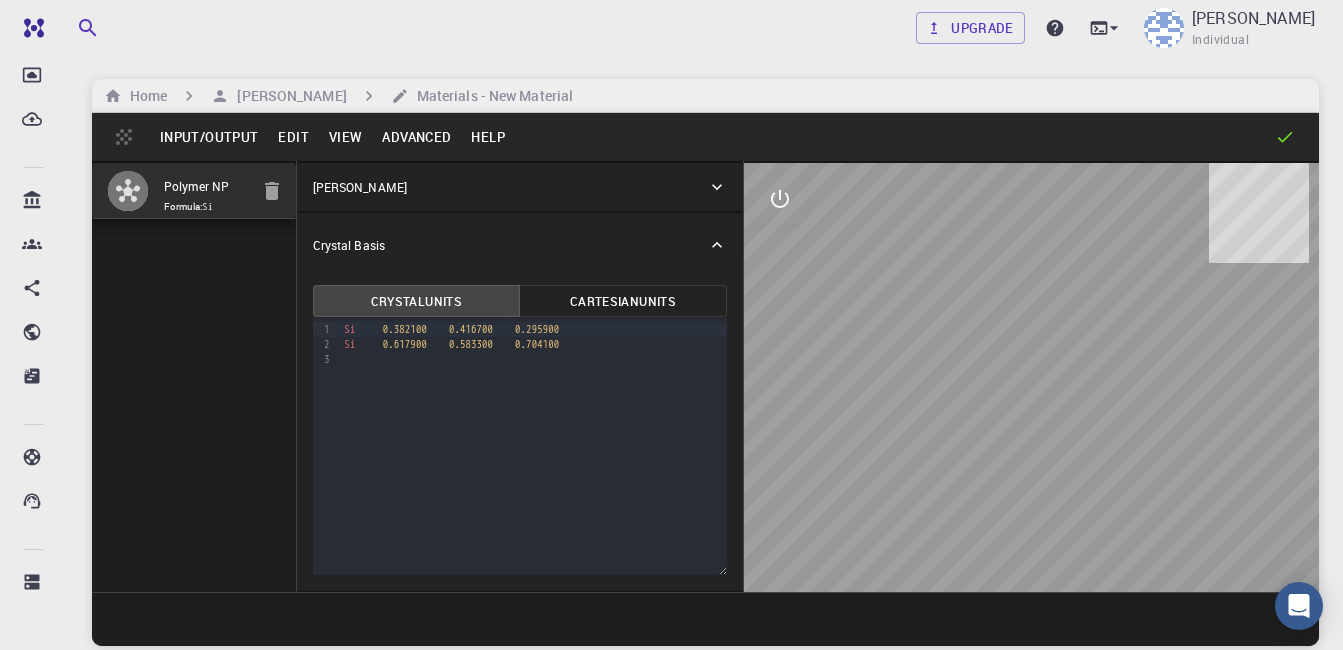 click on "Si       0.617900      0.583300      0.704100" at bounding box center (532, 344) 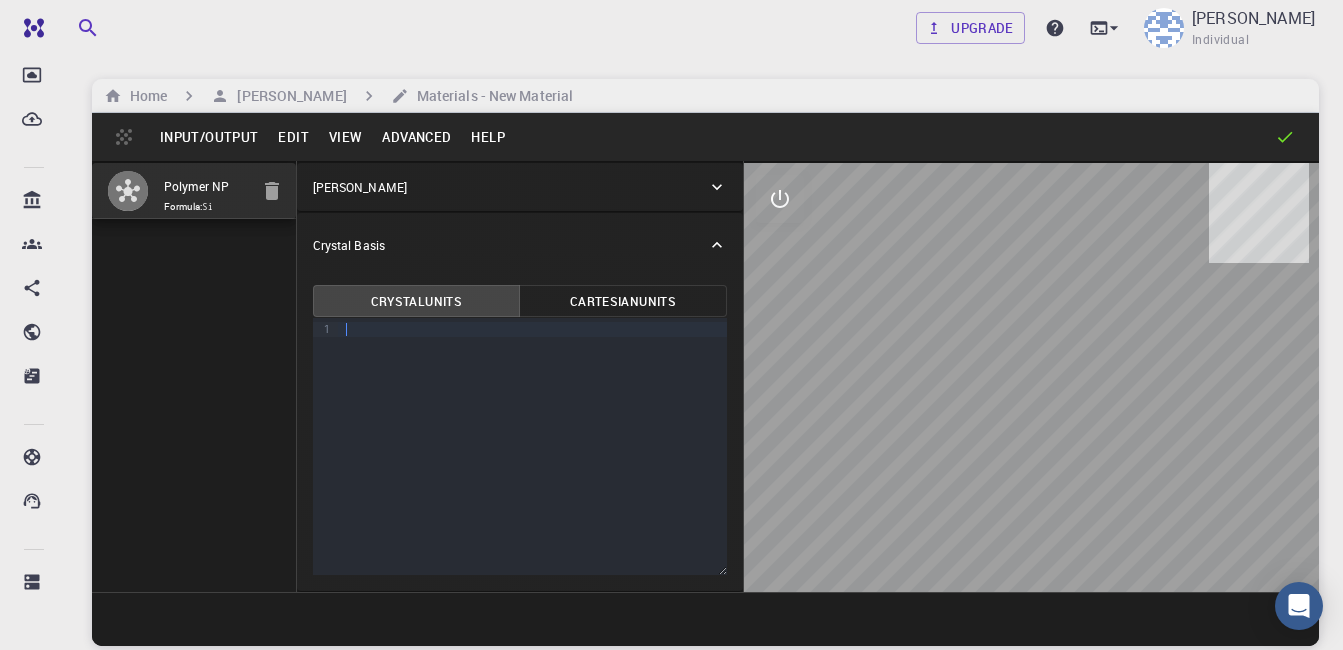 click on "9 1 ›" at bounding box center (520, 446) 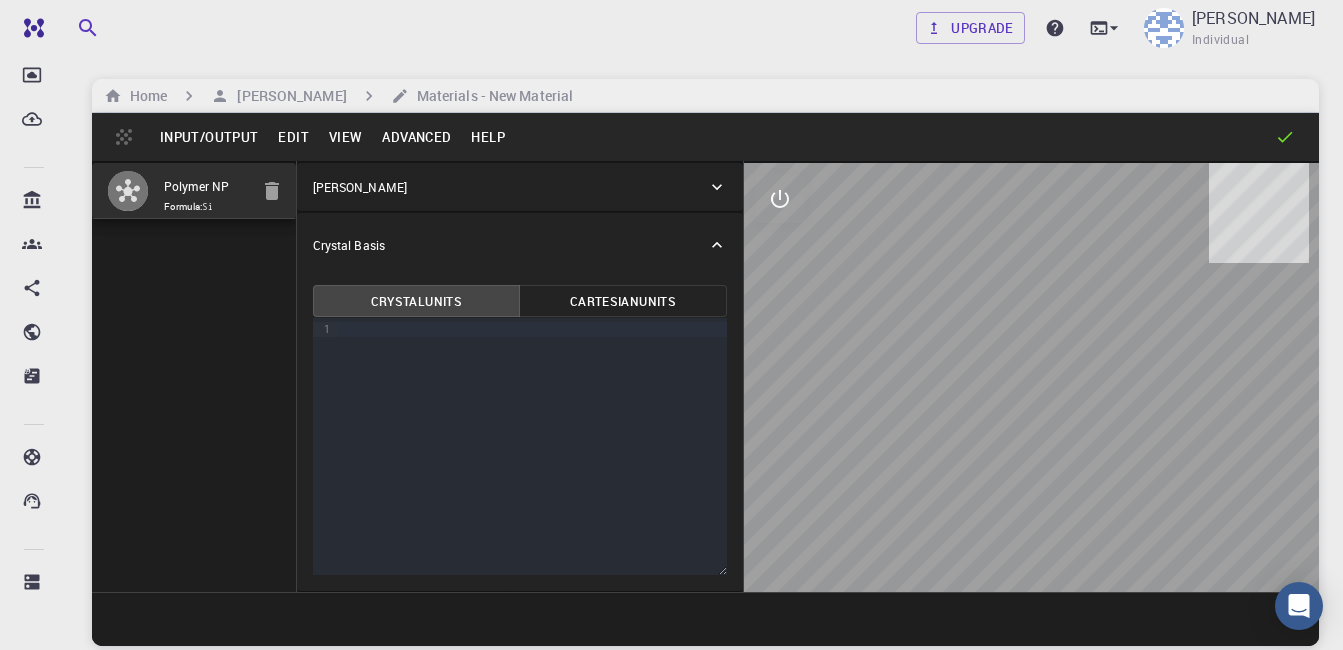 click on "Polymer NP Formula:  Si" at bounding box center [194, 376] 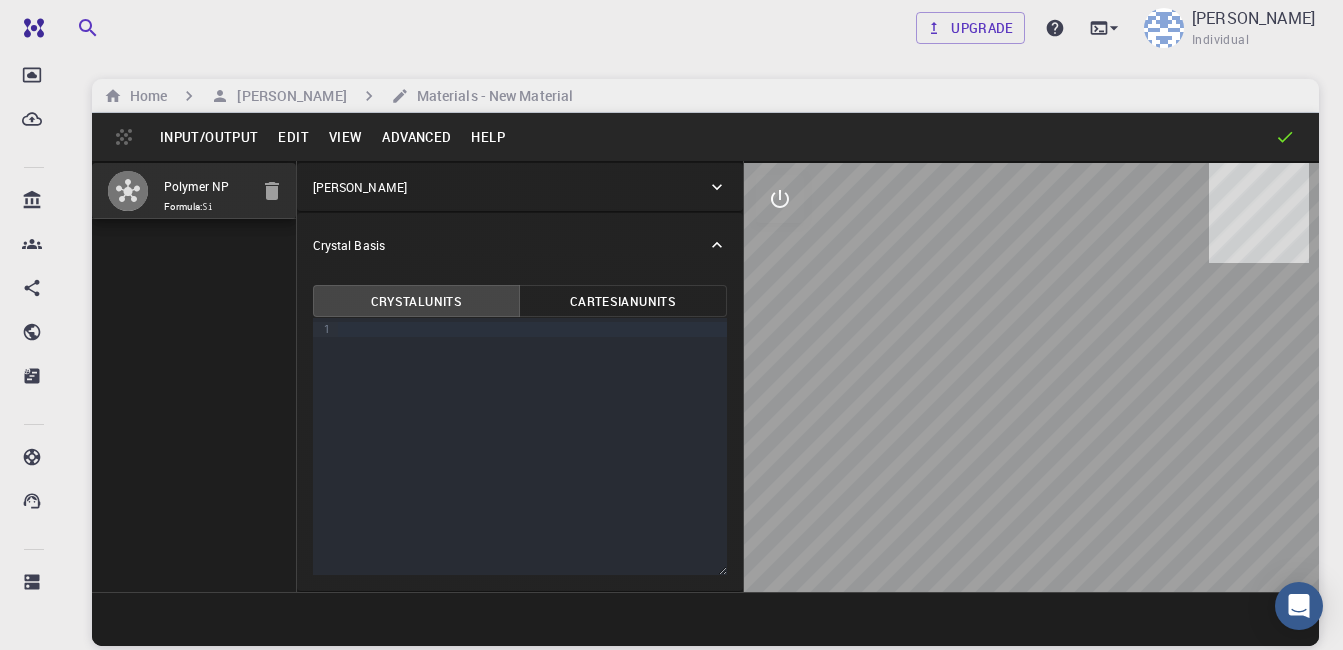 click on "Input/Output" at bounding box center (209, 137) 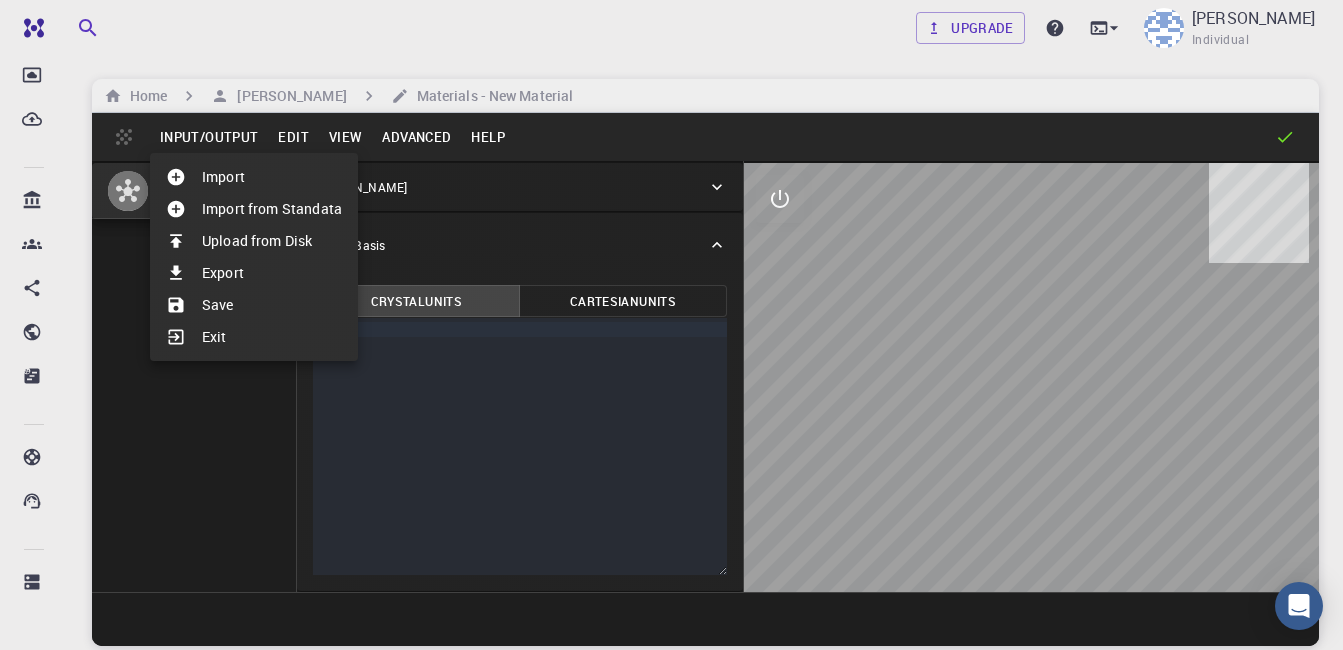 click on "Save" at bounding box center (254, 305) 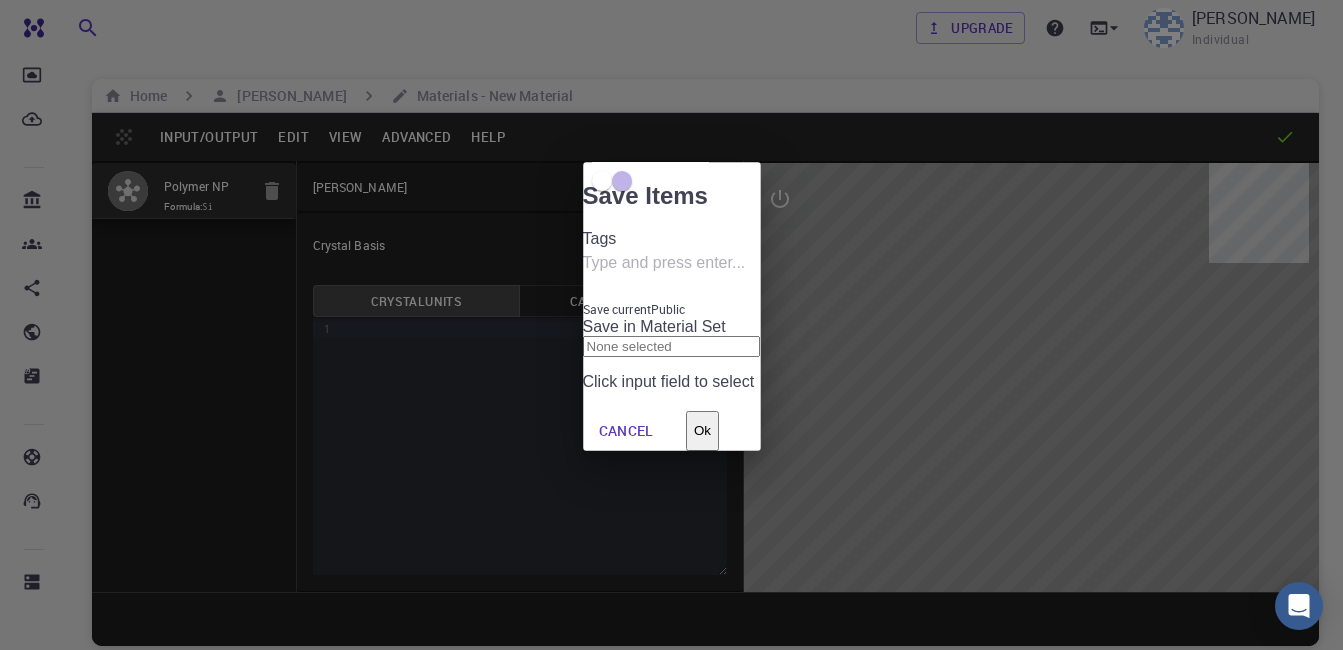 click on "Tags" at bounding box center (672, 264) 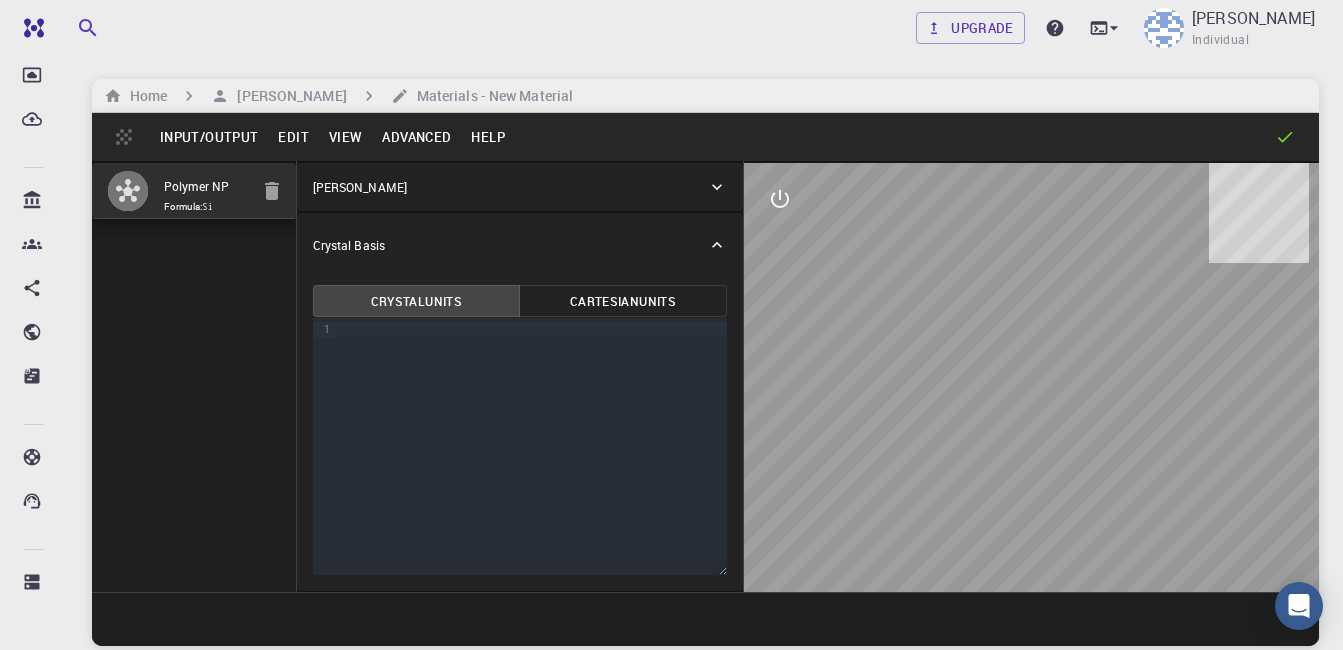 click on "Input/Output" at bounding box center (209, 137) 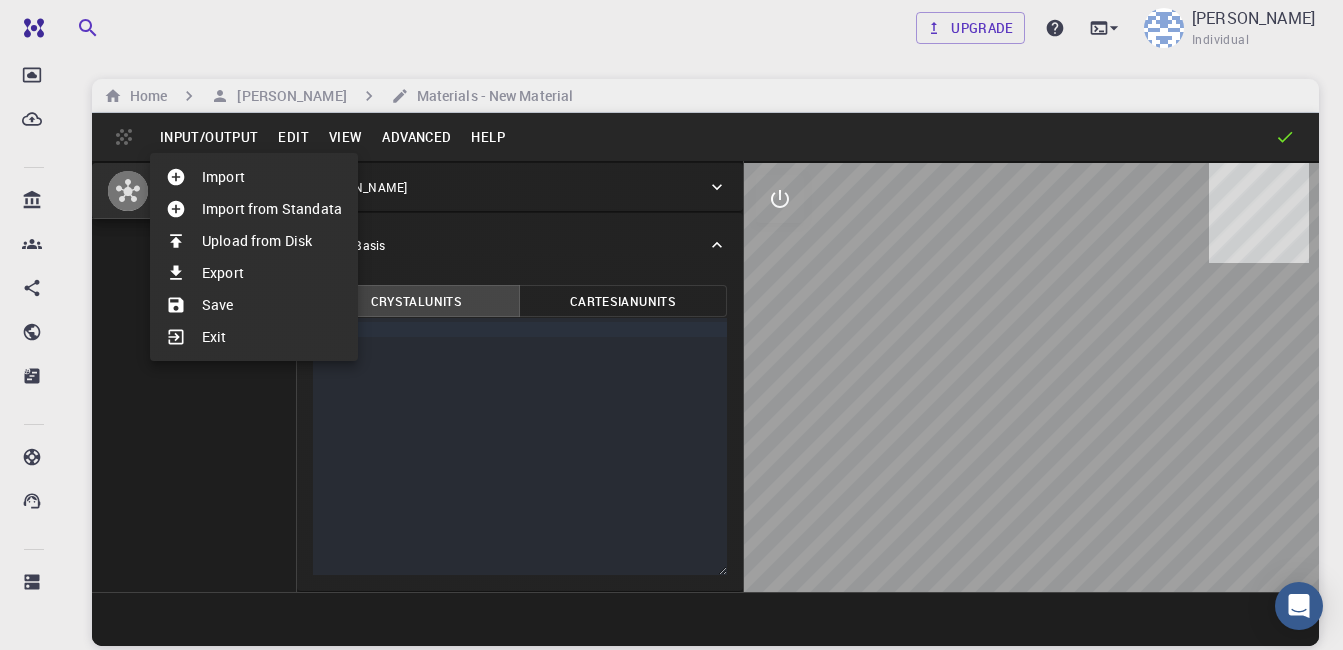 click on "Save" at bounding box center [254, 305] 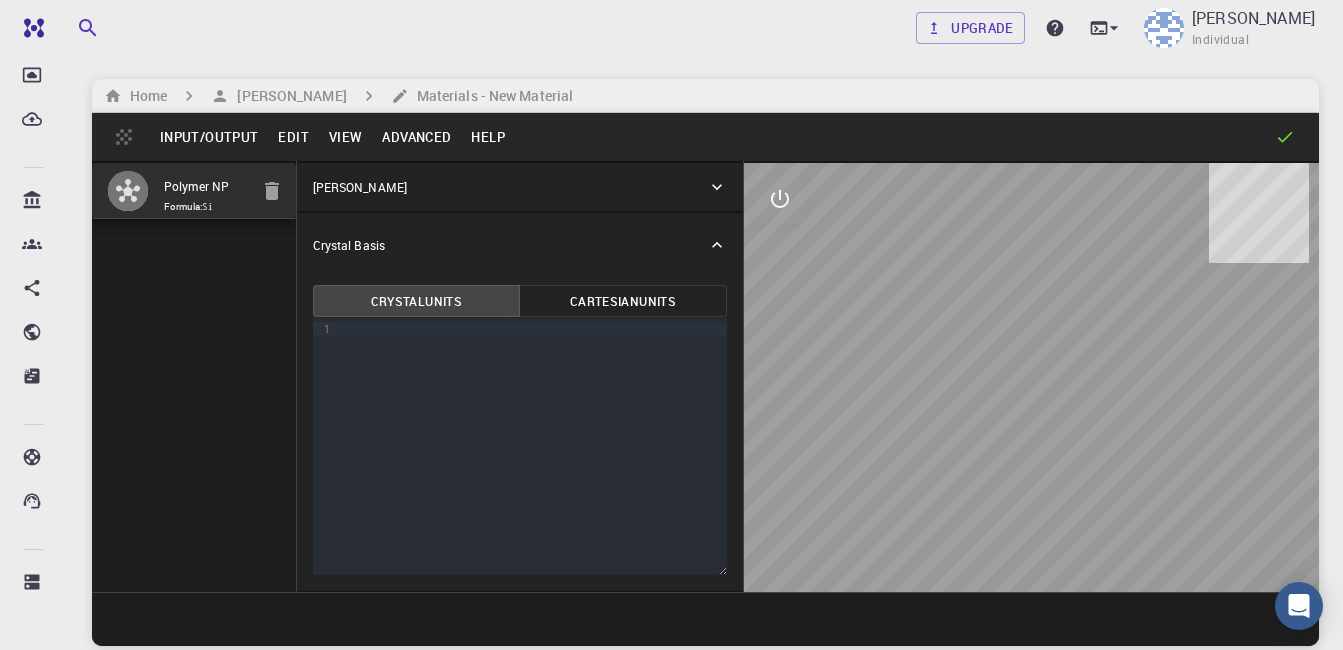 click on "Input/Output" at bounding box center (209, 137) 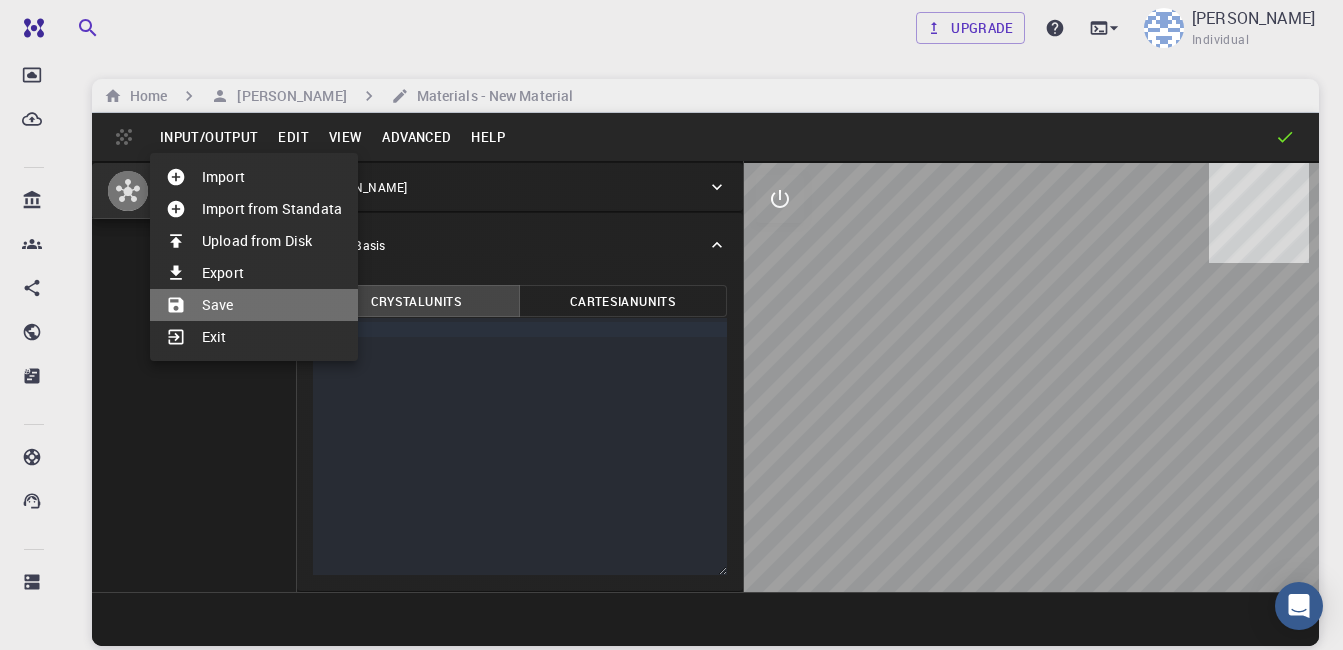 click on "Save" at bounding box center (254, 305) 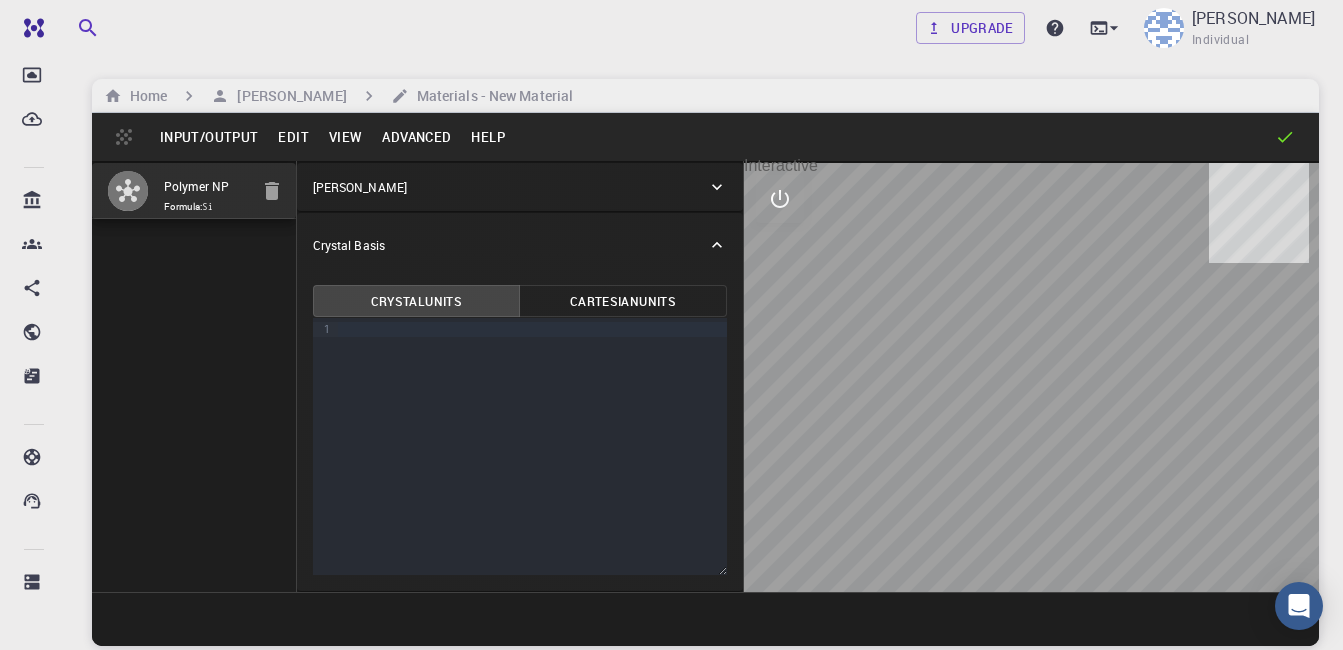 click 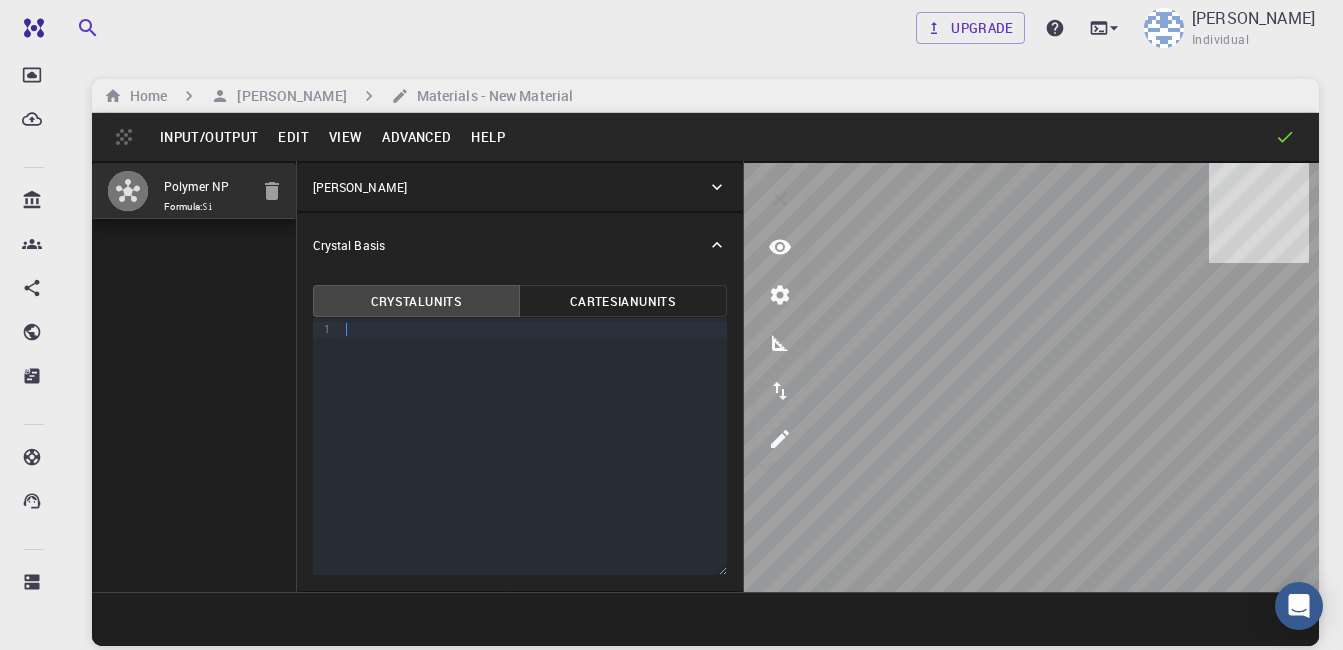 click on "9 1 ›" at bounding box center (520, 446) 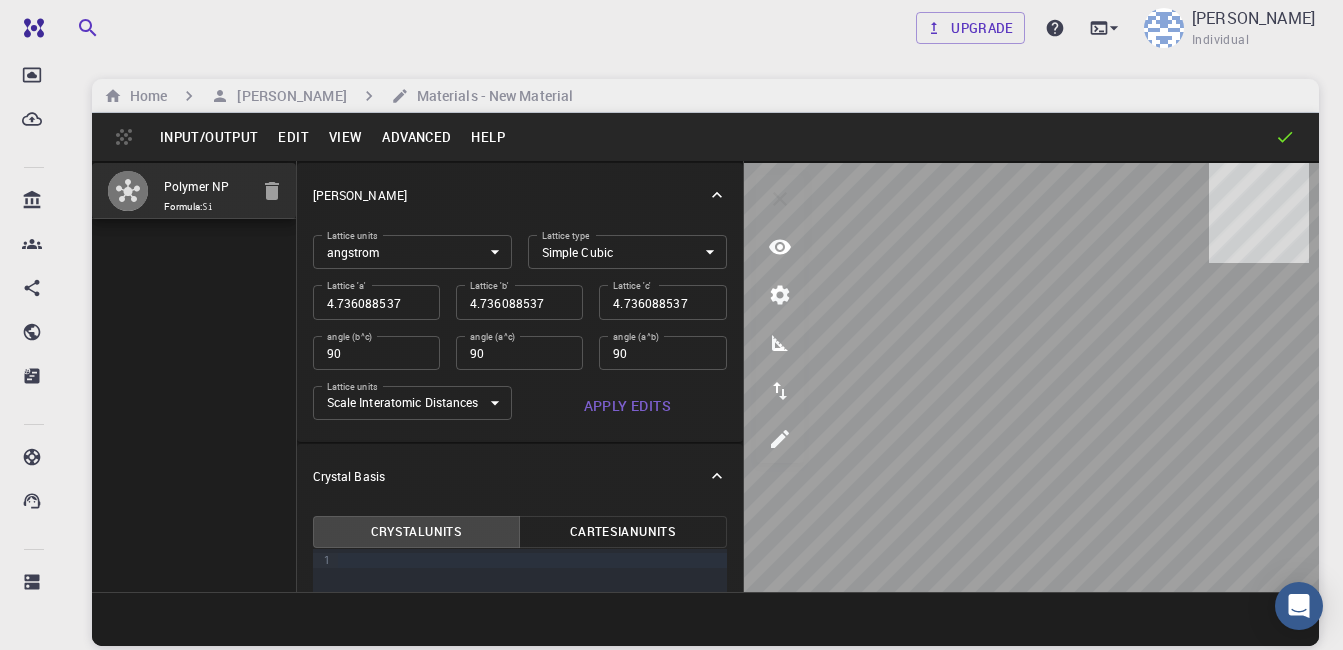click on "[PERSON_NAME]" at bounding box center (510, 195) 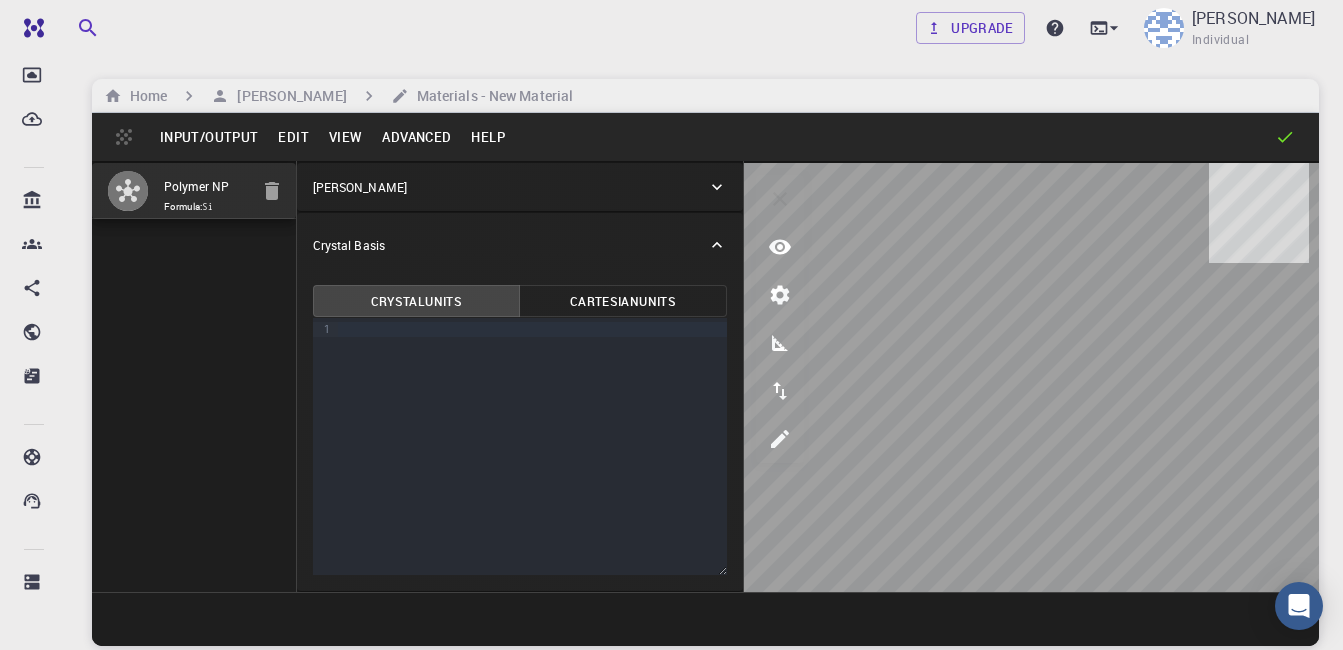 click on "Polymer NP Formula:  Si" at bounding box center (194, 376) 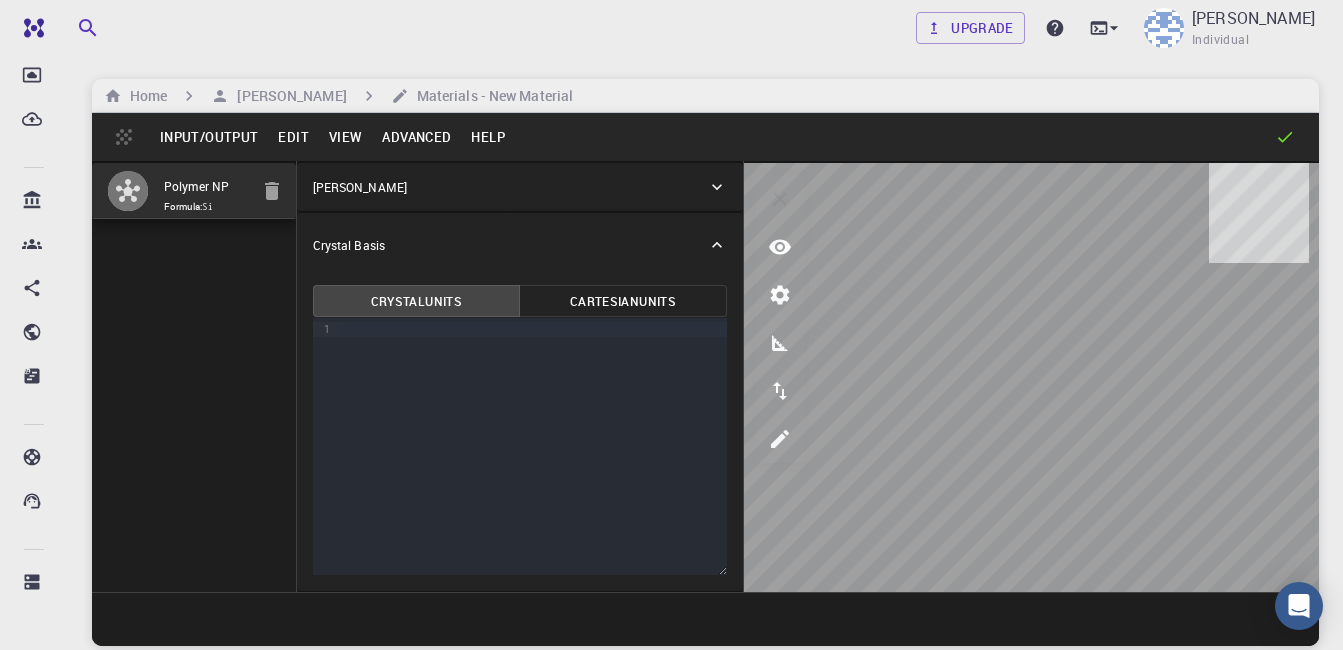 click on "Input/Output" at bounding box center (209, 137) 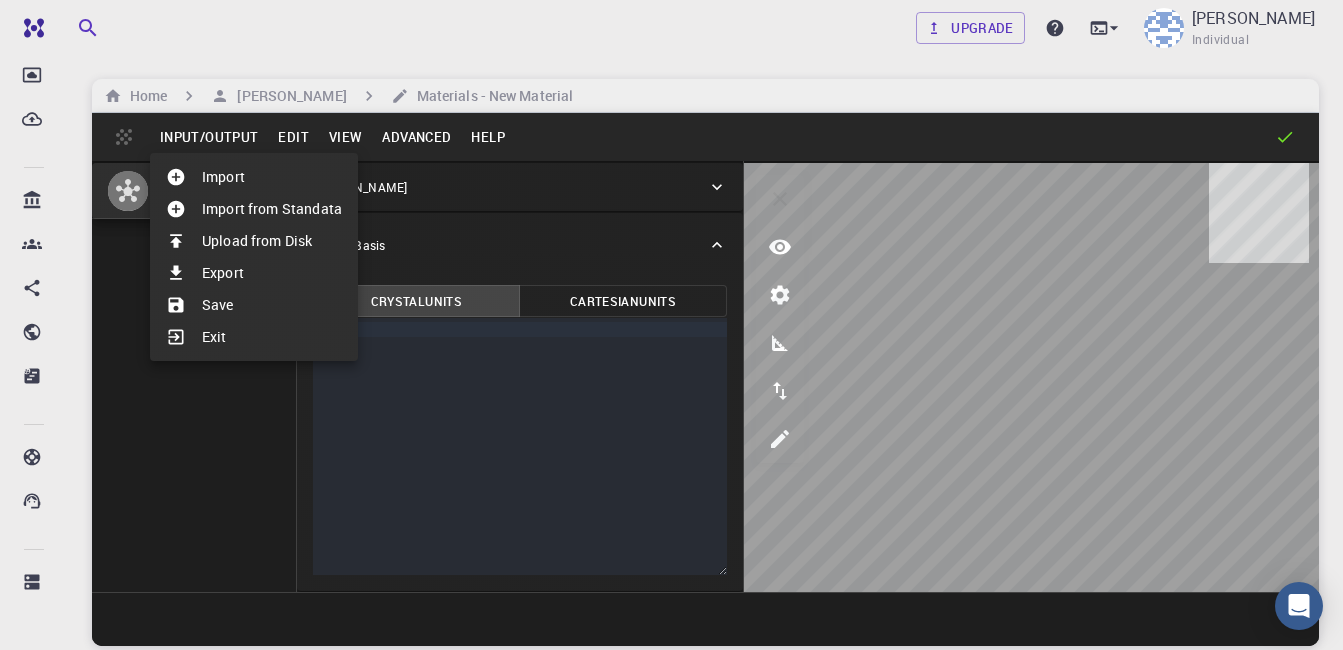 click on "Save" at bounding box center (254, 305) 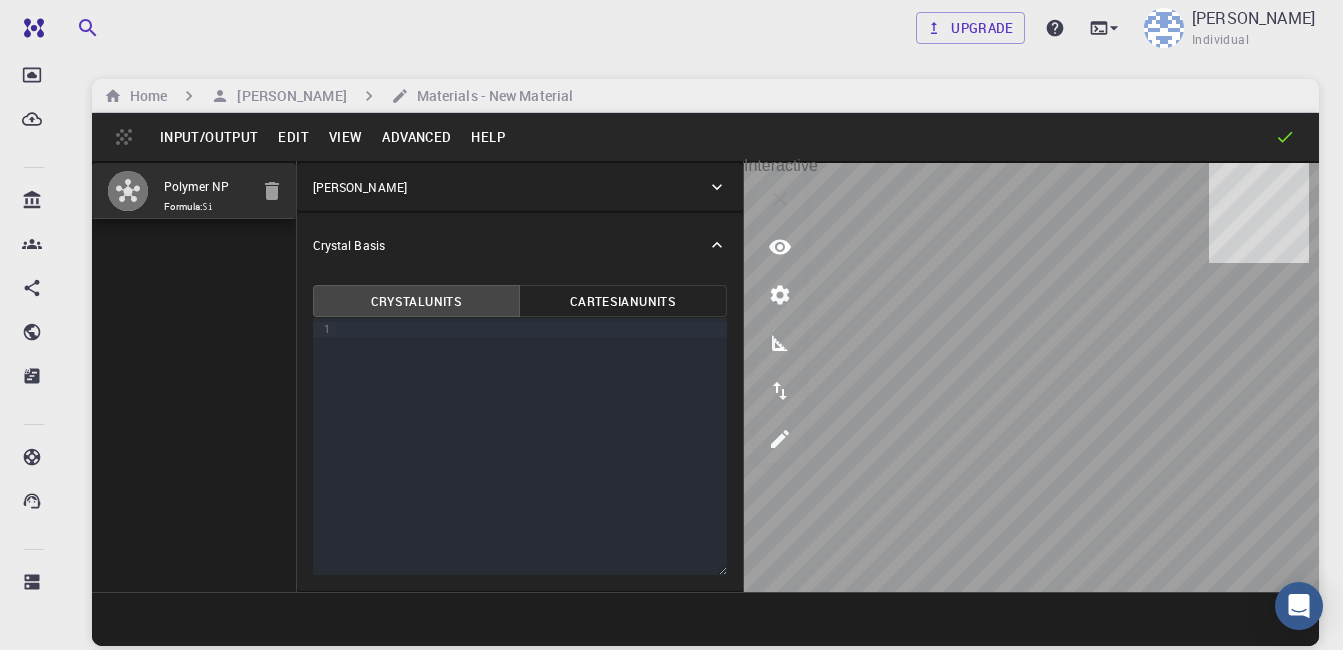click 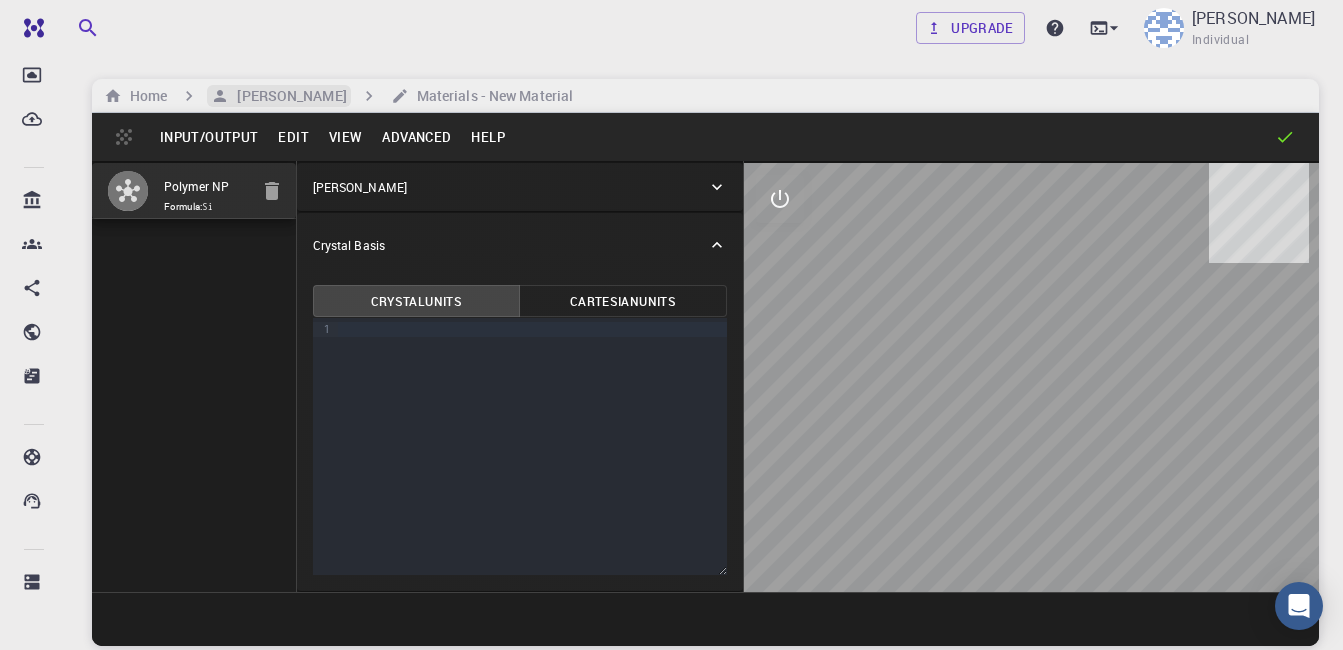 click on "[PERSON_NAME]" at bounding box center [287, 96] 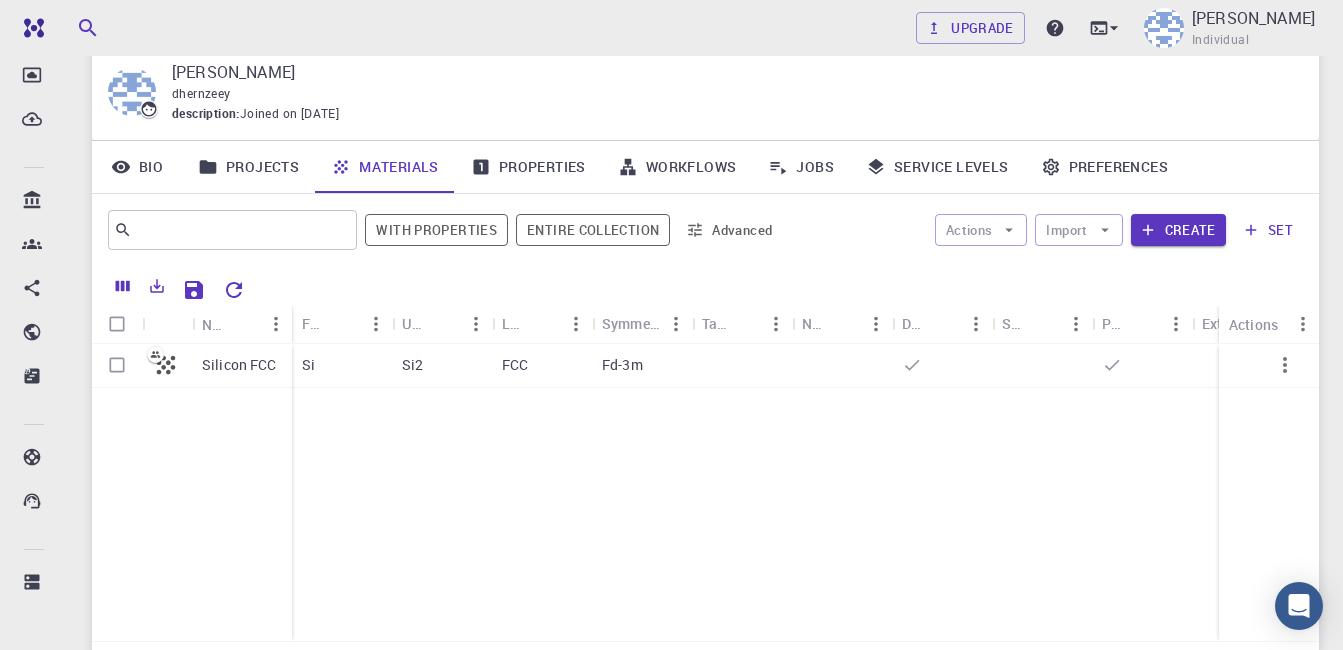 scroll, scrollTop: 100, scrollLeft: 0, axis: vertical 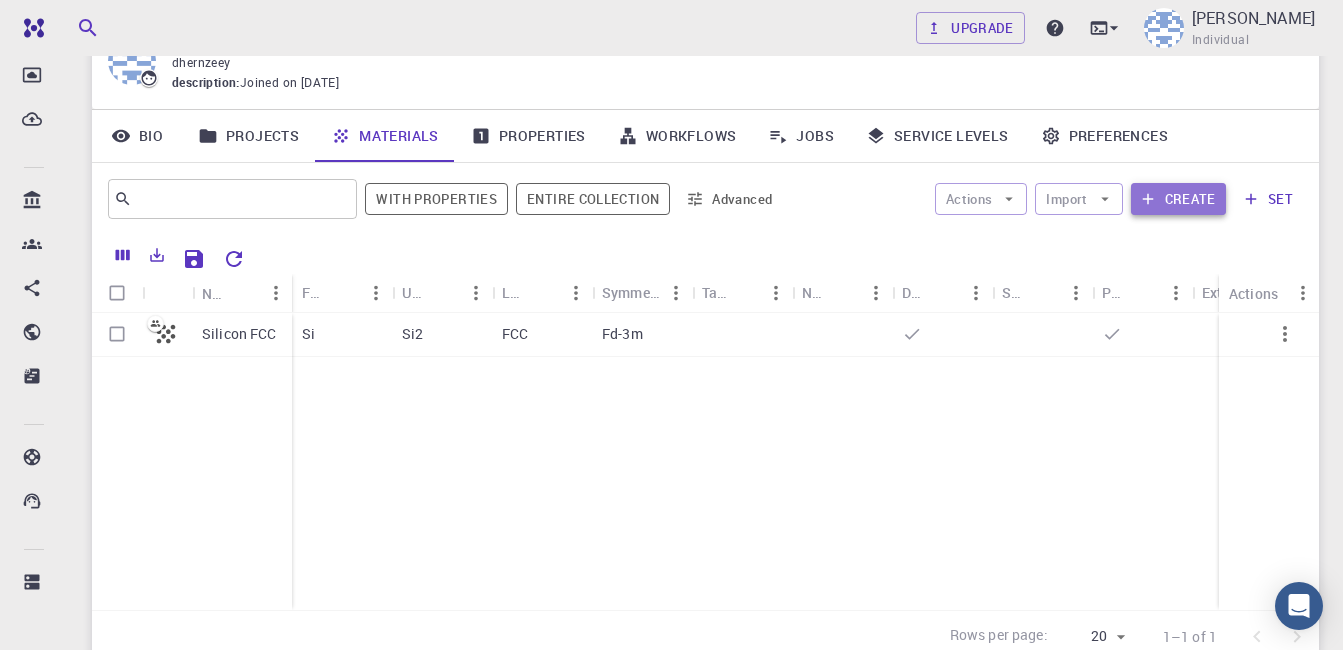 click on "Create" at bounding box center [1178, 199] 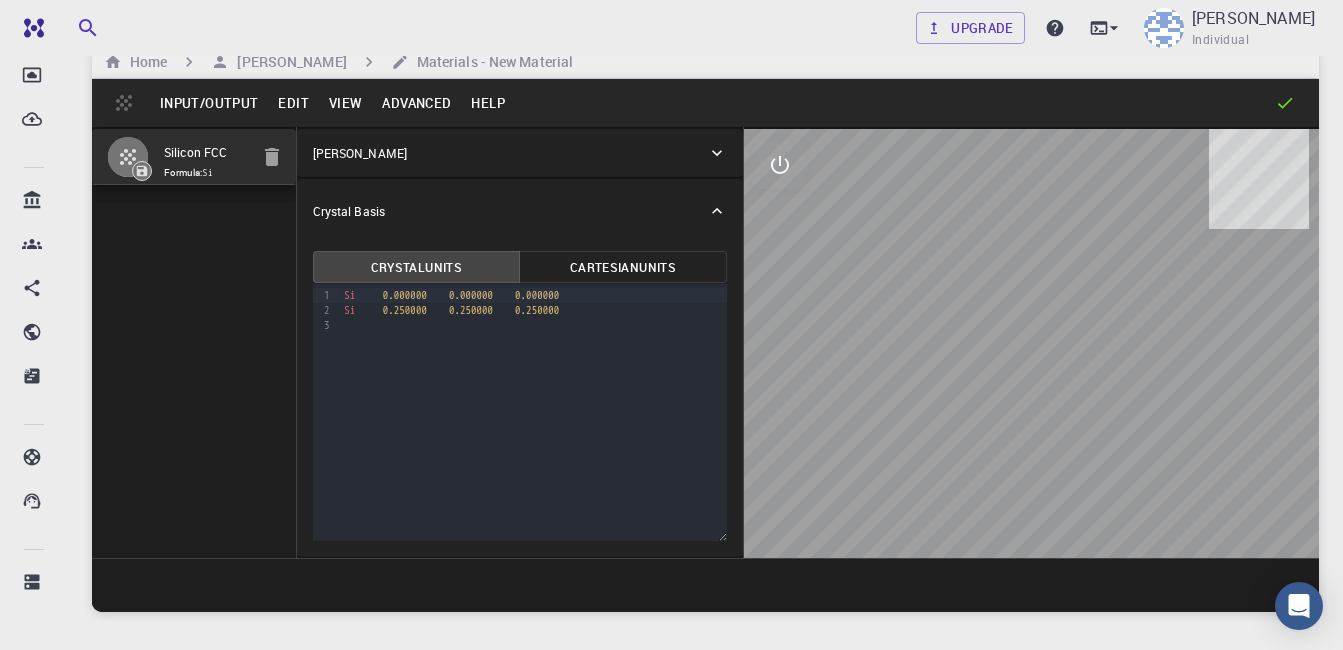 scroll, scrollTop: 0, scrollLeft: 0, axis: both 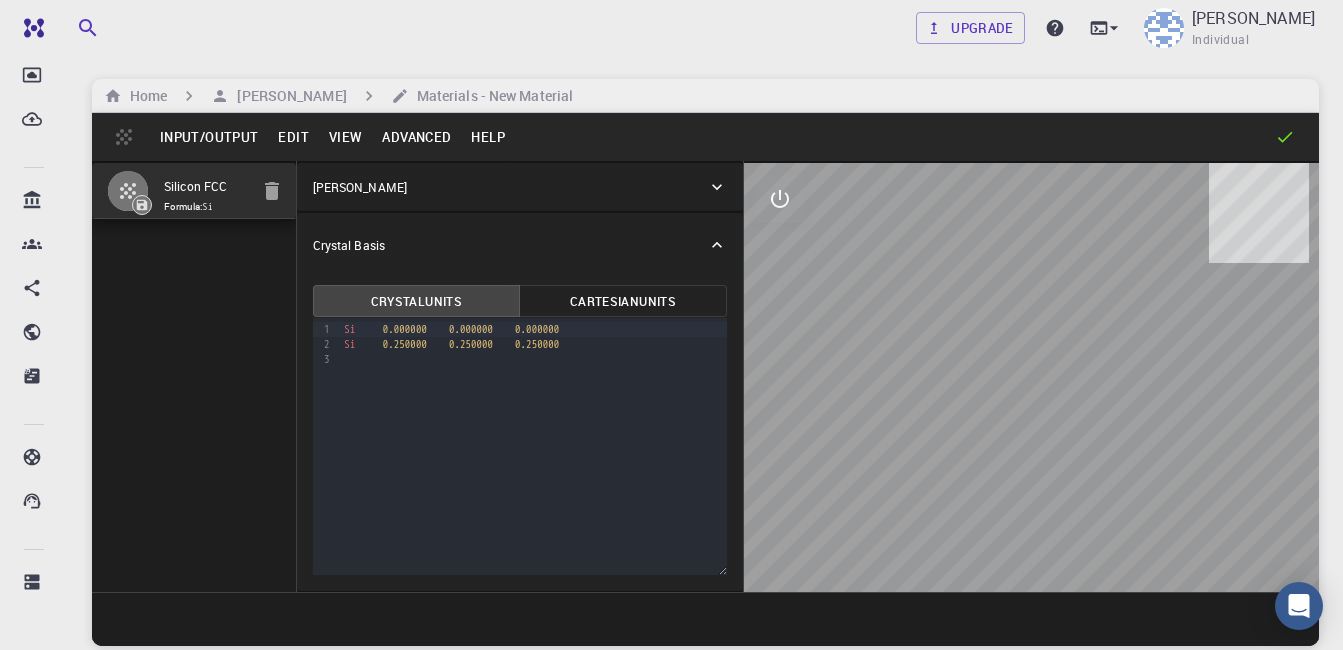 click on "Edit" at bounding box center [293, 137] 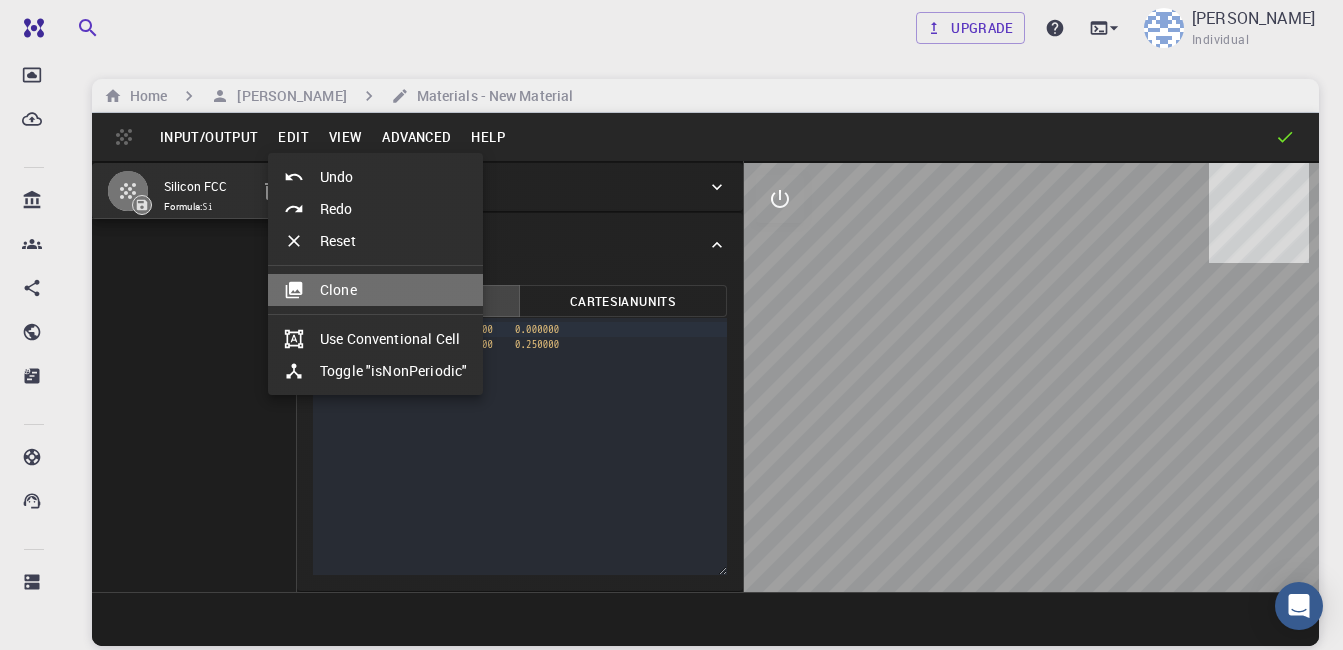 click on "Clone" at bounding box center [375, 290] 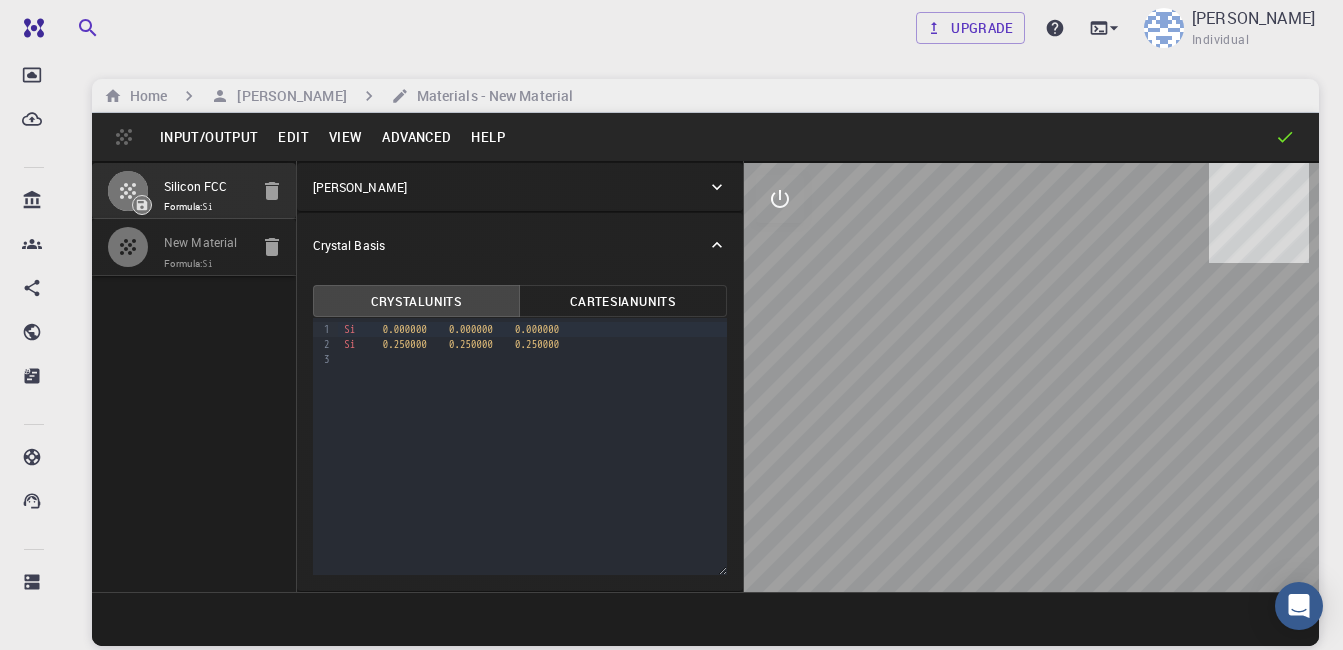click 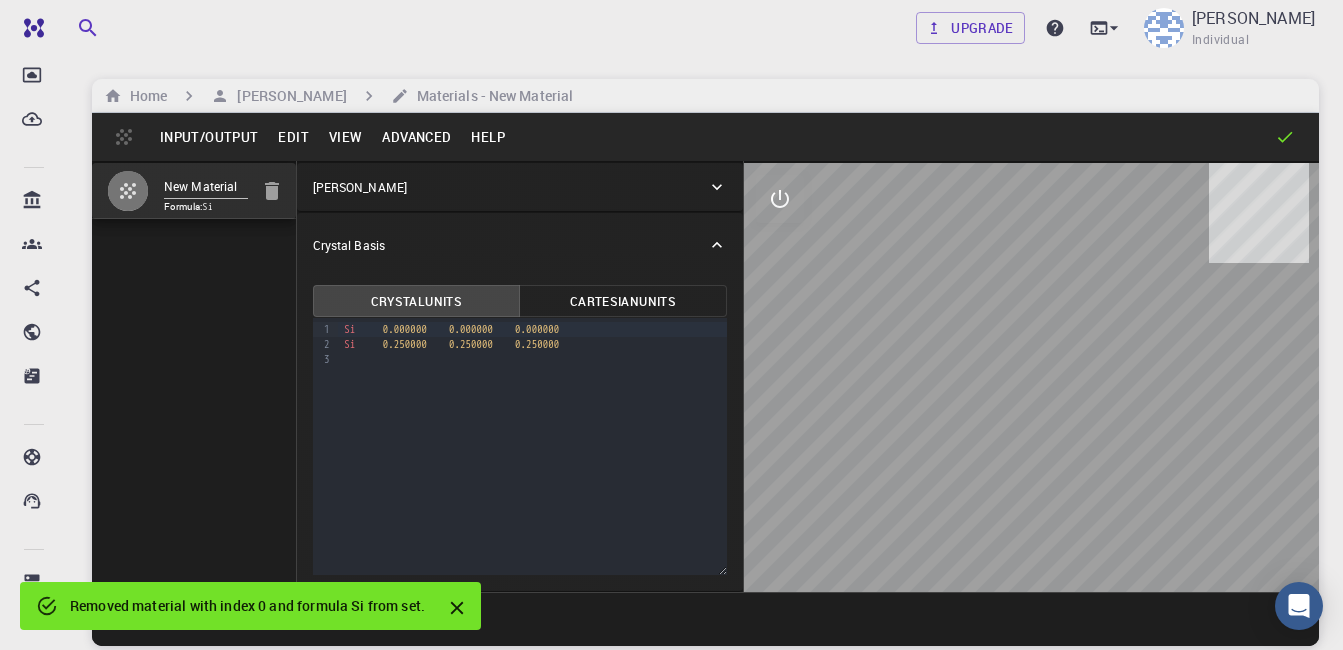 click on "Edit" at bounding box center [293, 137] 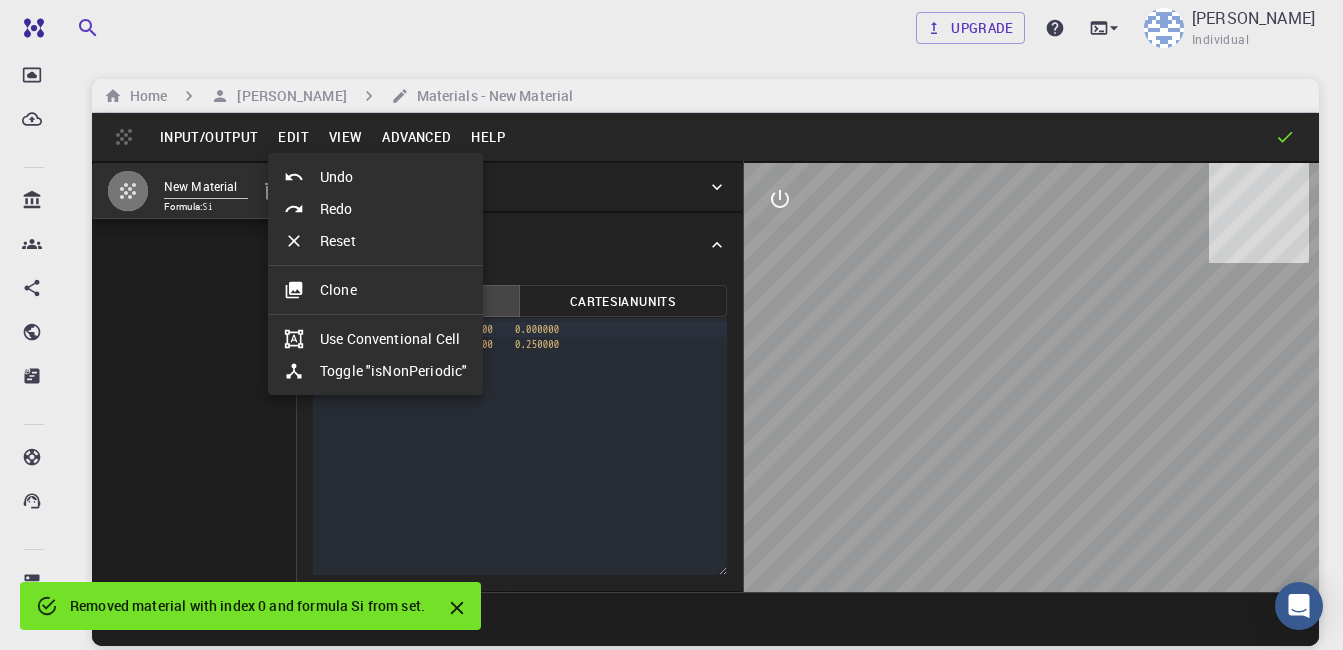 click on "Toggle "isNonPeriodic"" at bounding box center [375, 371] 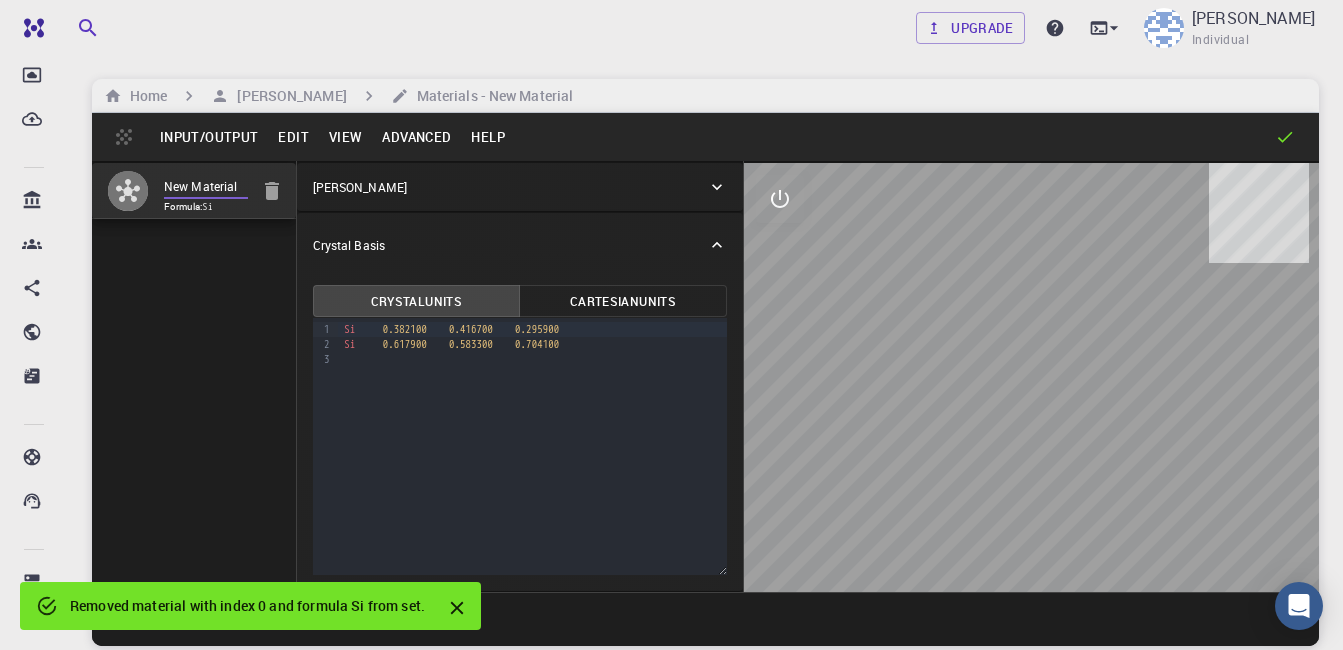 click on "New Material" at bounding box center (206, 187) 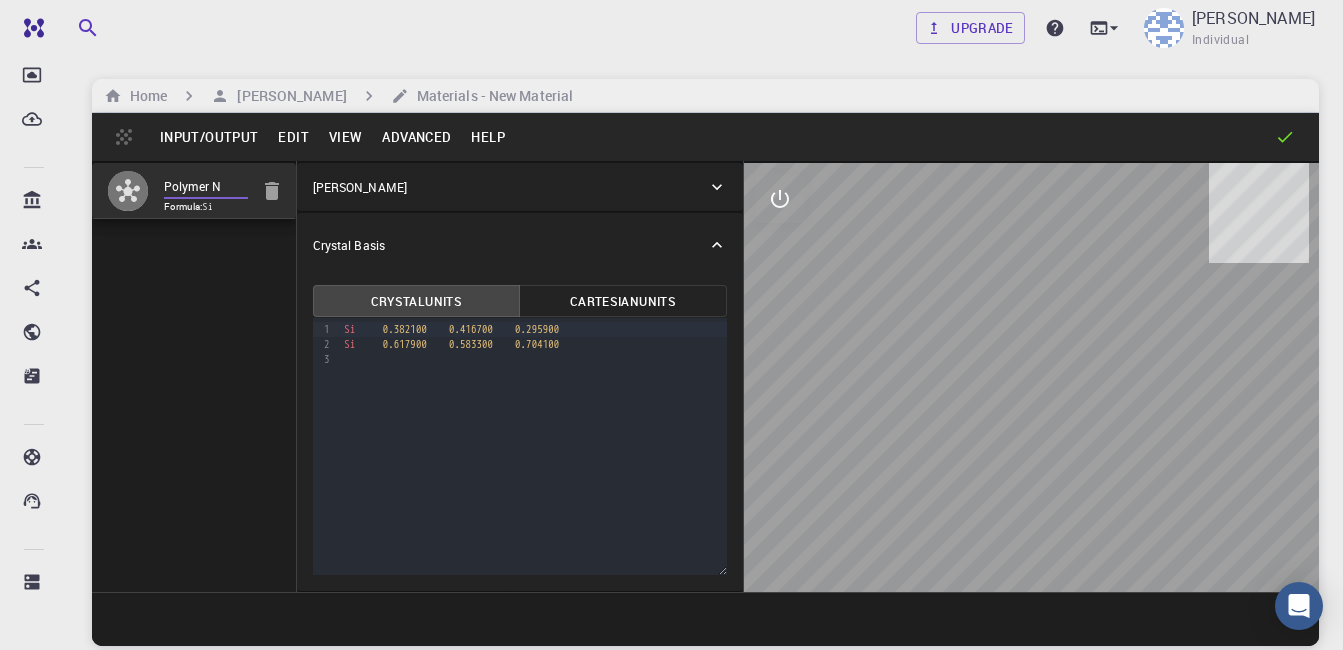type on "Polymer NP" 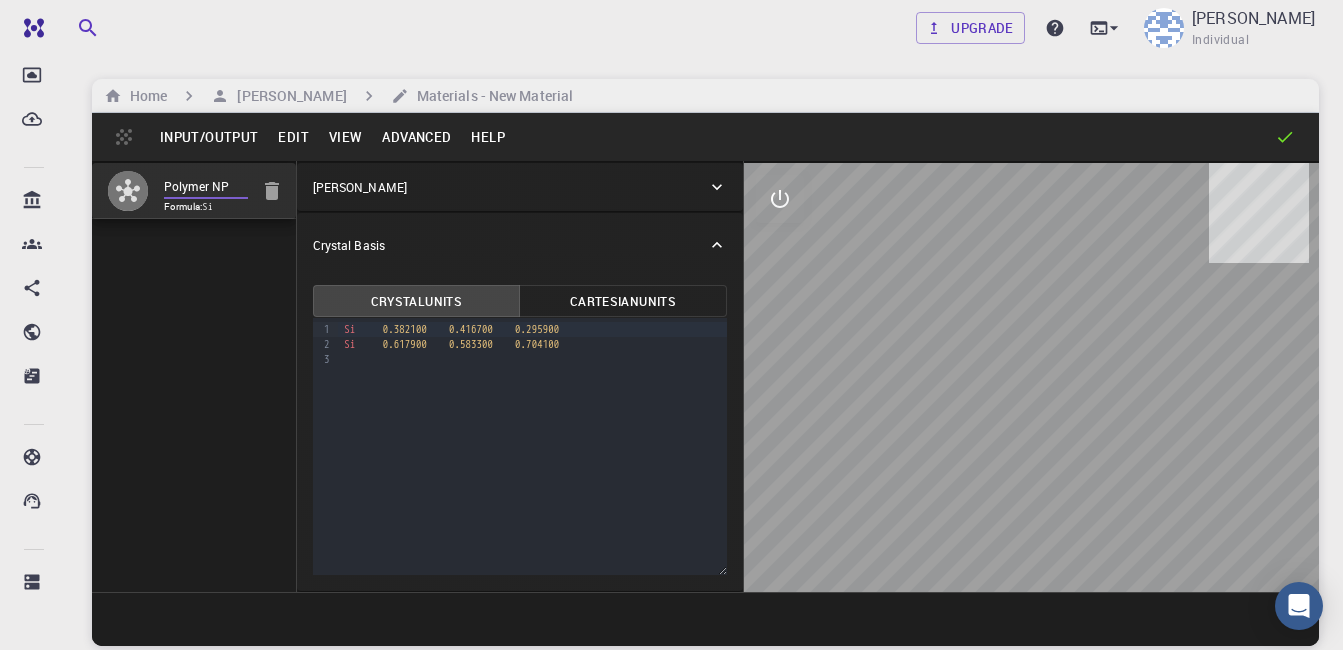 click at bounding box center (532, 359) 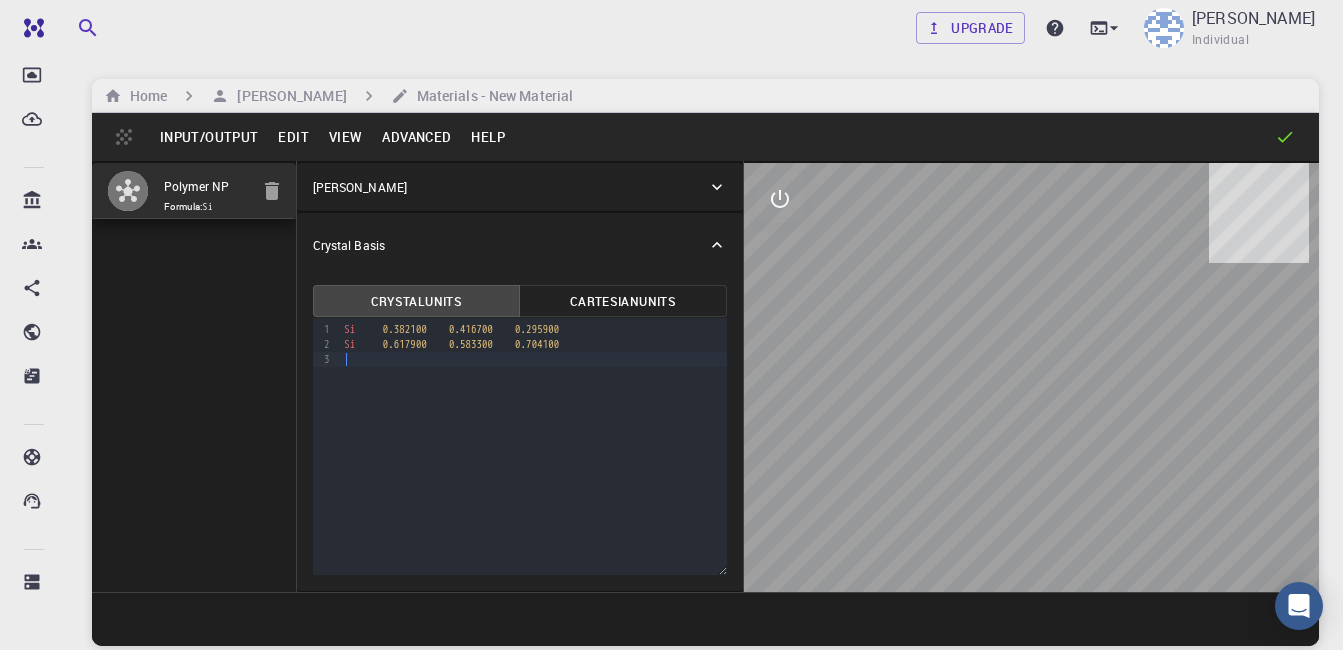 click on "Si       0.617900      0.583300      0.704100" at bounding box center [532, 344] 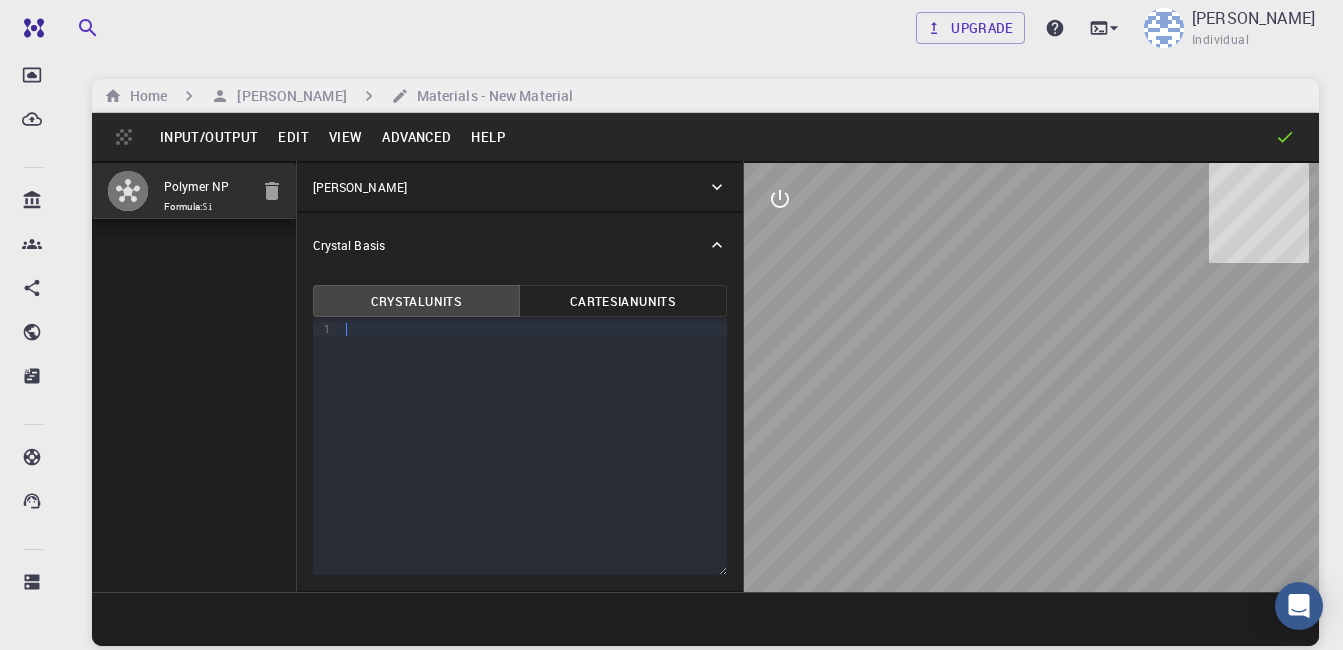 drag, startPoint x: 374, startPoint y: 348, endPoint x: 387, endPoint y: 417, distance: 70.21396 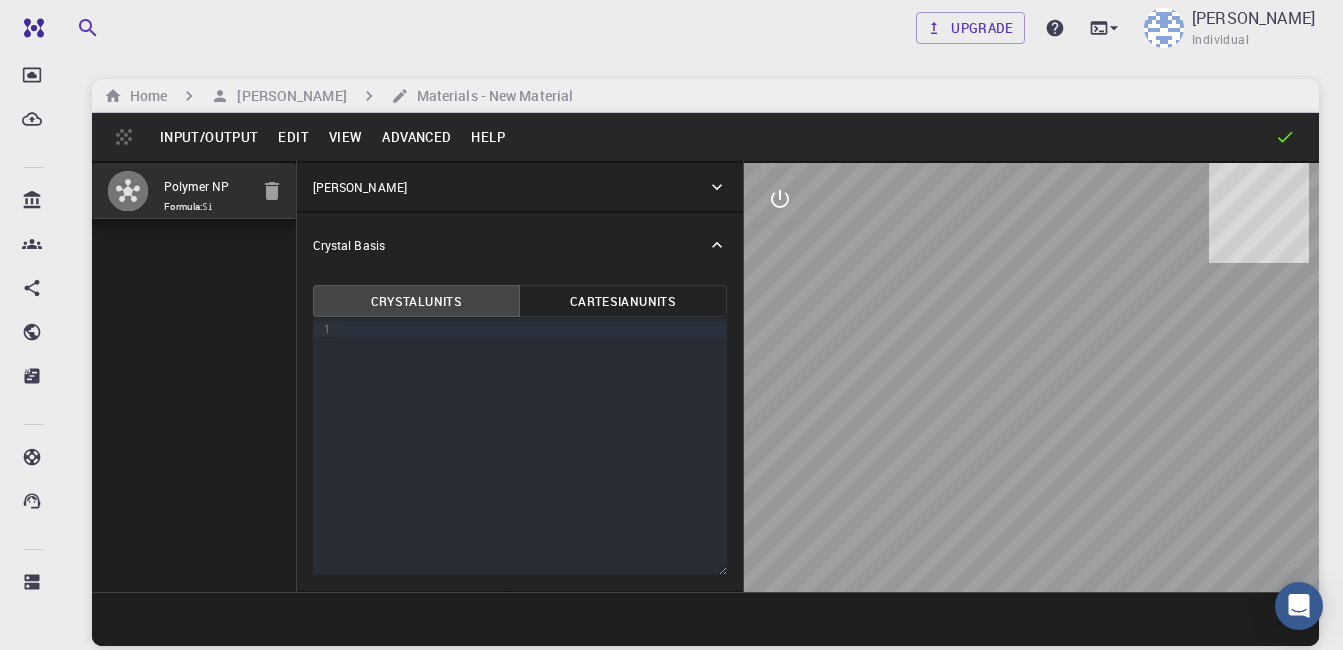 click on "Polymer NP Formula:  Si" at bounding box center [194, 376] 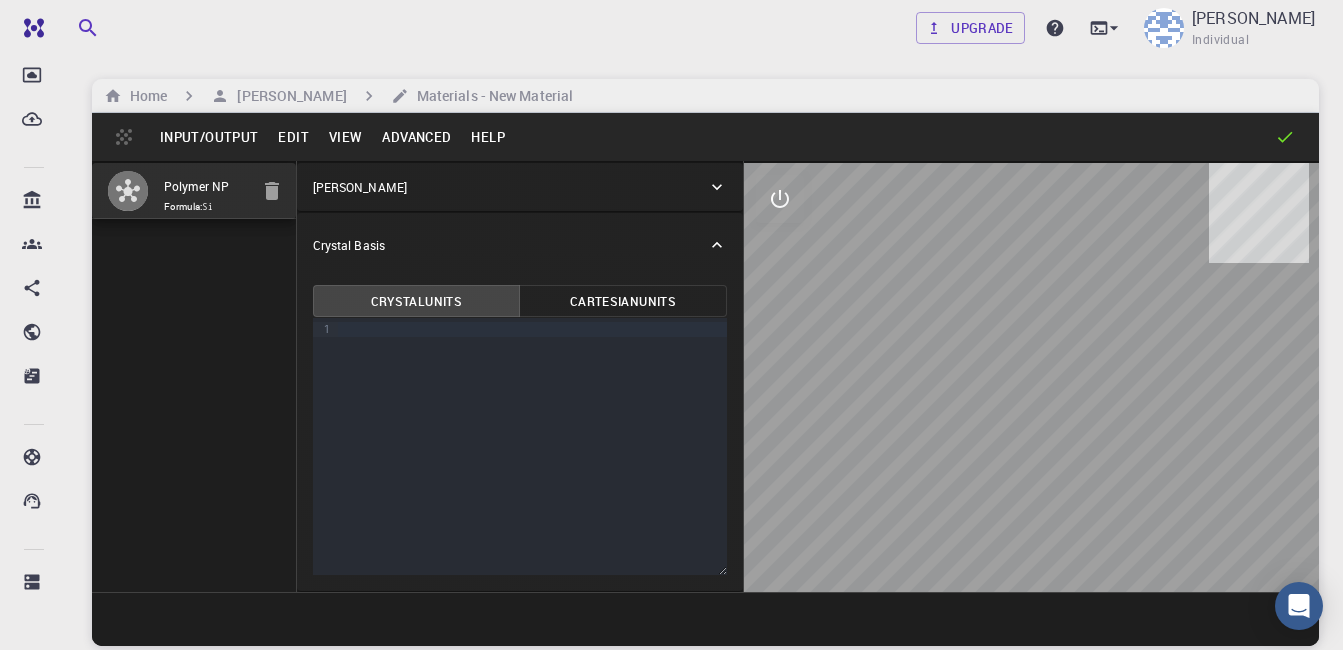 click on "Input/Output" at bounding box center [209, 137] 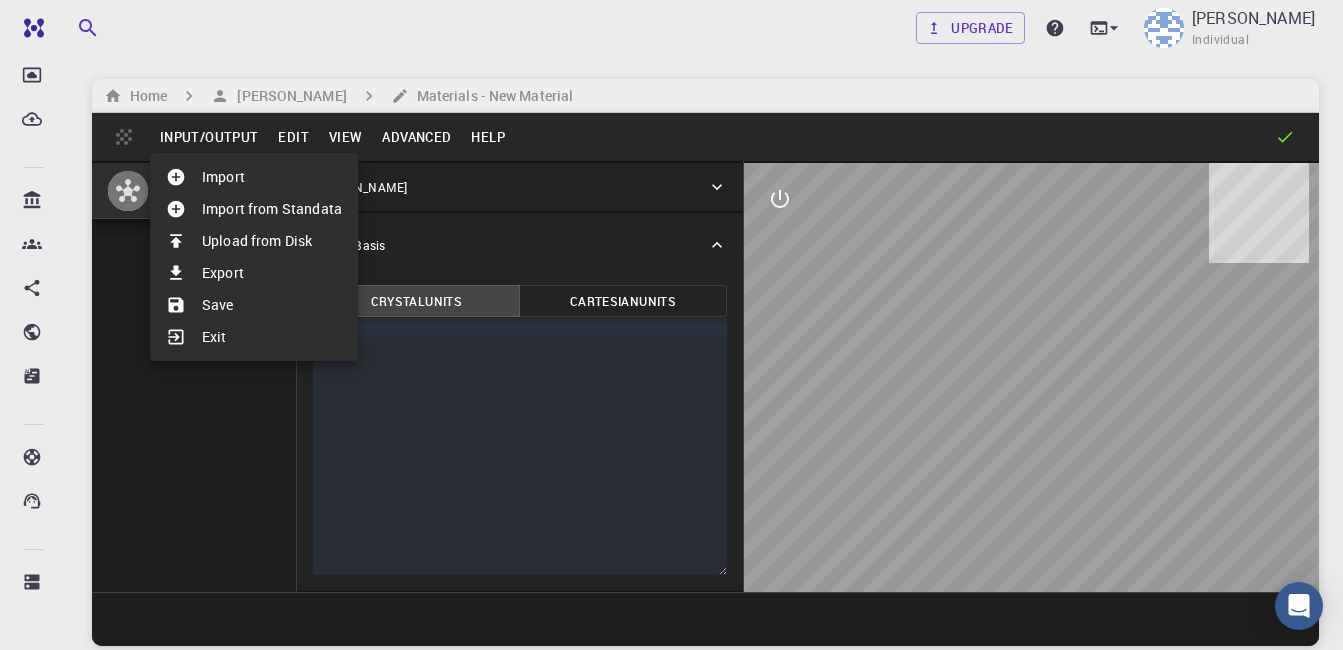 click on "Save" at bounding box center [254, 305] 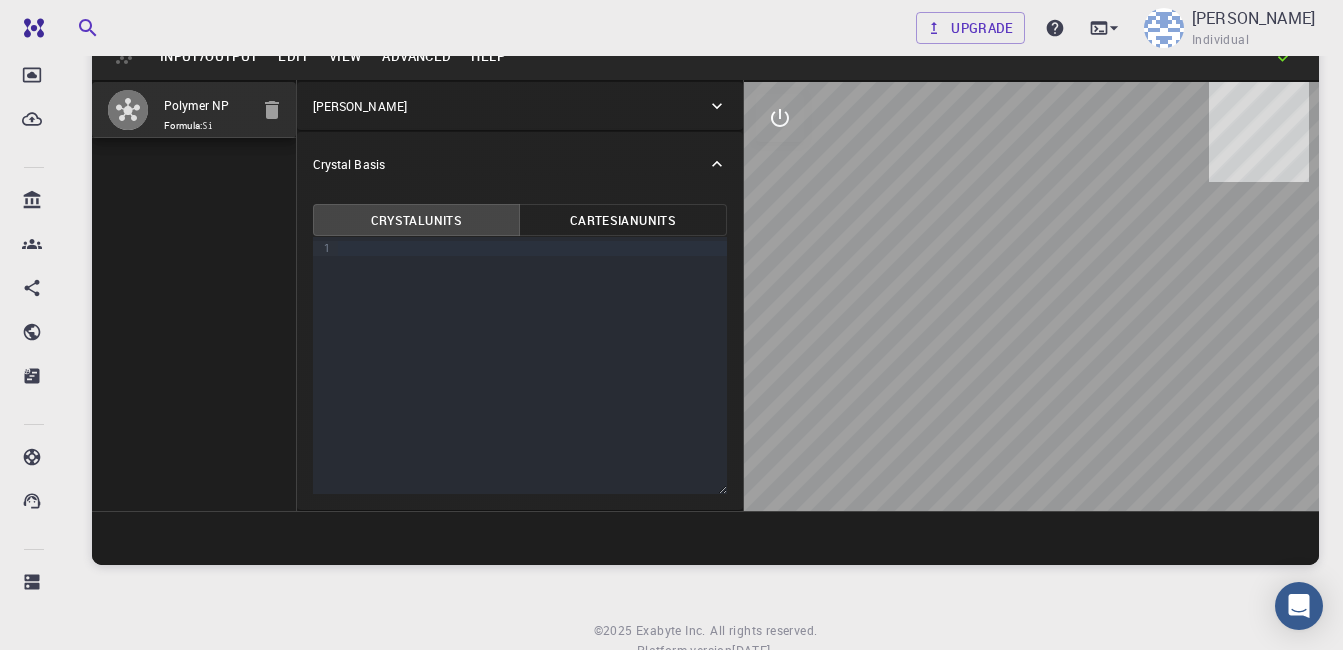 scroll, scrollTop: 0, scrollLeft: 0, axis: both 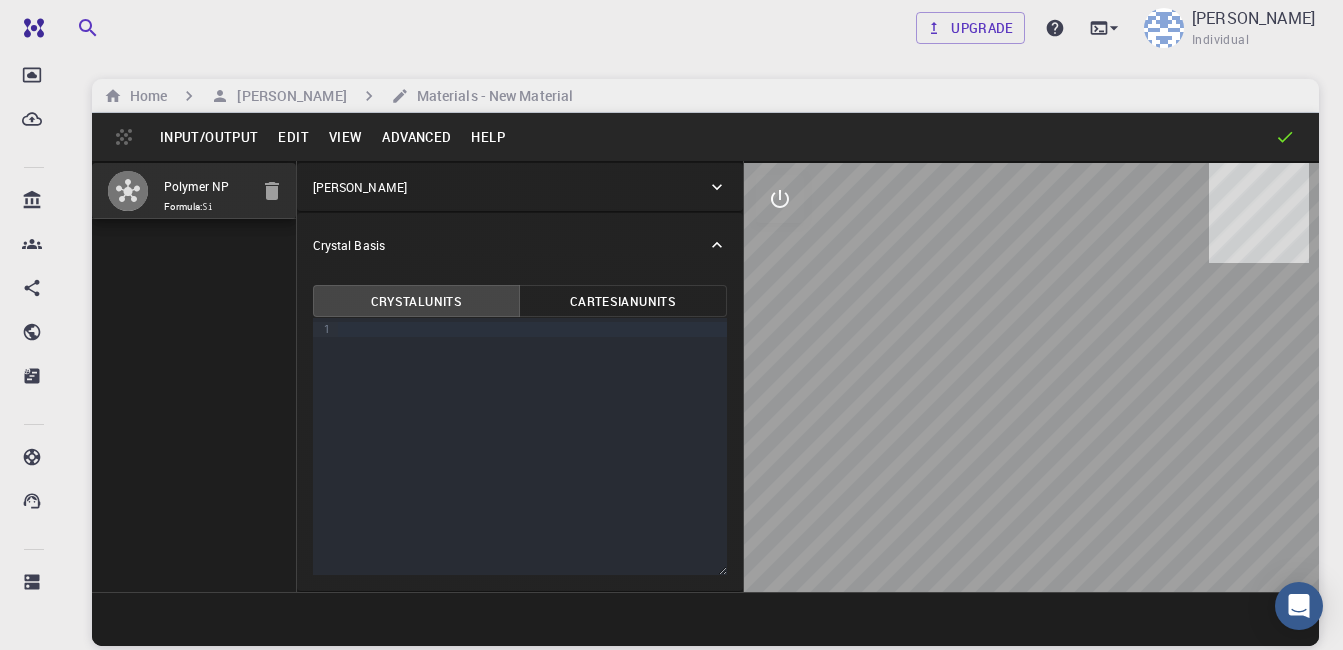 click at bounding box center [532, 329] 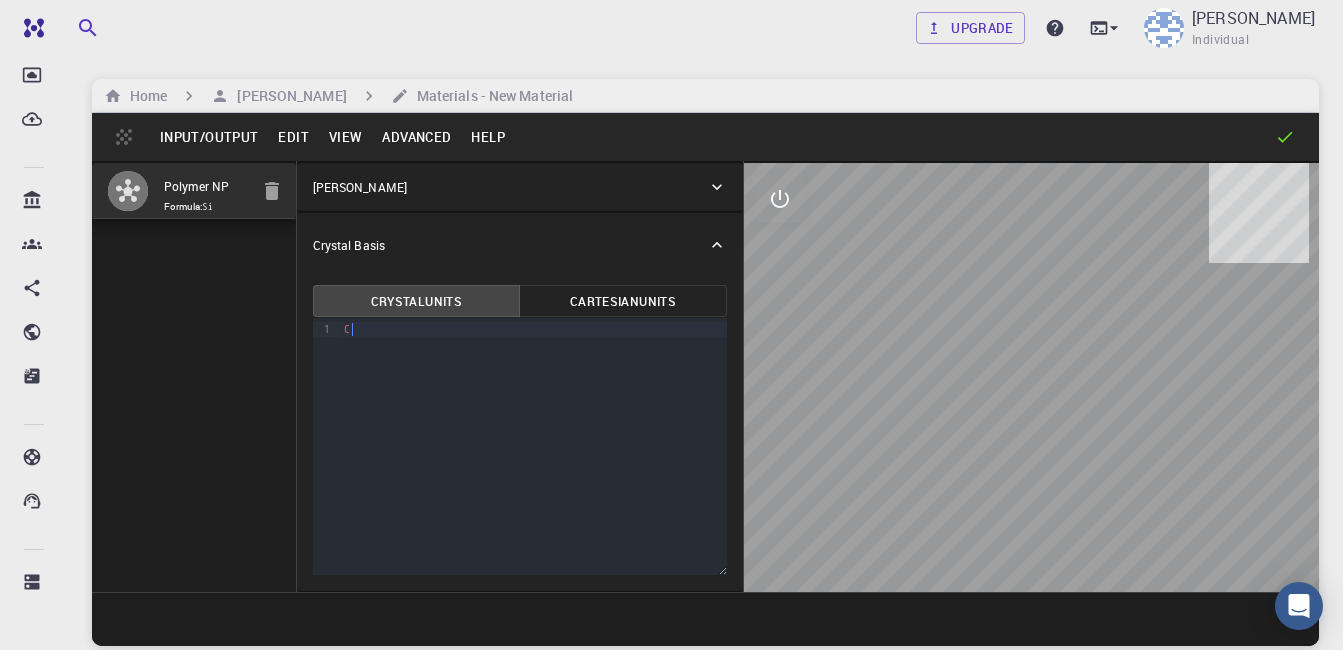 click on "C" at bounding box center [532, 329] 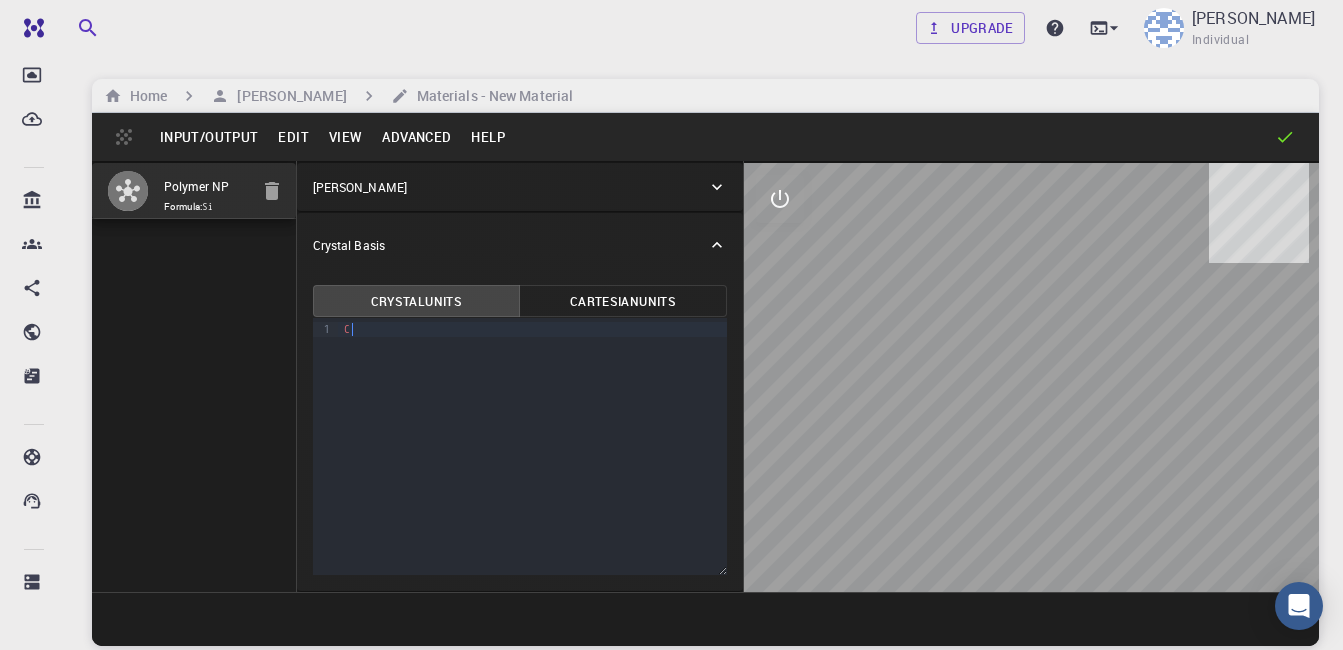 click on "9 1 › C" at bounding box center (520, 446) 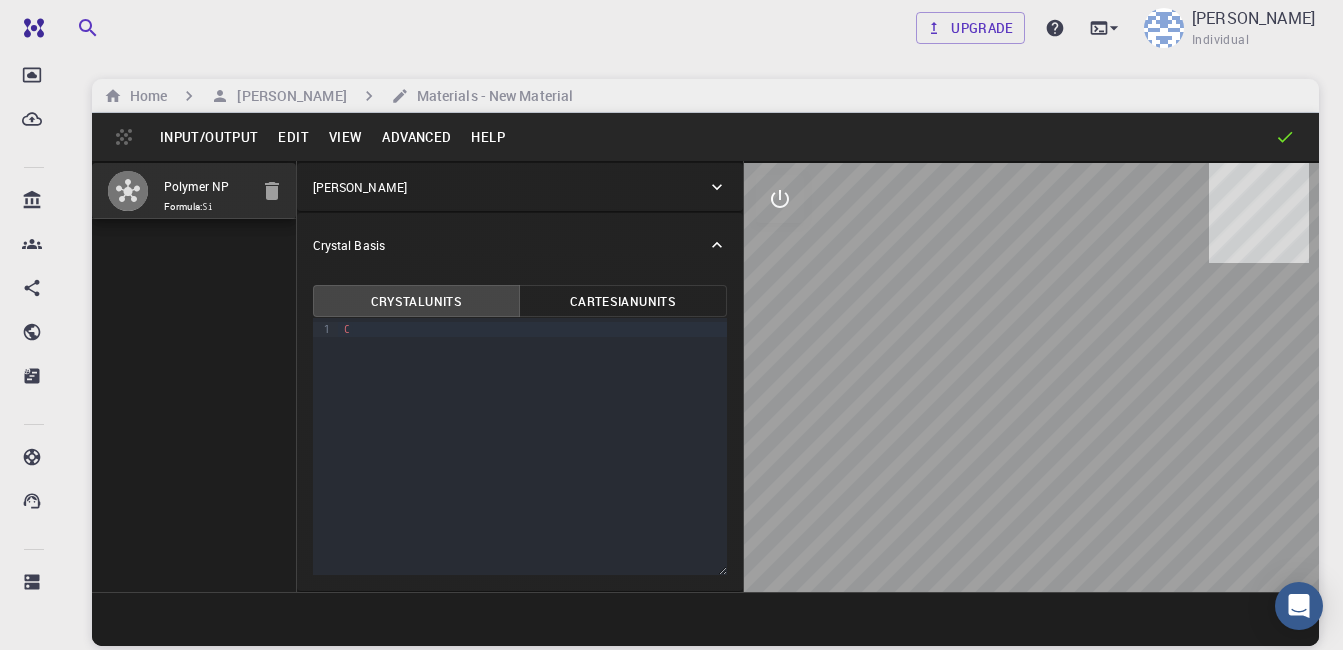 click on "Cartesian  Units" at bounding box center [623, 301] 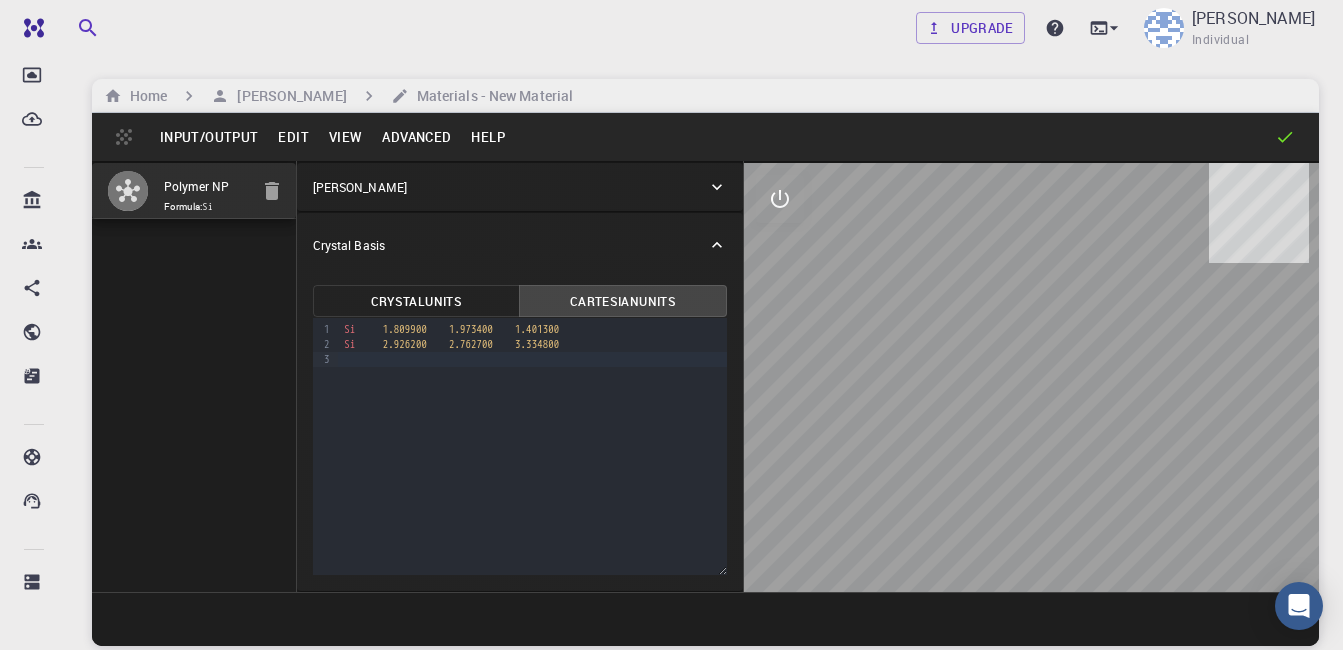 click on "Crystal  Units" at bounding box center [417, 301] 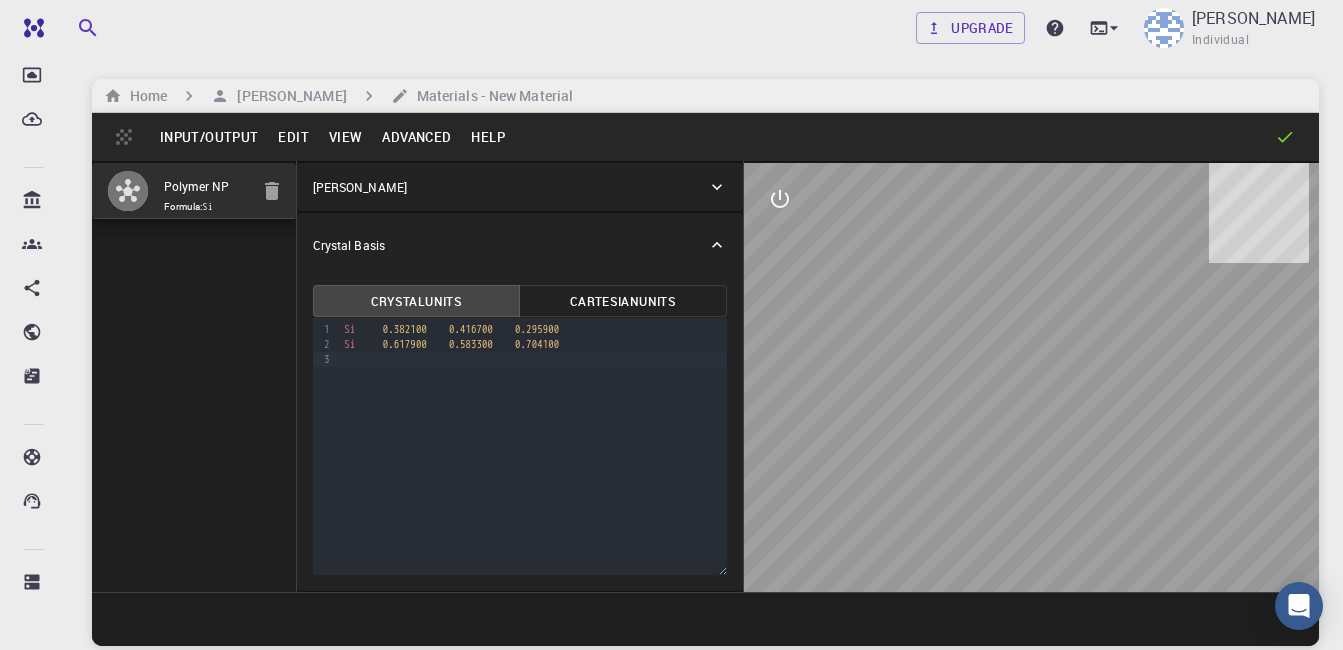 click on "9 1 2 3 › Si       0.382100      0.416700      0.295900   Si       0.617900      0.583300      0.704100" at bounding box center (520, 446) 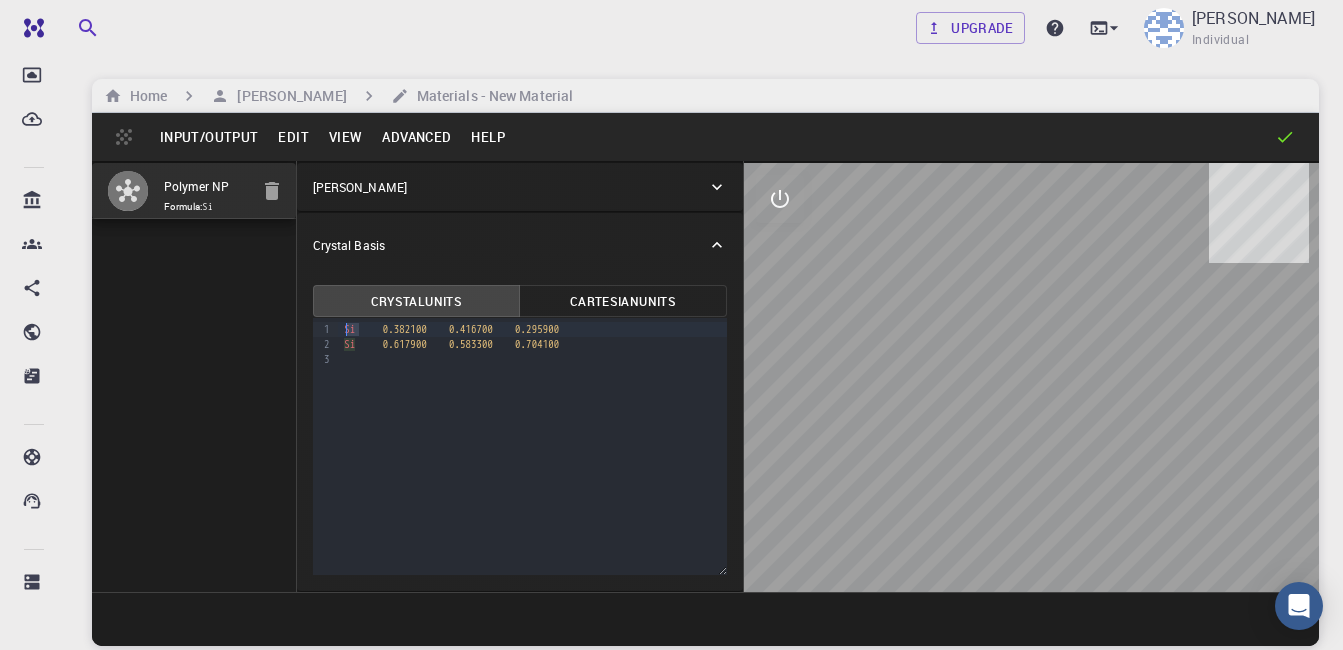 drag, startPoint x: 356, startPoint y: 326, endPoint x: 338, endPoint y: 326, distance: 18 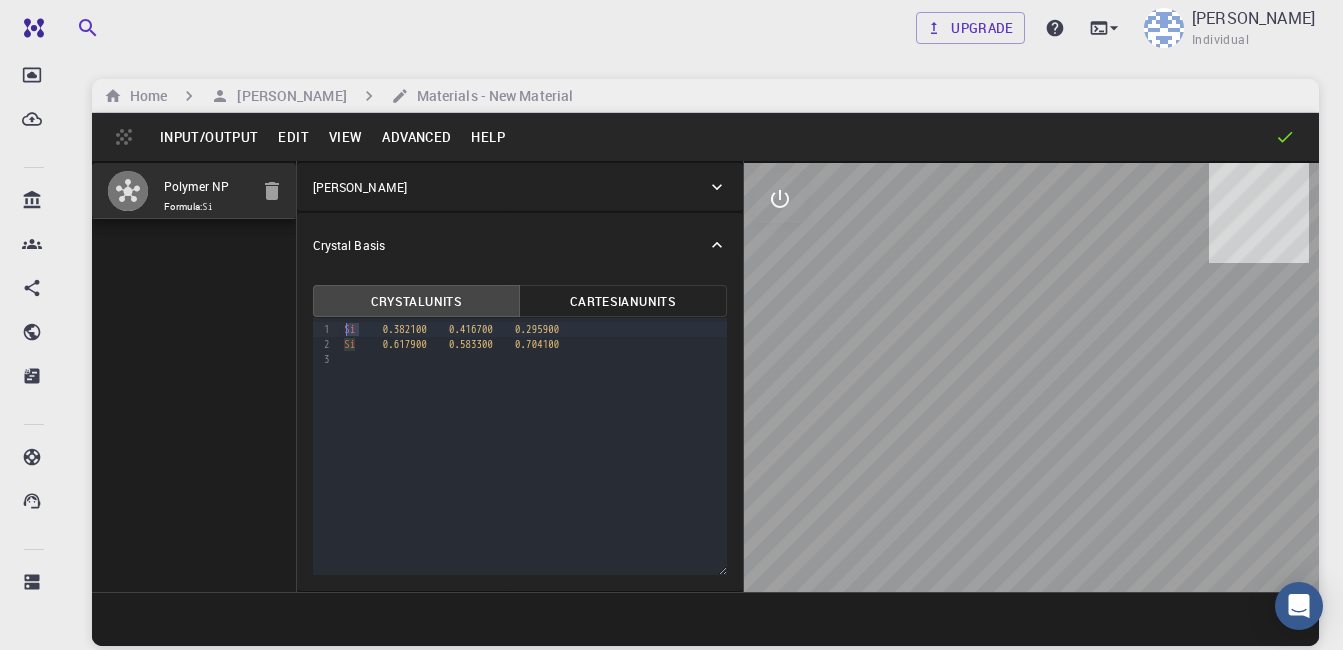 click on "9 1 2 3 › Si       0.382100      0.416700      0.295900   Si       0.617900      0.583300      0.704100" at bounding box center (520, 446) 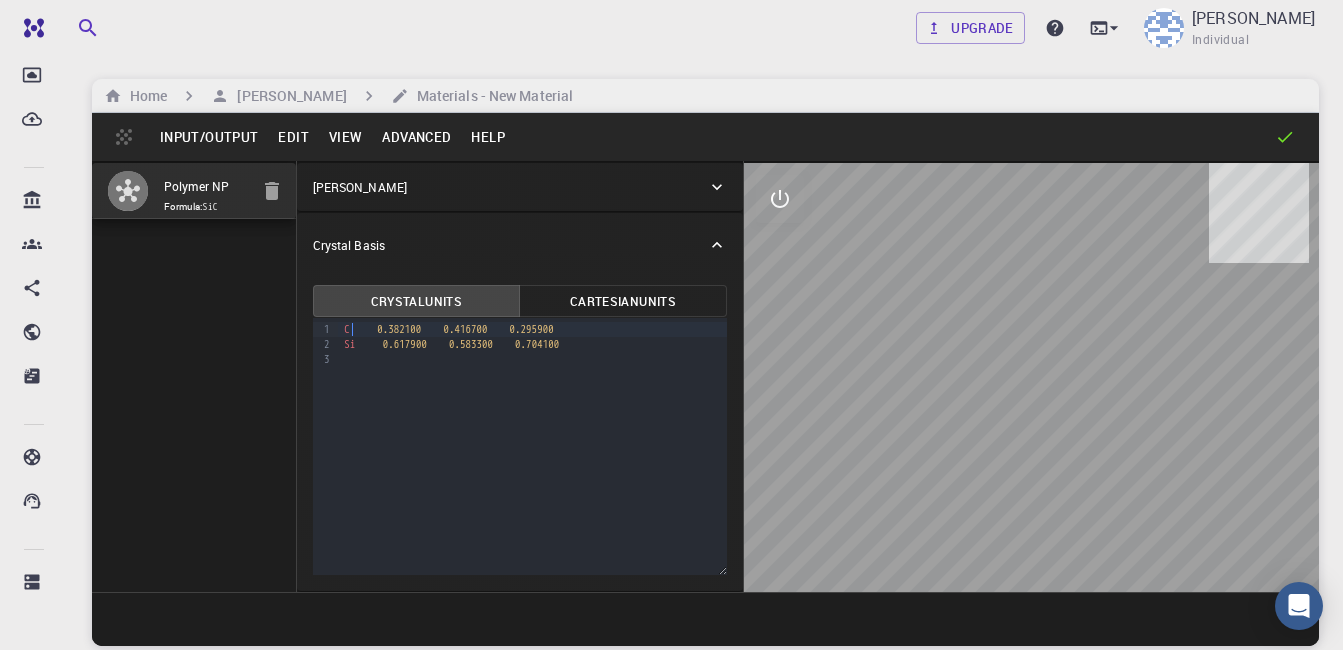 click on "Si       0.617900      0.583300      0.704100" at bounding box center (532, 344) 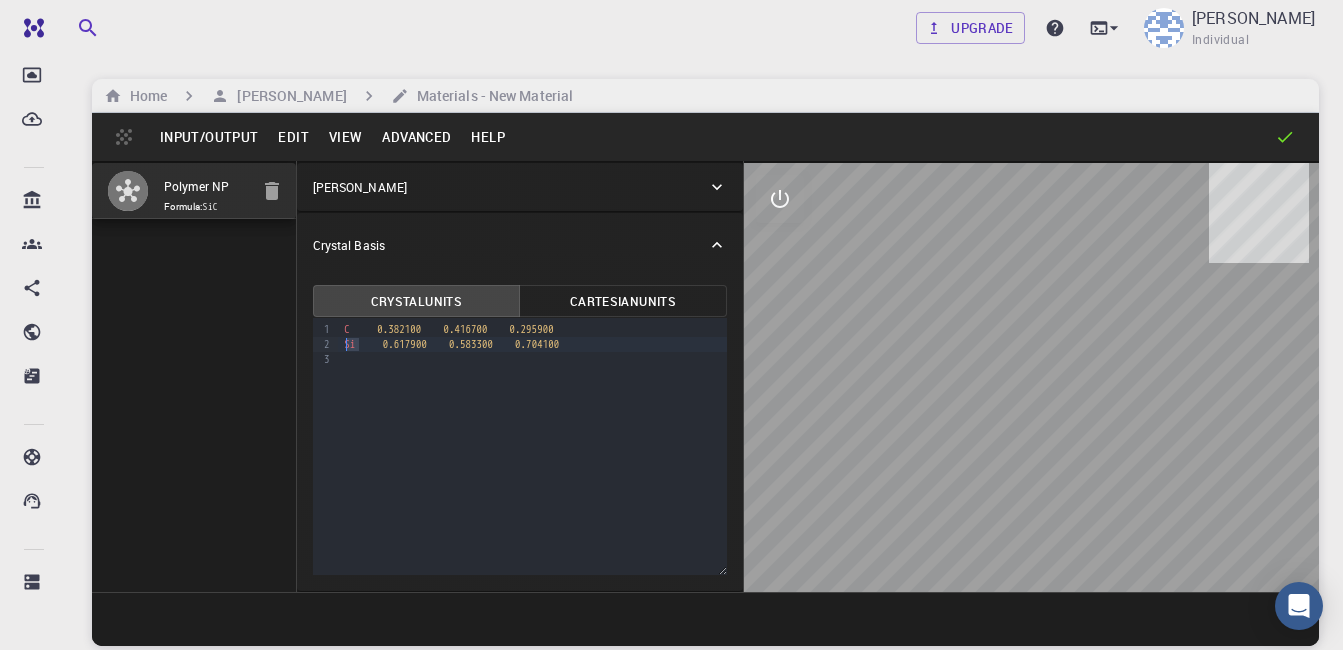 drag, startPoint x: 359, startPoint y: 344, endPoint x: 341, endPoint y: 344, distance: 18 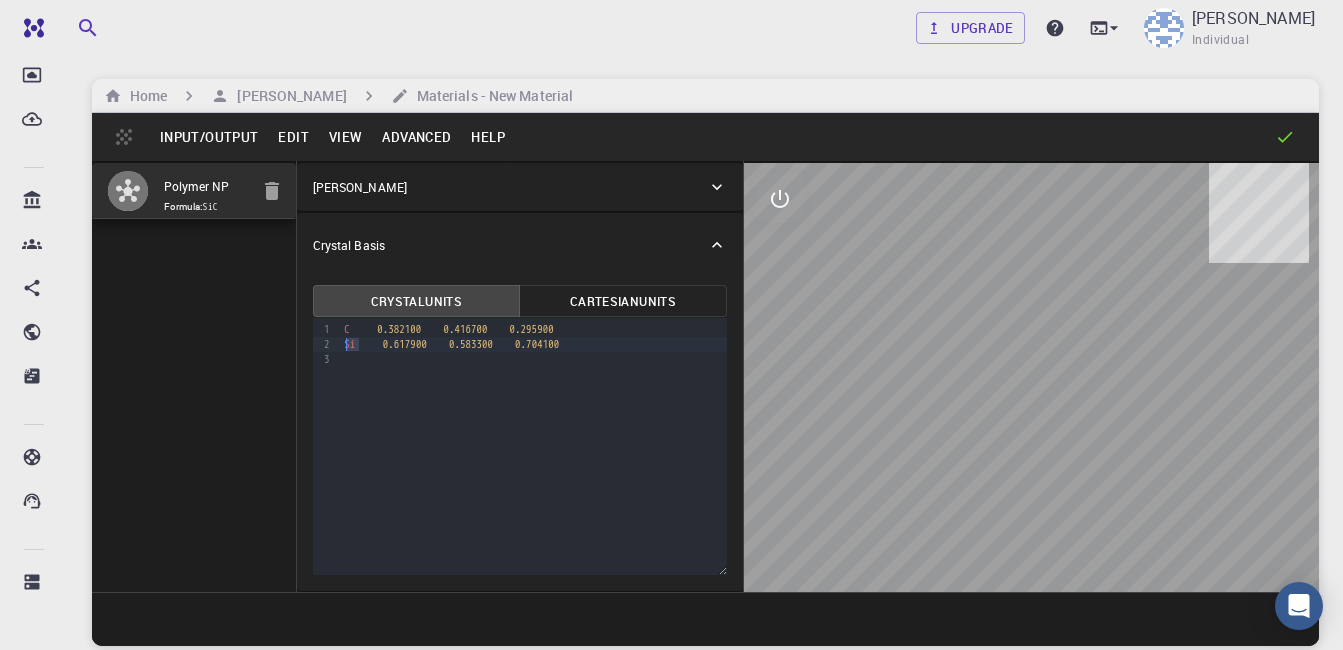 click on "Si       0.617900      0.583300      0.704100" at bounding box center [532, 344] 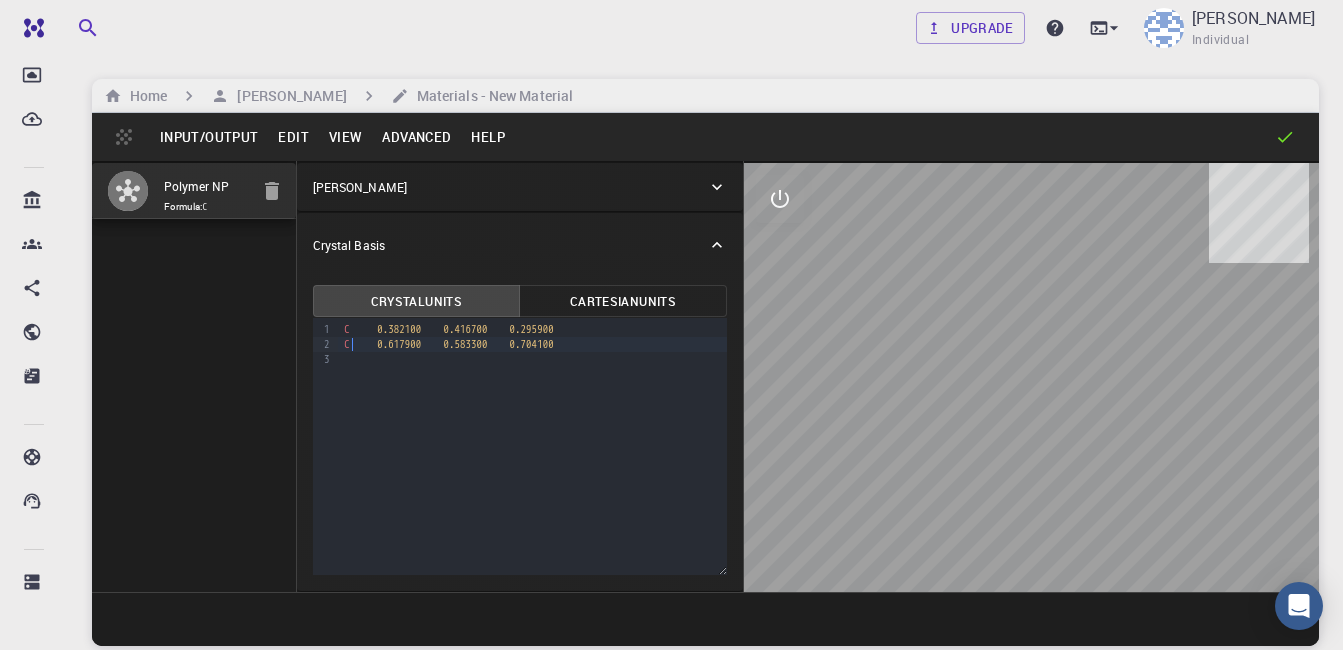 click on "9 1 2 3 › C       0.382100      0.416700      0.295900   C       0.617900      0.583300      0.704100" at bounding box center [520, 446] 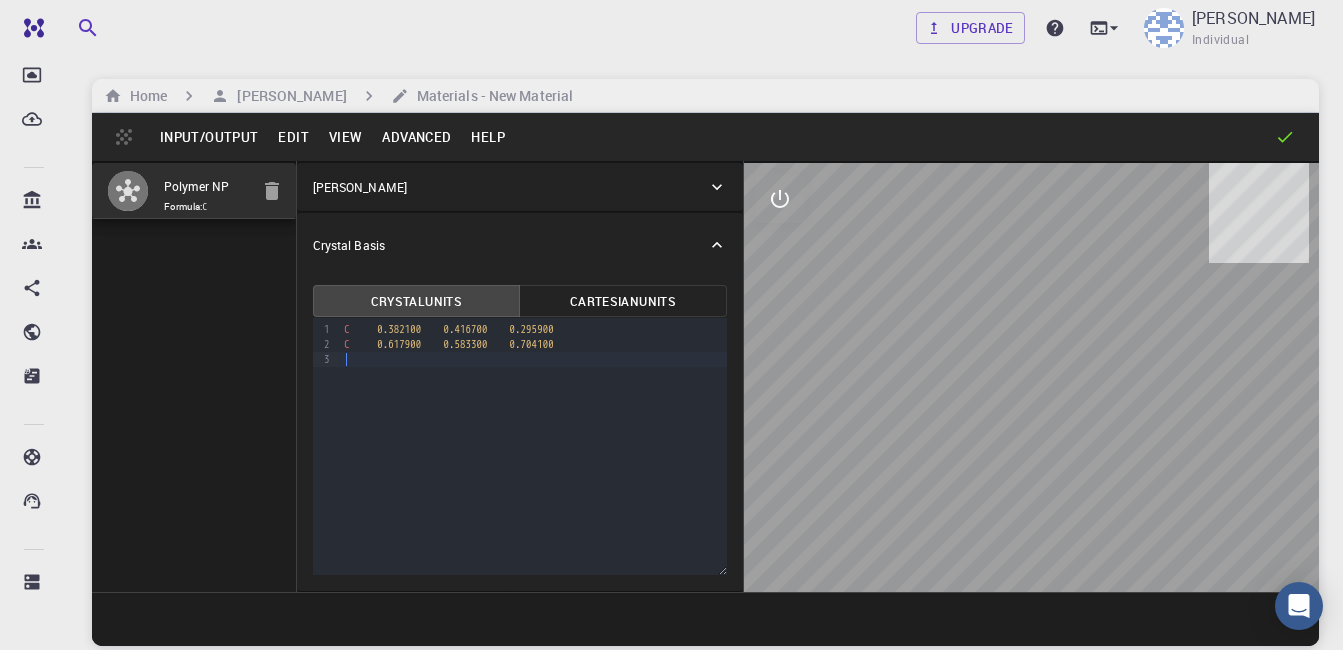 click on "Polymer NP Formula:  C" at bounding box center (194, 376) 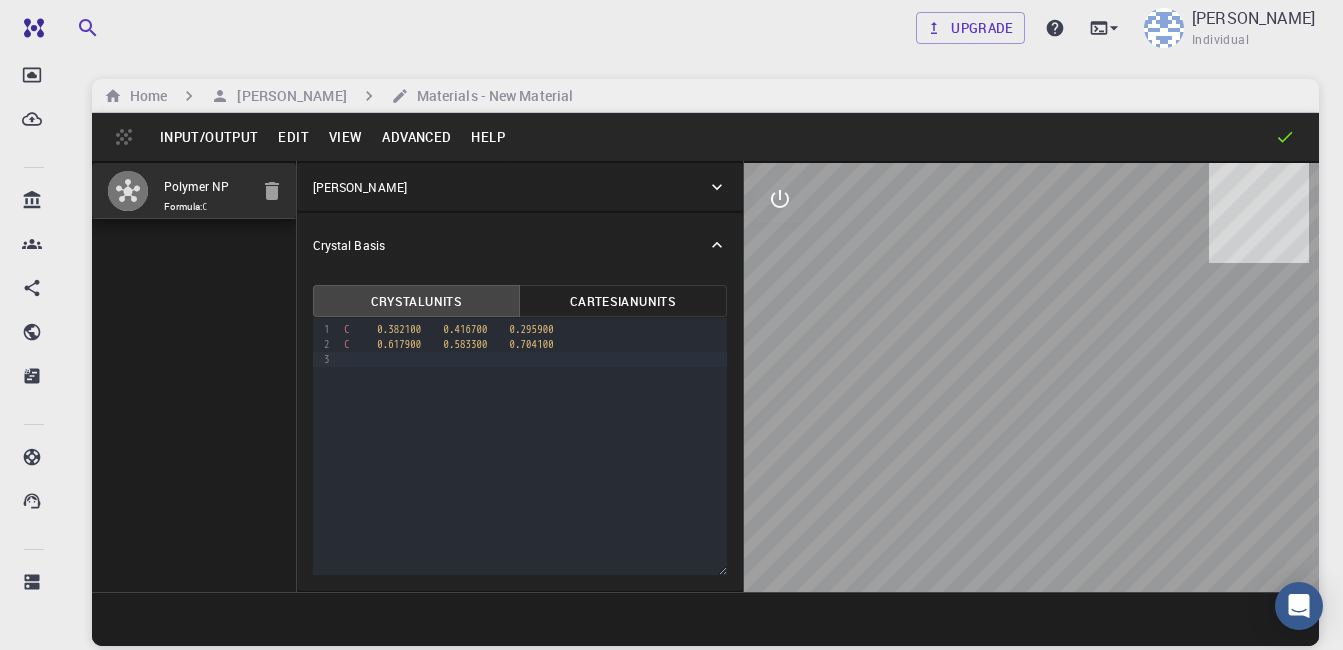 click on "Polymer NP Formula:  C" at bounding box center (194, 376) 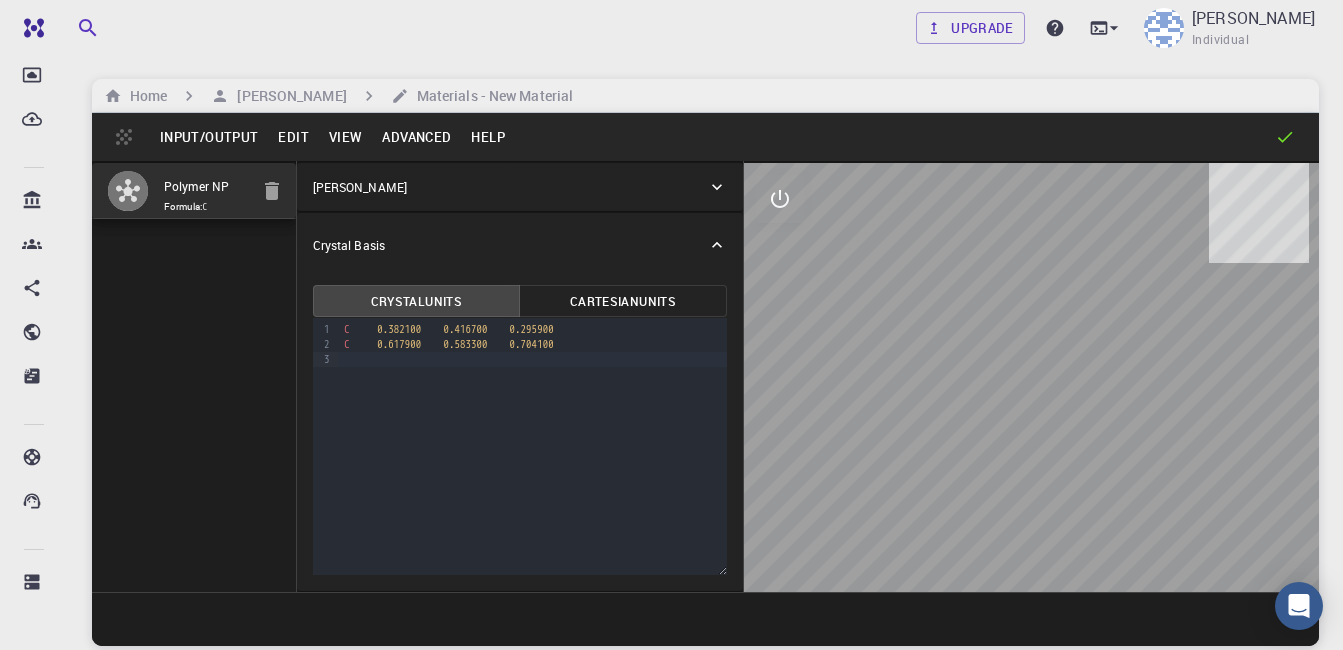 click on "[PERSON_NAME]" at bounding box center [520, 187] 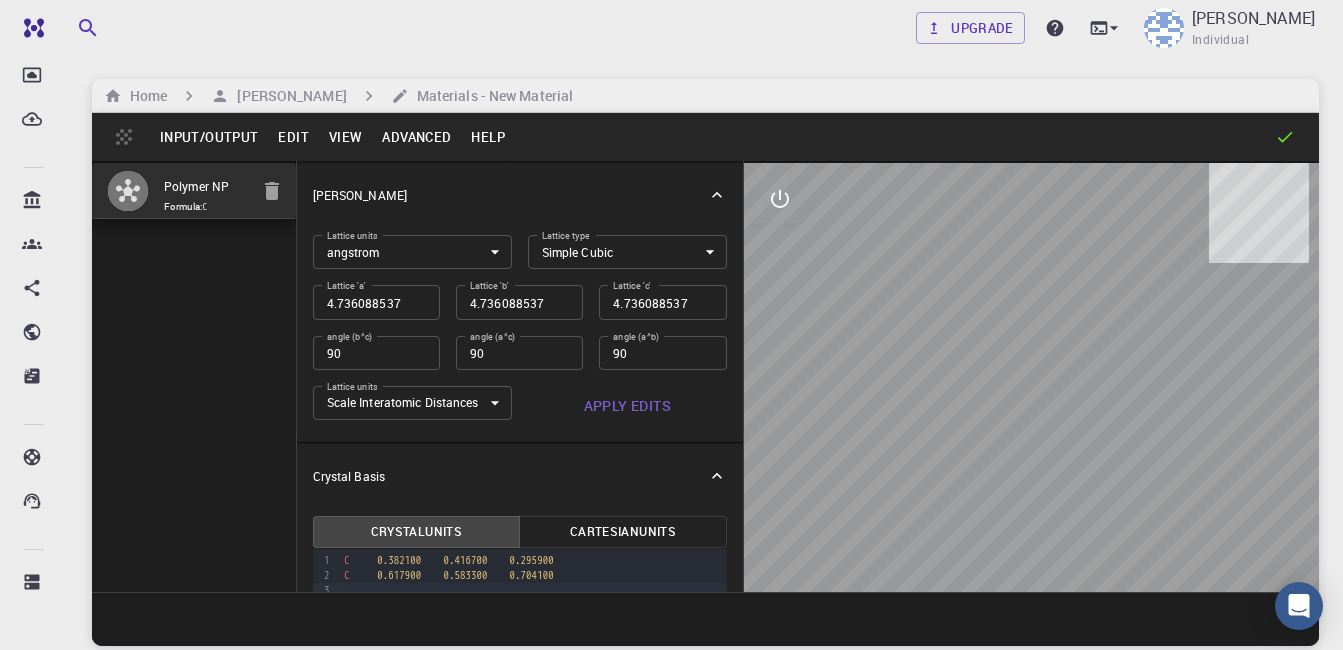 click on "[PERSON_NAME]" at bounding box center (510, 195) 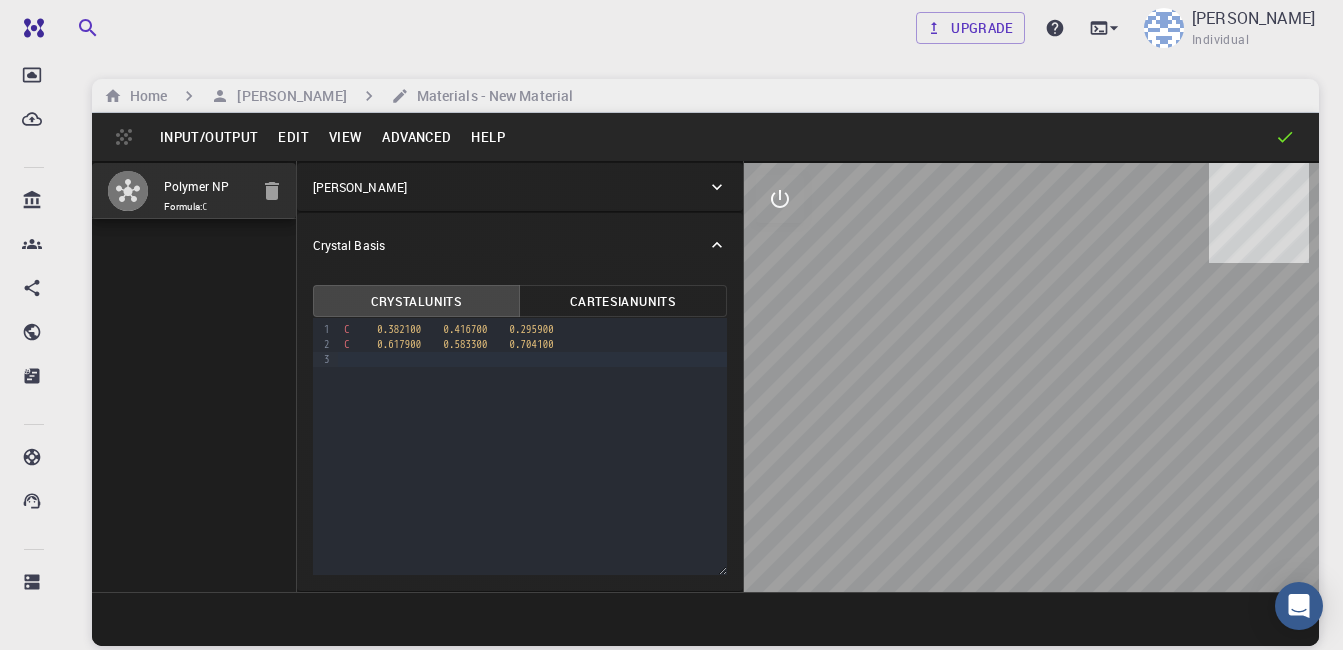click on "Cartesian  Units" at bounding box center [623, 301] 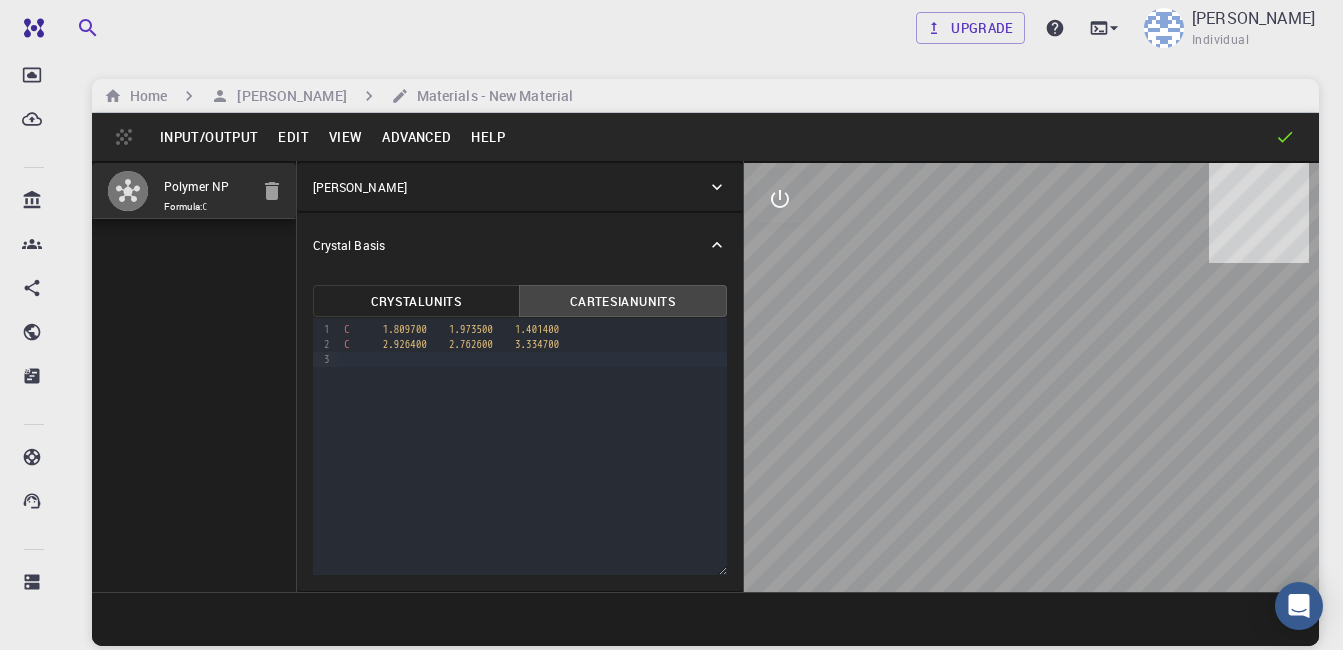 click on "Crystal  Units" at bounding box center [417, 301] 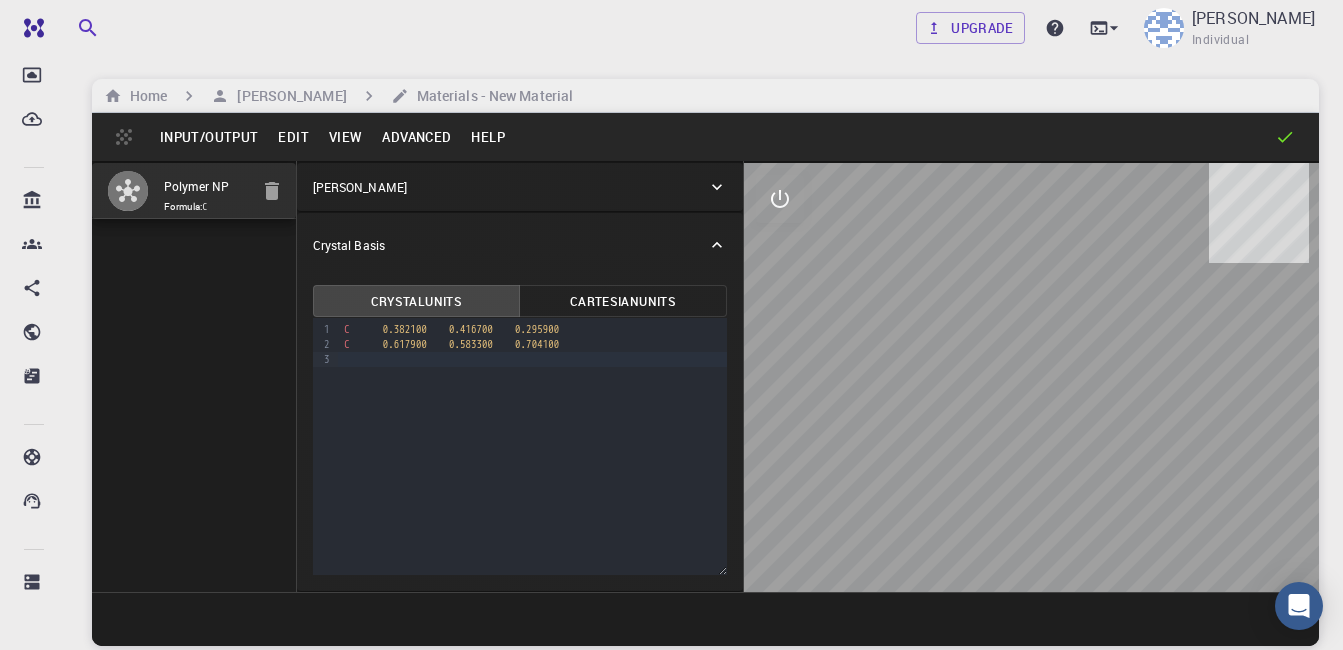 click on "Polymer NP Formula:  C" at bounding box center (194, 376) 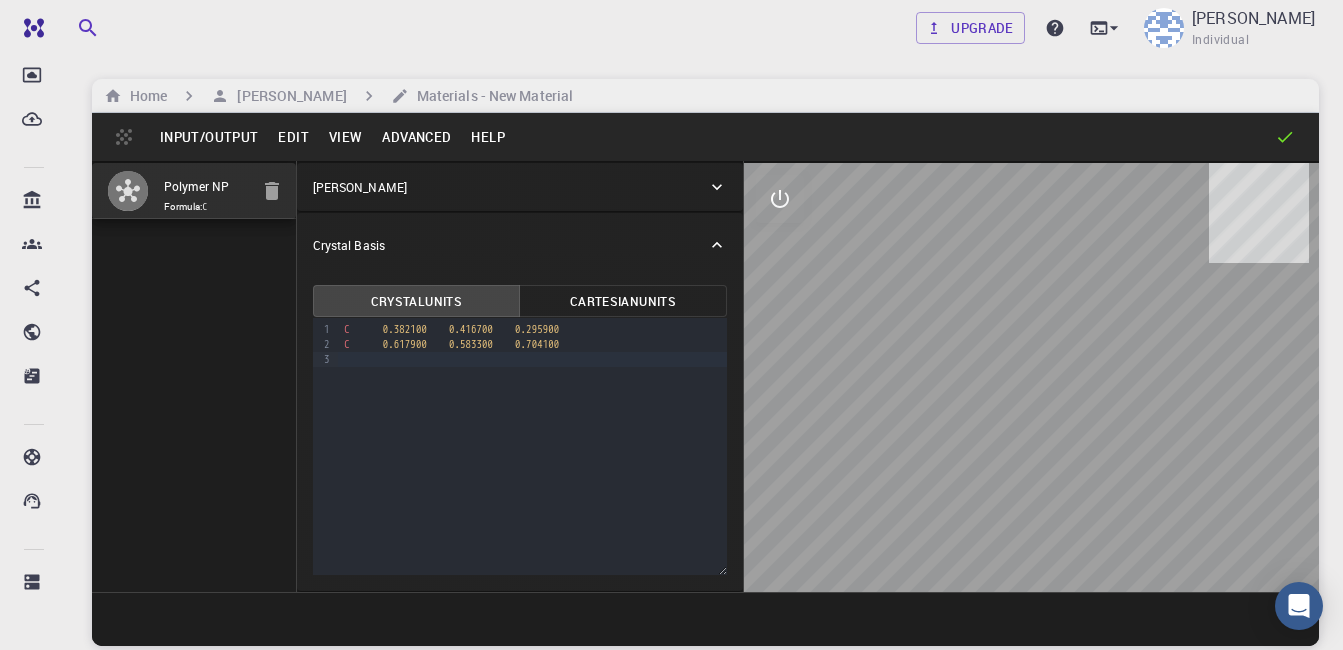 click on "Edit" at bounding box center (293, 137) 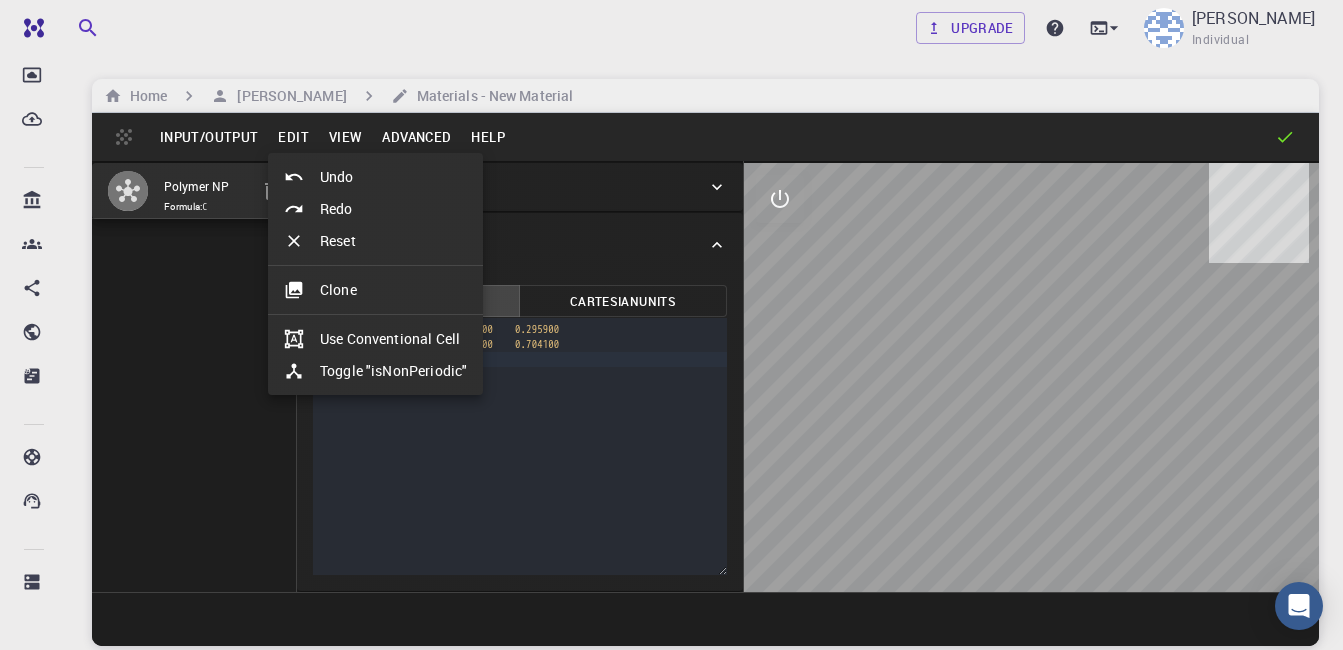 click at bounding box center (671, 325) 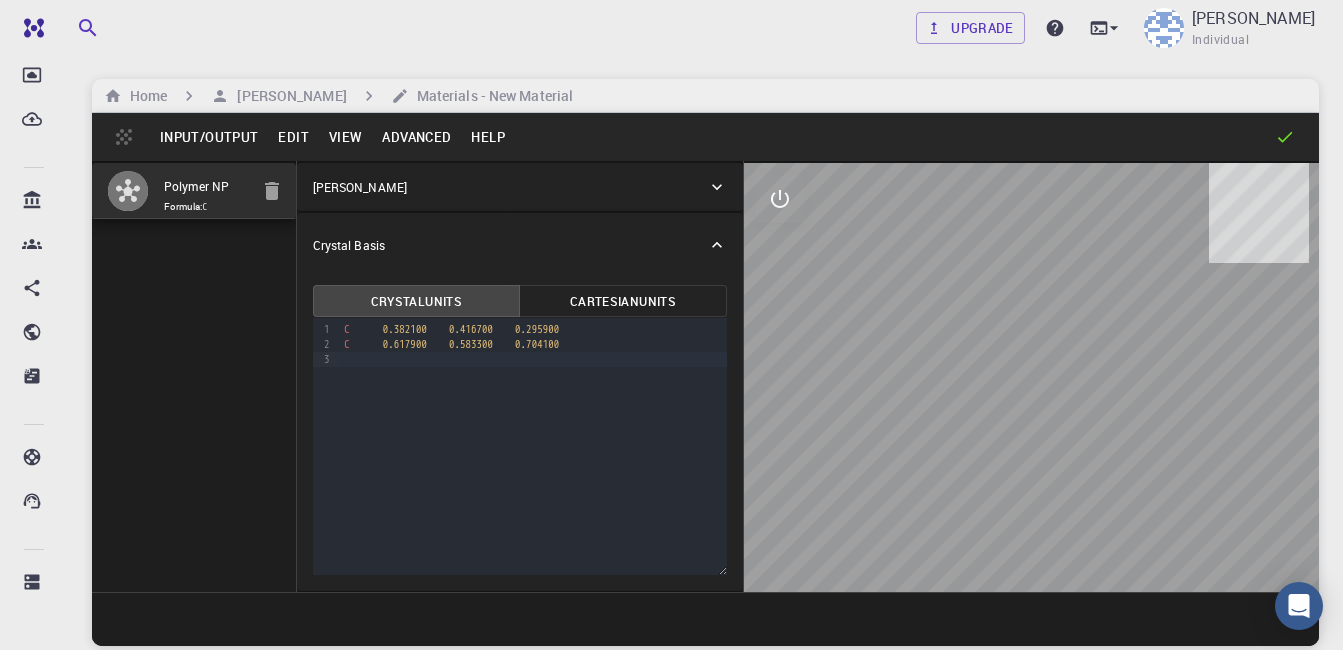 click on "View" at bounding box center (346, 137) 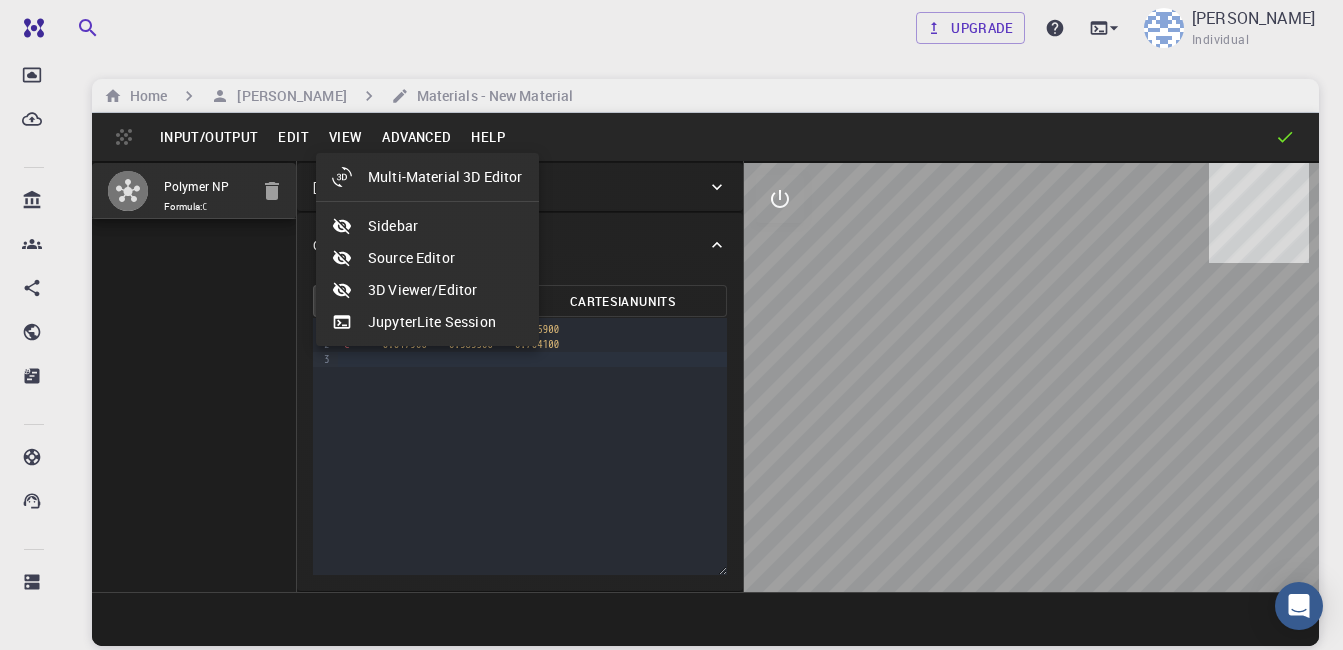 click at bounding box center (671, 325) 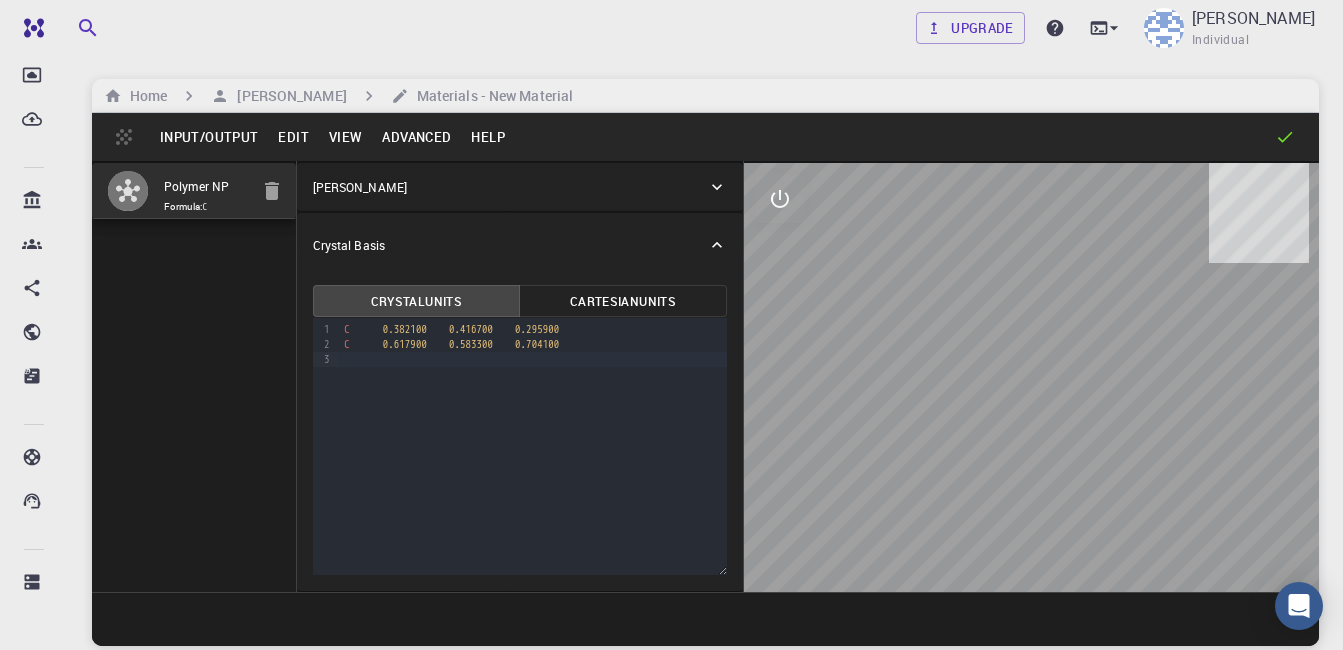 click on "Help" at bounding box center (488, 137) 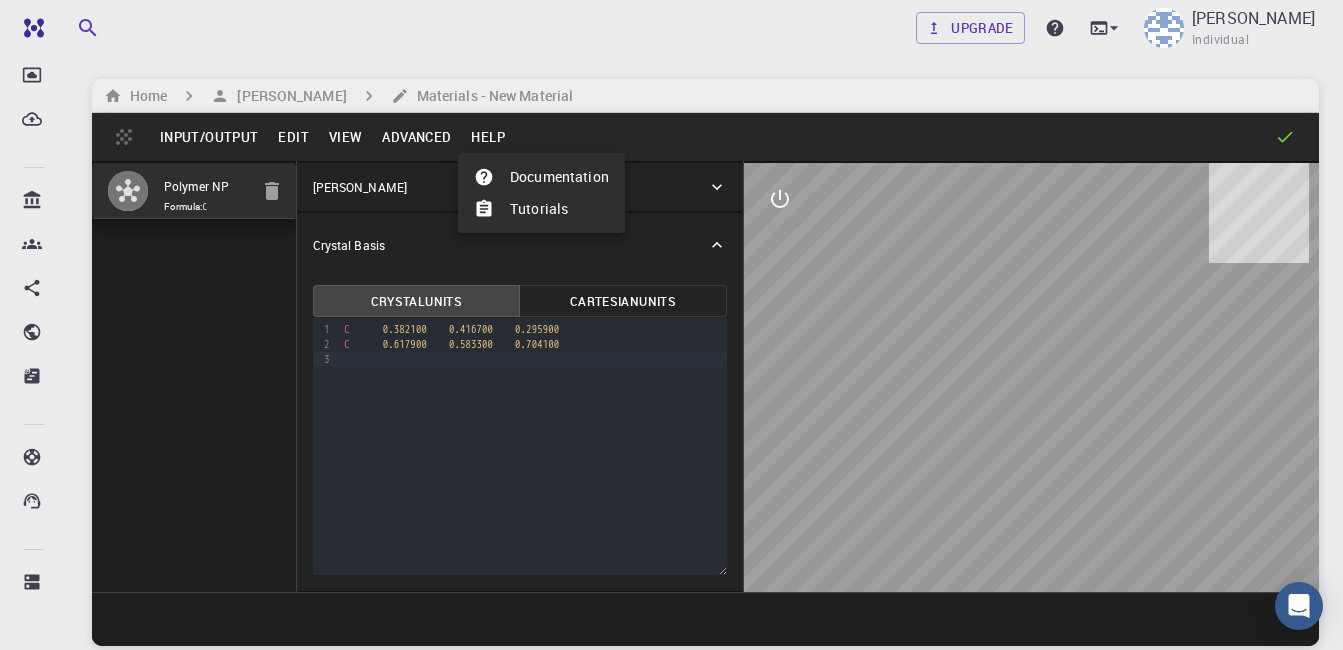 click at bounding box center [671, 325] 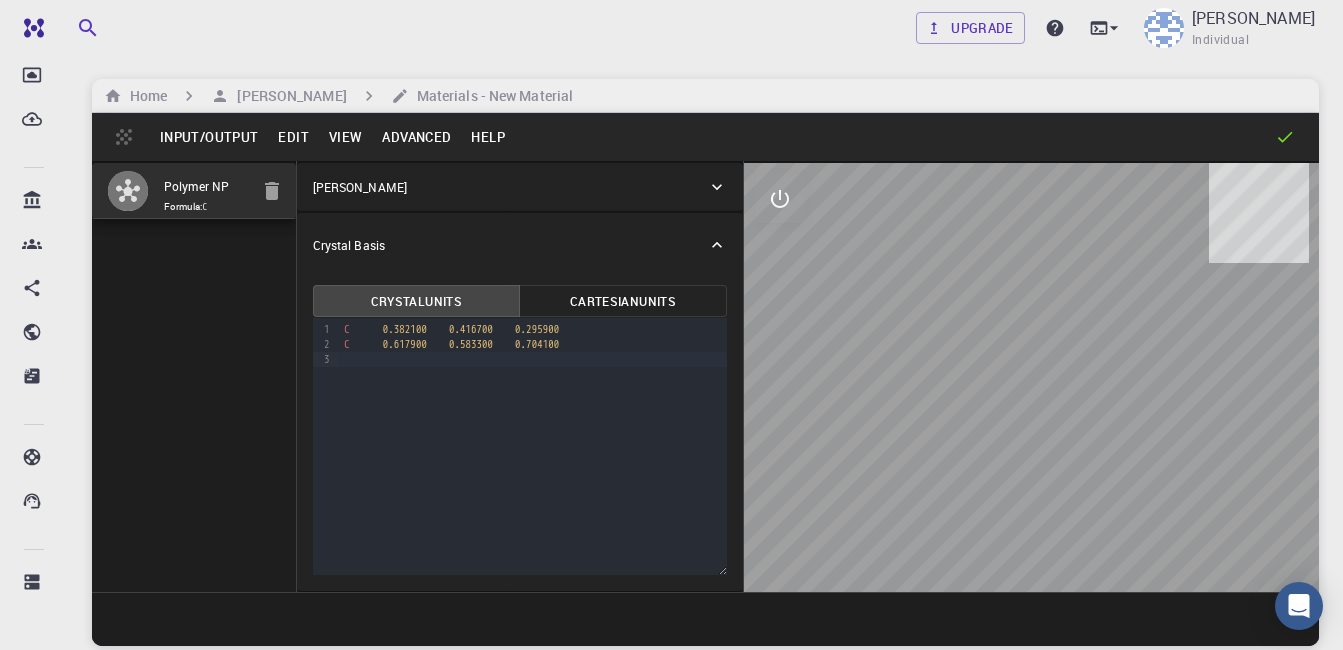 click on "Input/Output" at bounding box center (209, 137) 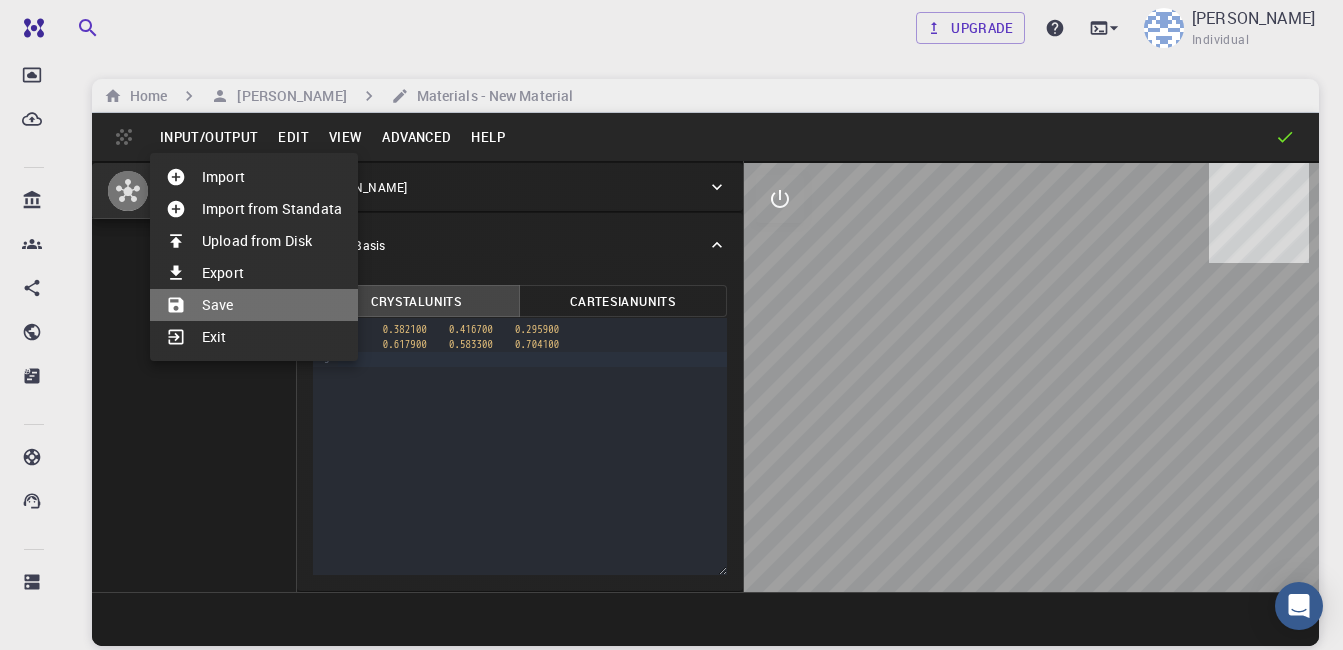 click on "Save" at bounding box center [254, 305] 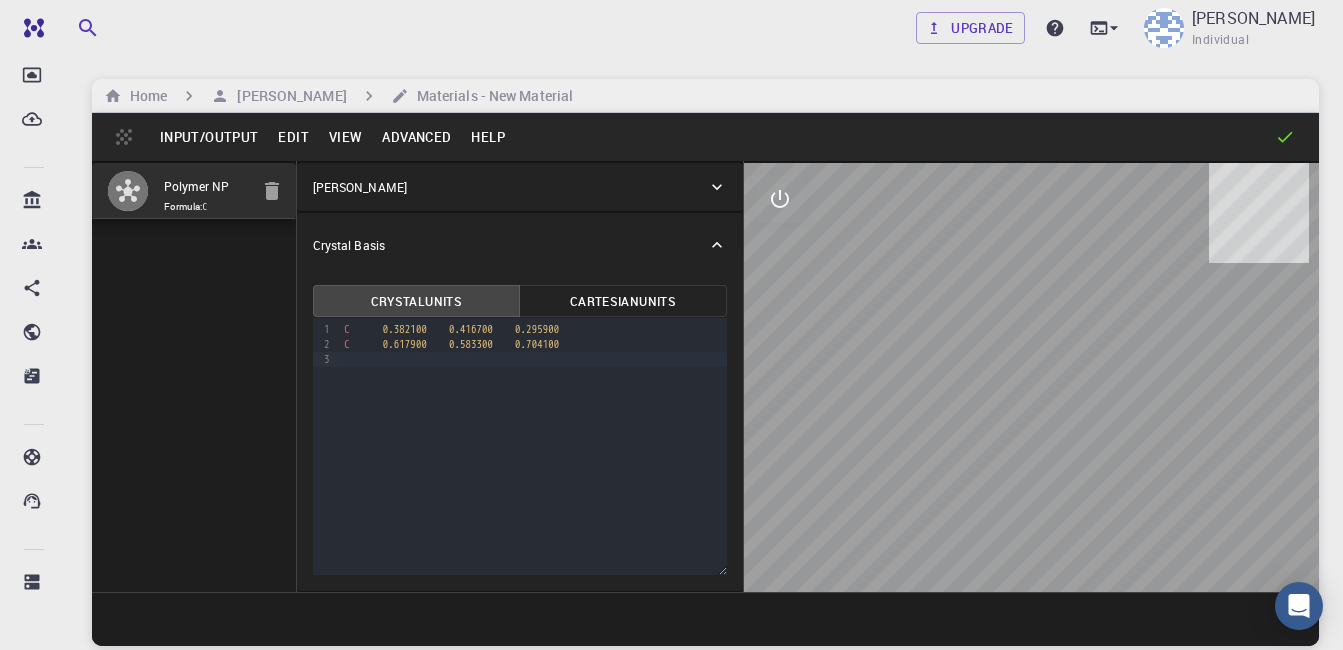 click 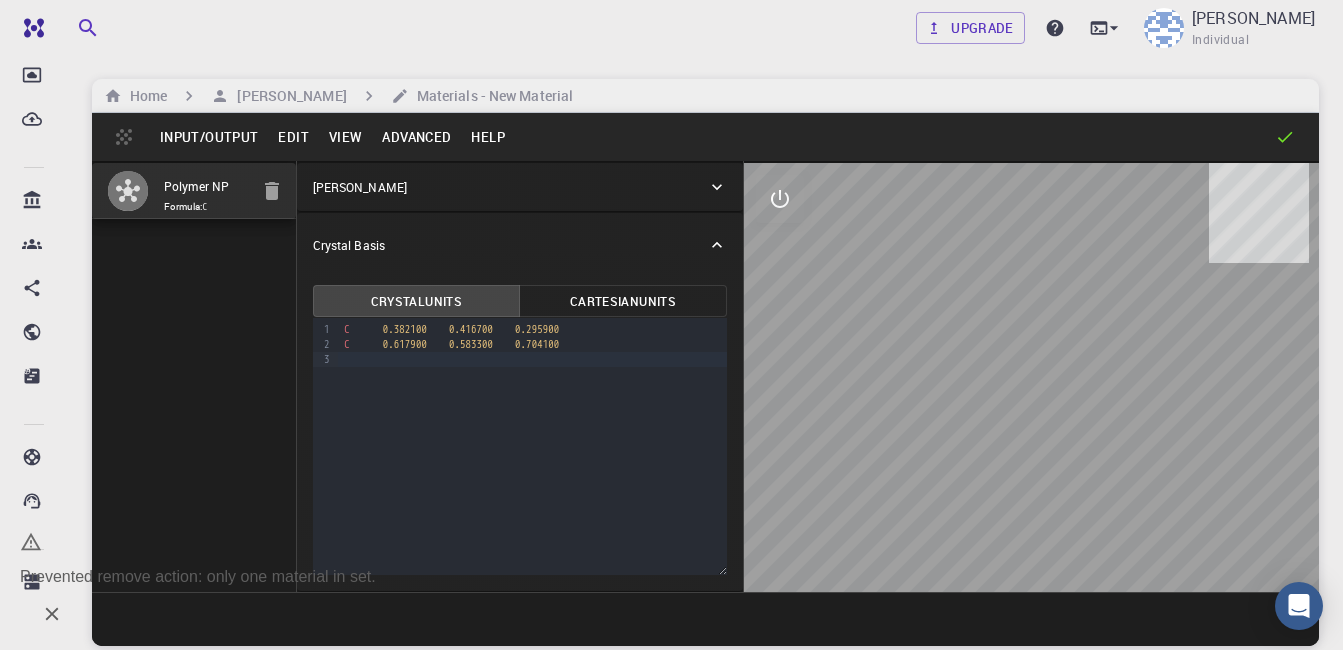 click on "Polymer NP Formula:  C" at bounding box center [194, 376] 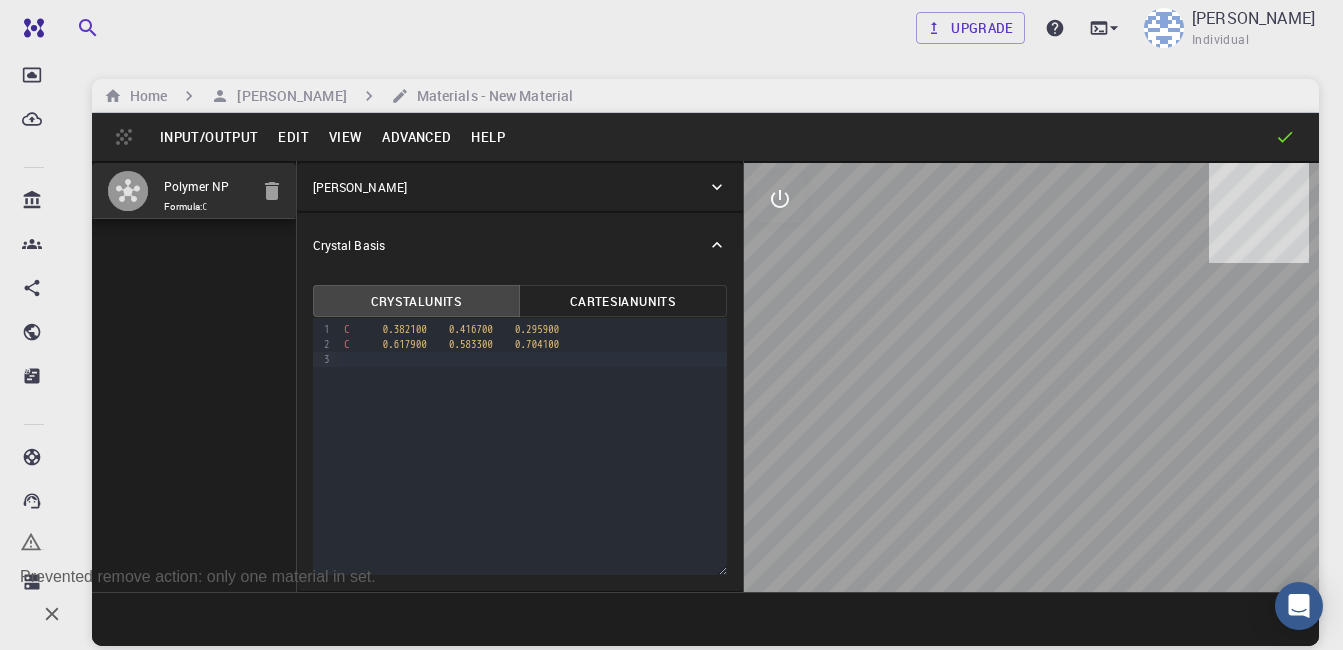 drag, startPoint x: 187, startPoint y: 205, endPoint x: 129, endPoint y: 199, distance: 58.30952 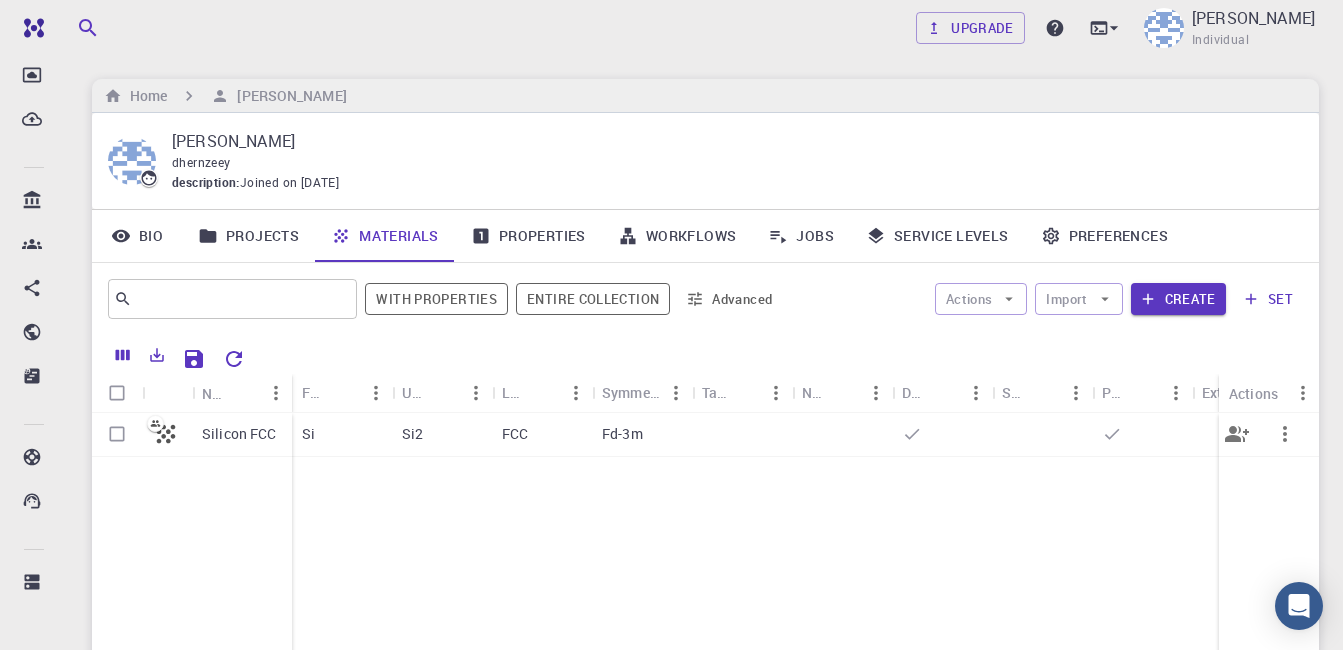 scroll, scrollTop: 1, scrollLeft: 0, axis: vertical 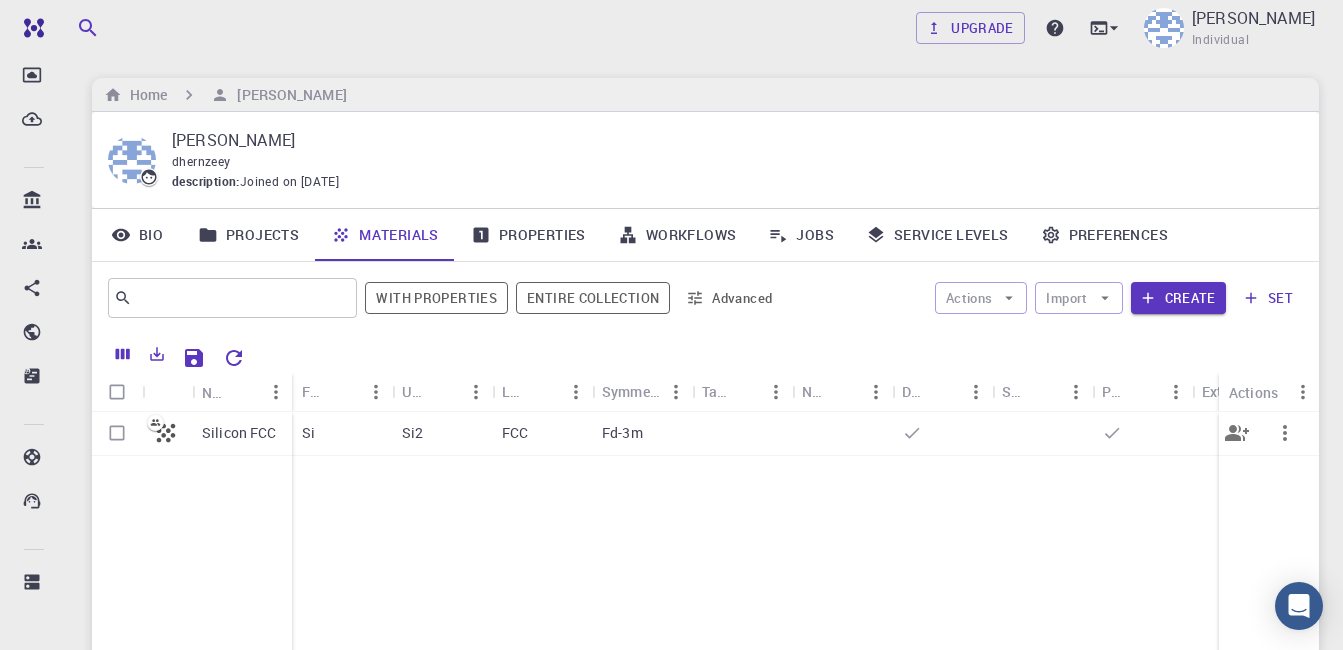 click on "Silicon FCC" at bounding box center (239, 433) 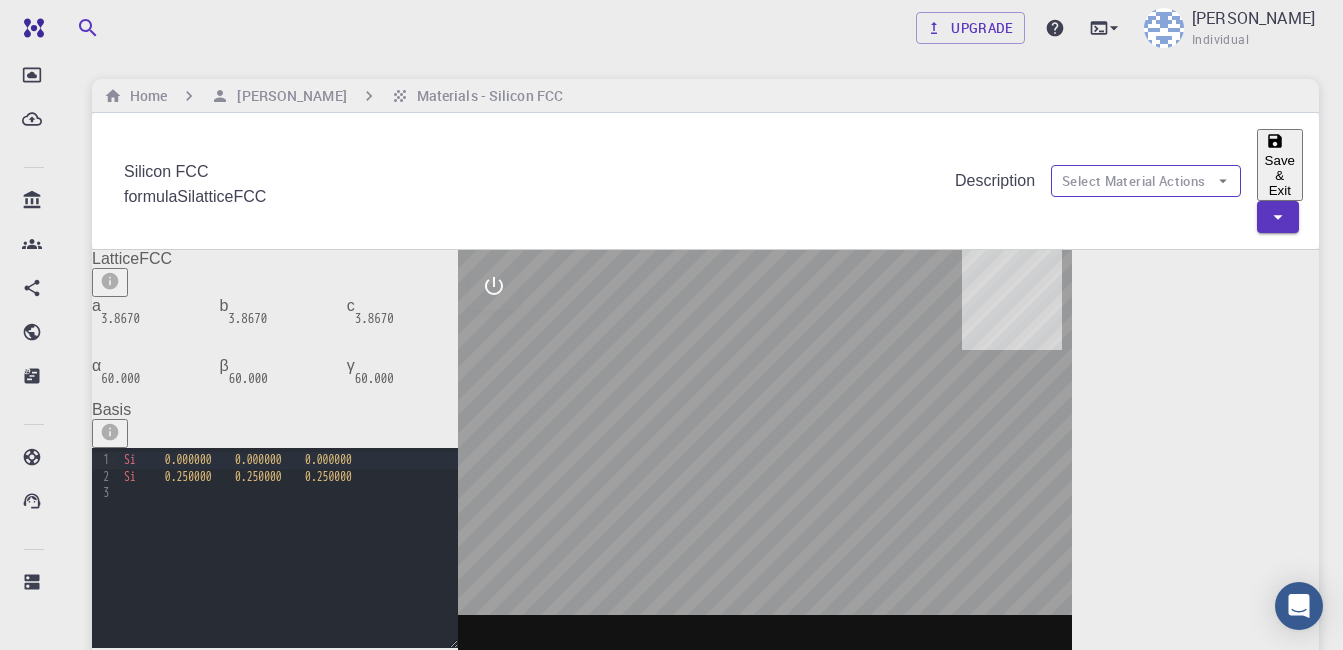 click 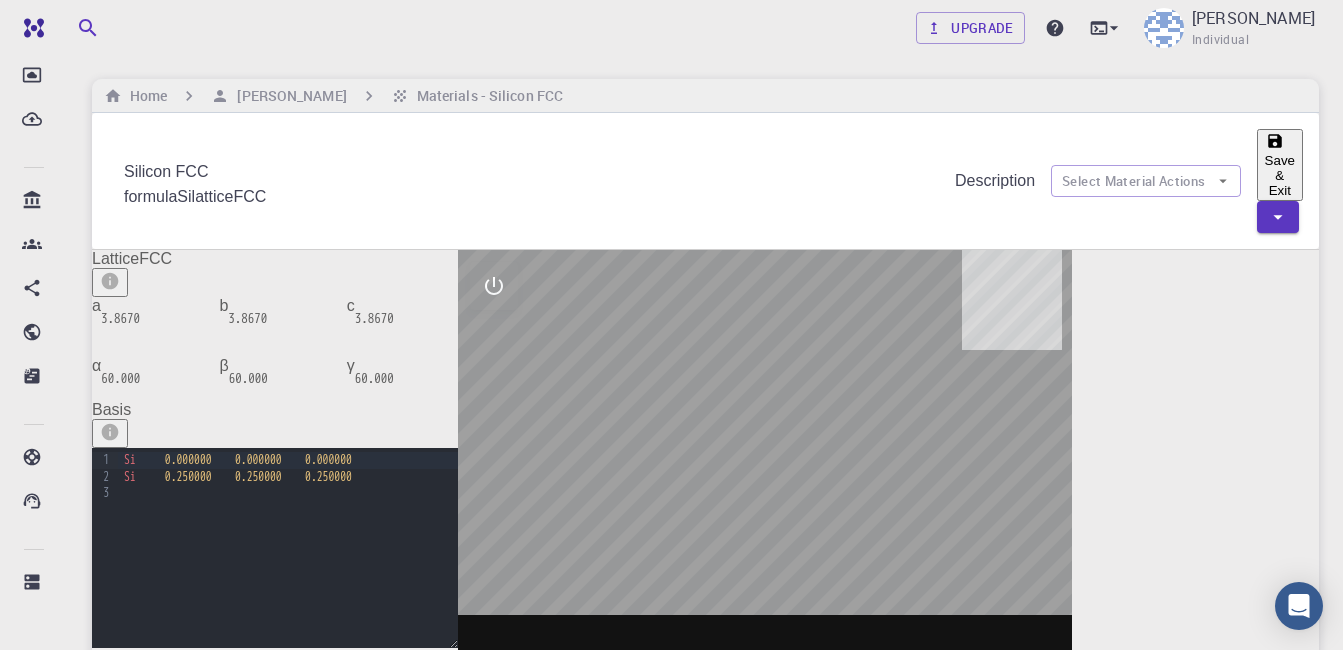 click on "Silicon FCC" at bounding box center [531, 172] 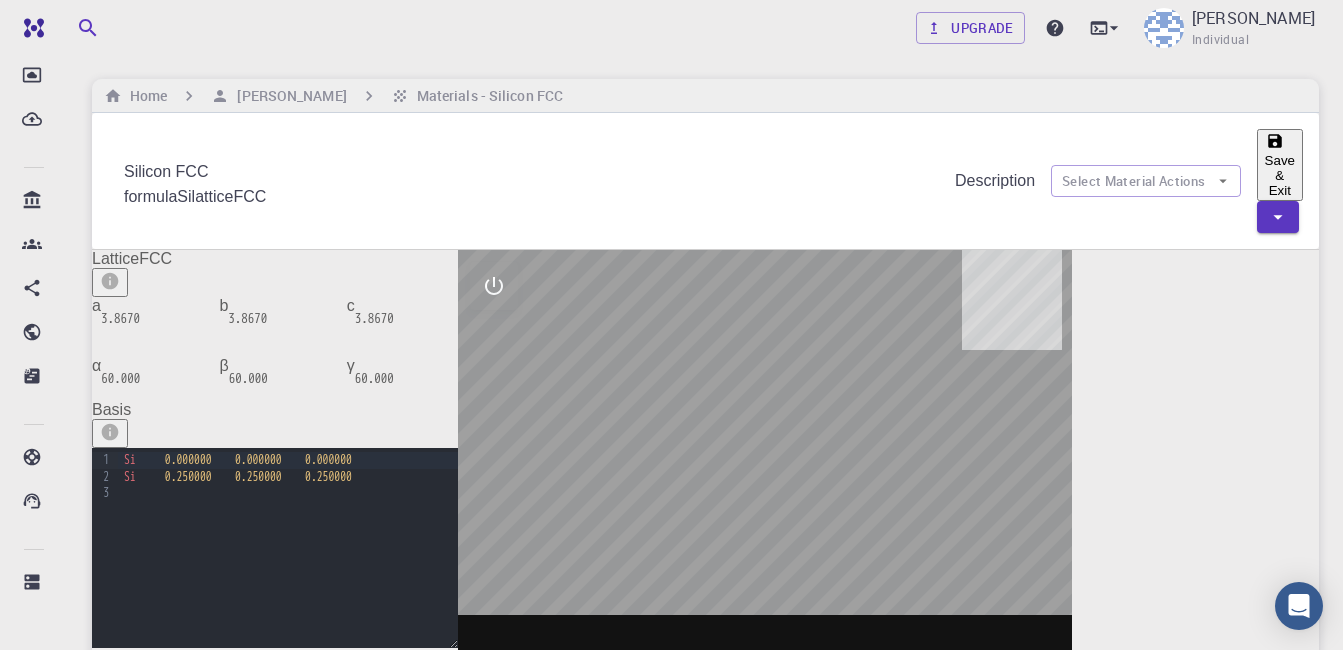 drag, startPoint x: 228, startPoint y: 139, endPoint x: 155, endPoint y: 140, distance: 73.00685 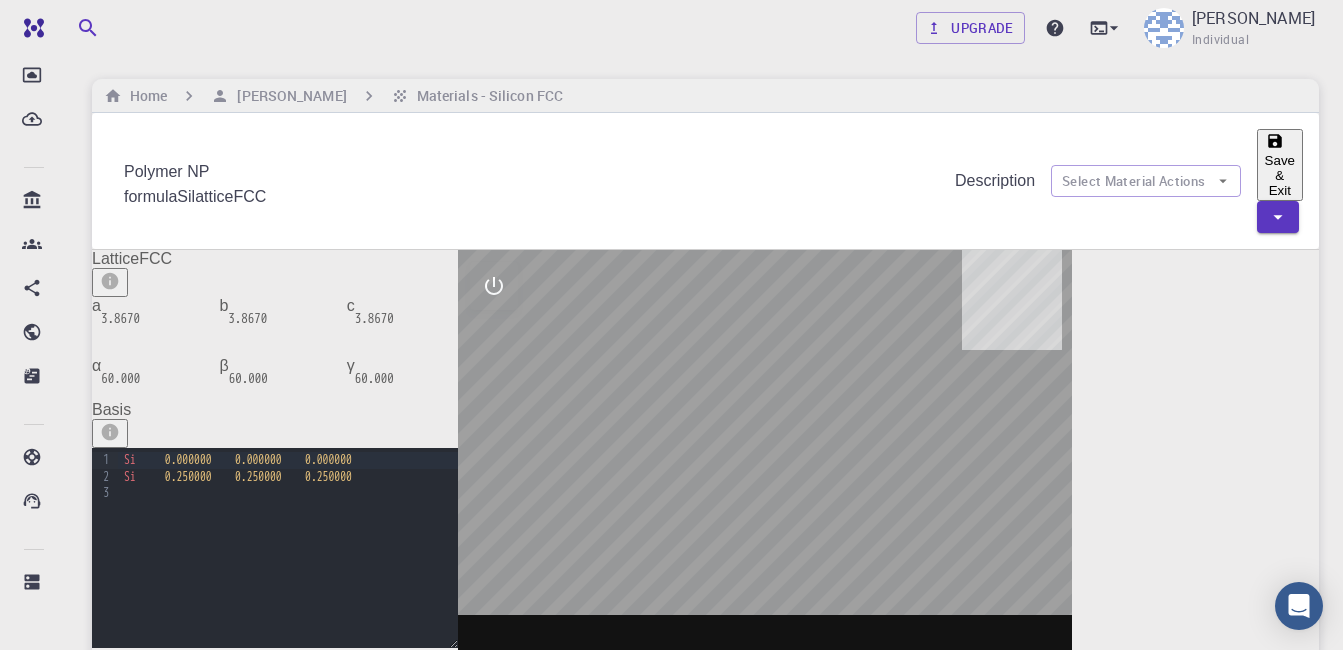 type on "Polymer NP" 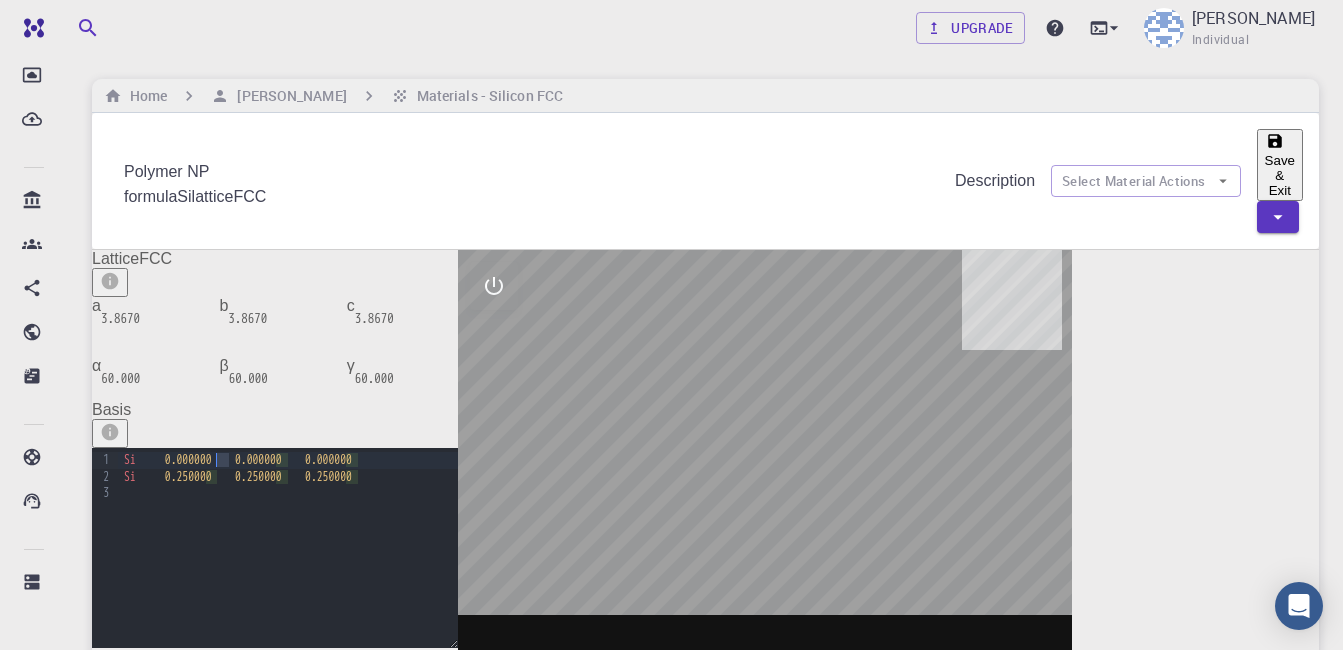 drag, startPoint x: 246, startPoint y: 493, endPoint x: 238, endPoint y: 500, distance: 10.630146 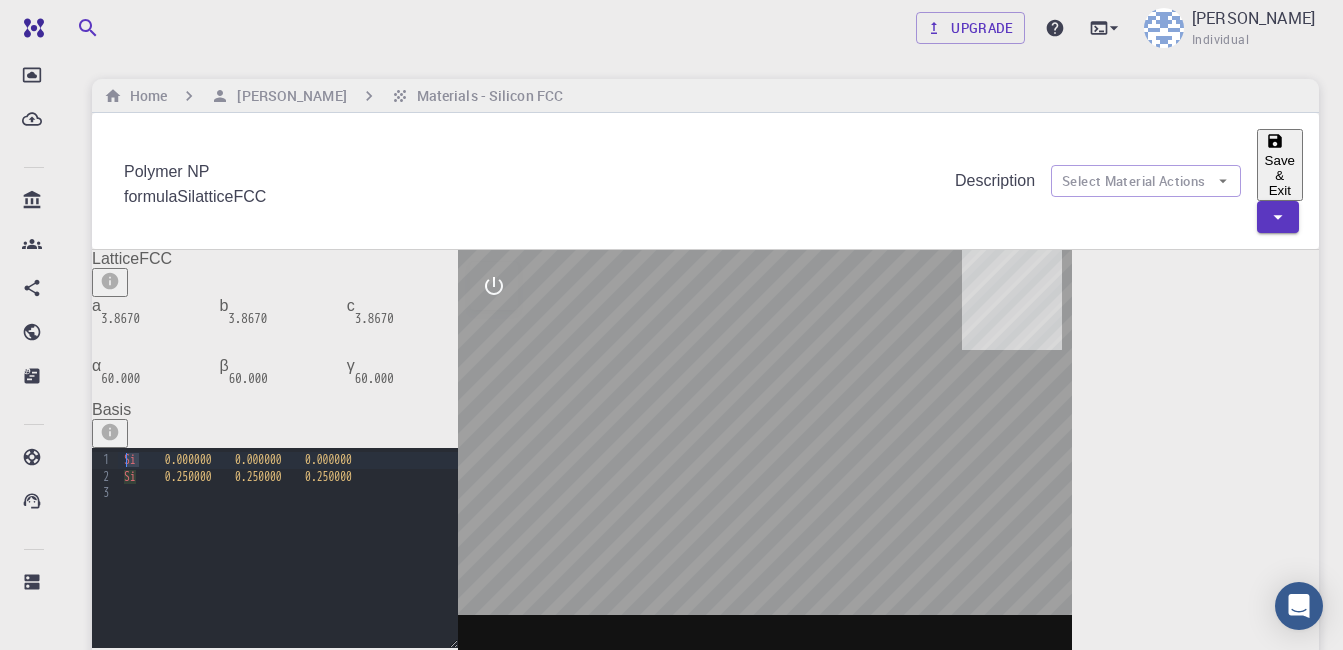 click on "9 1 2 3 › Si       0.000000      0.000000      0.000000   Si       0.250000      0.250000      0.250000" at bounding box center [275, 548] 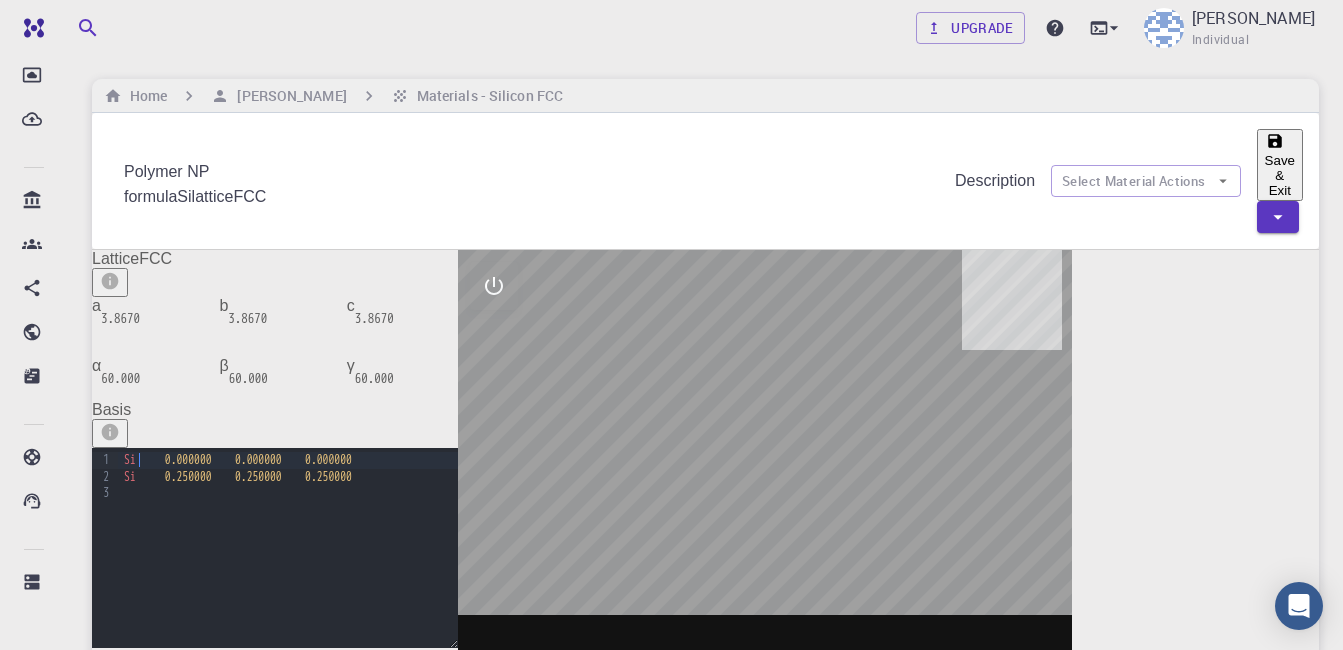 click on "formula Si lattice FCC" at bounding box center [531, 197] 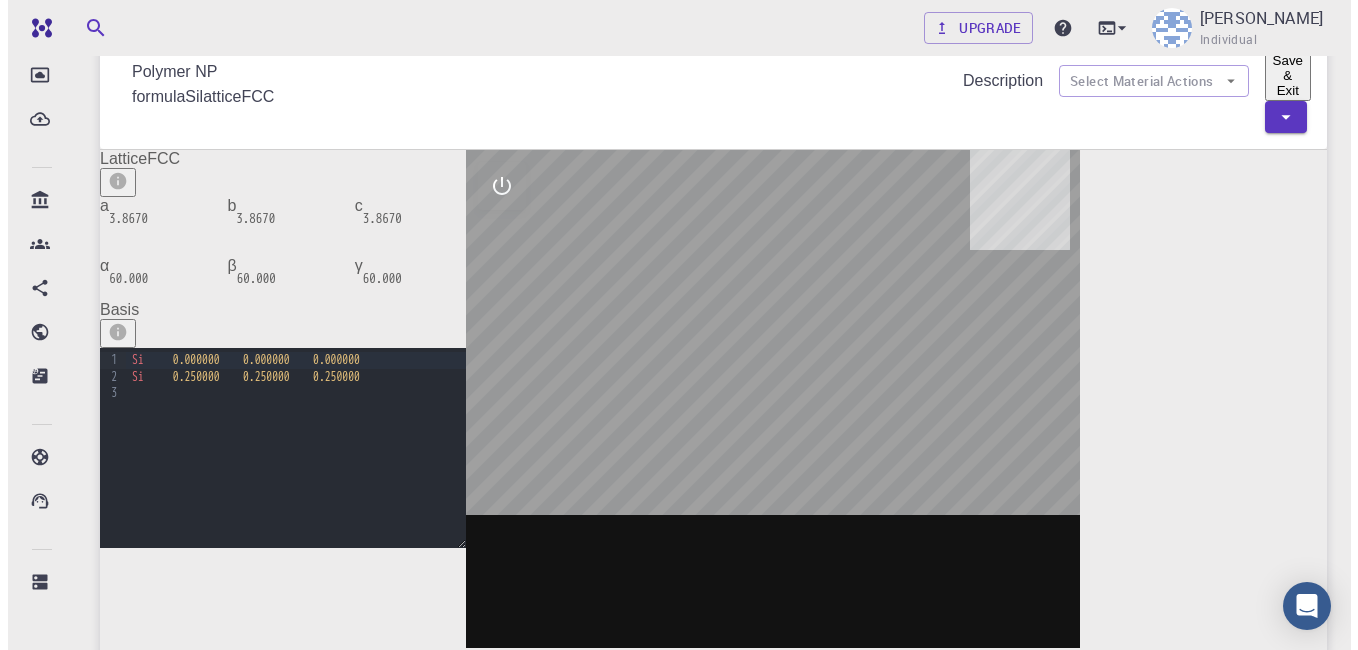 scroll, scrollTop: 0, scrollLeft: 0, axis: both 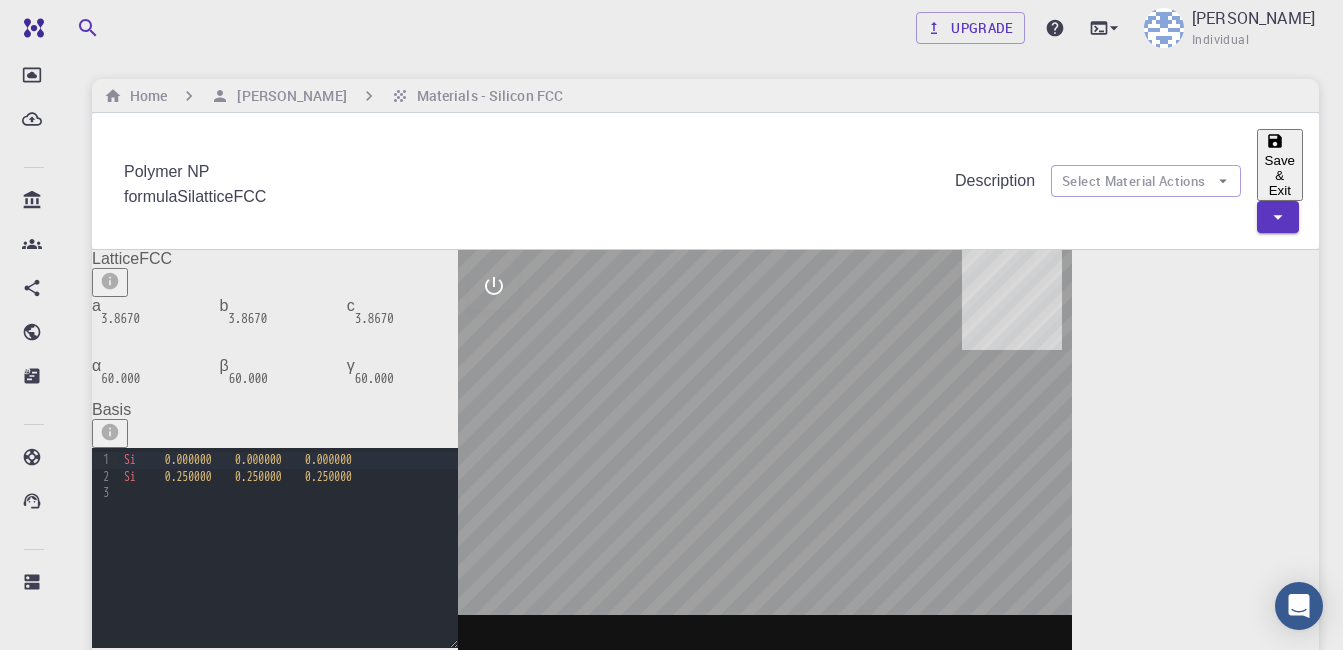 click on "Save & Exit" at bounding box center [1280, 165] 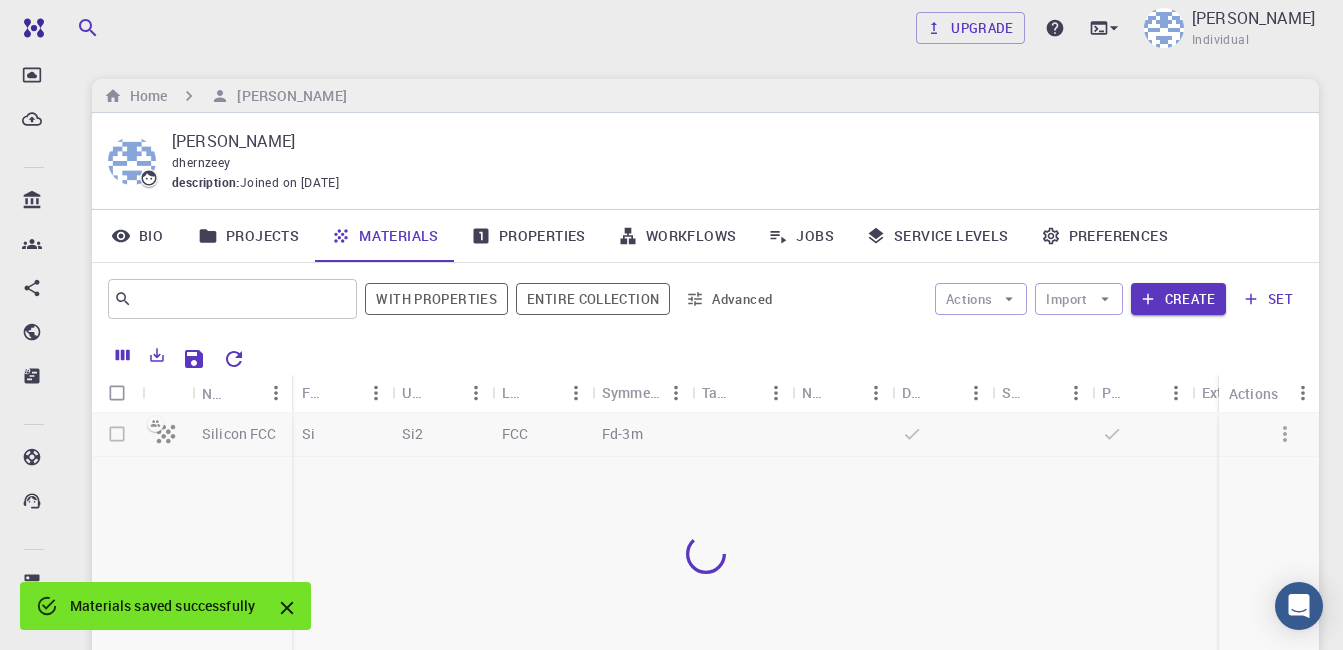 click at bounding box center [705, 554] 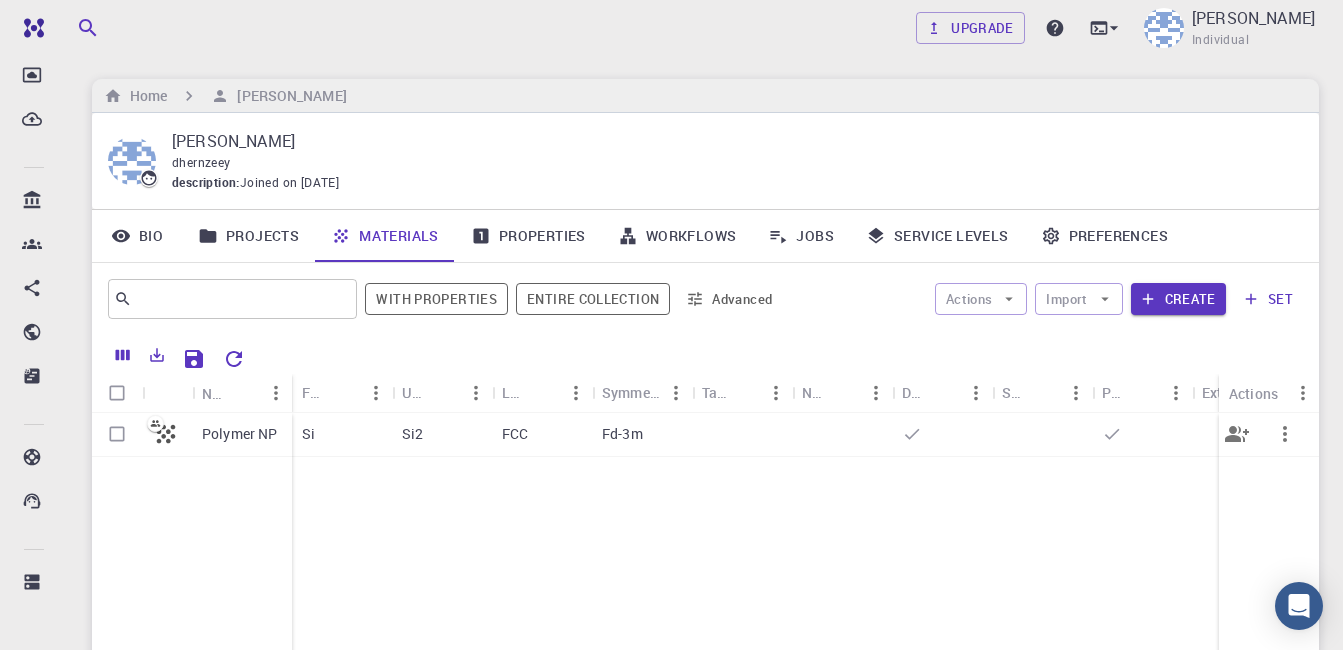 click on "Polymer NP" at bounding box center [240, 434] 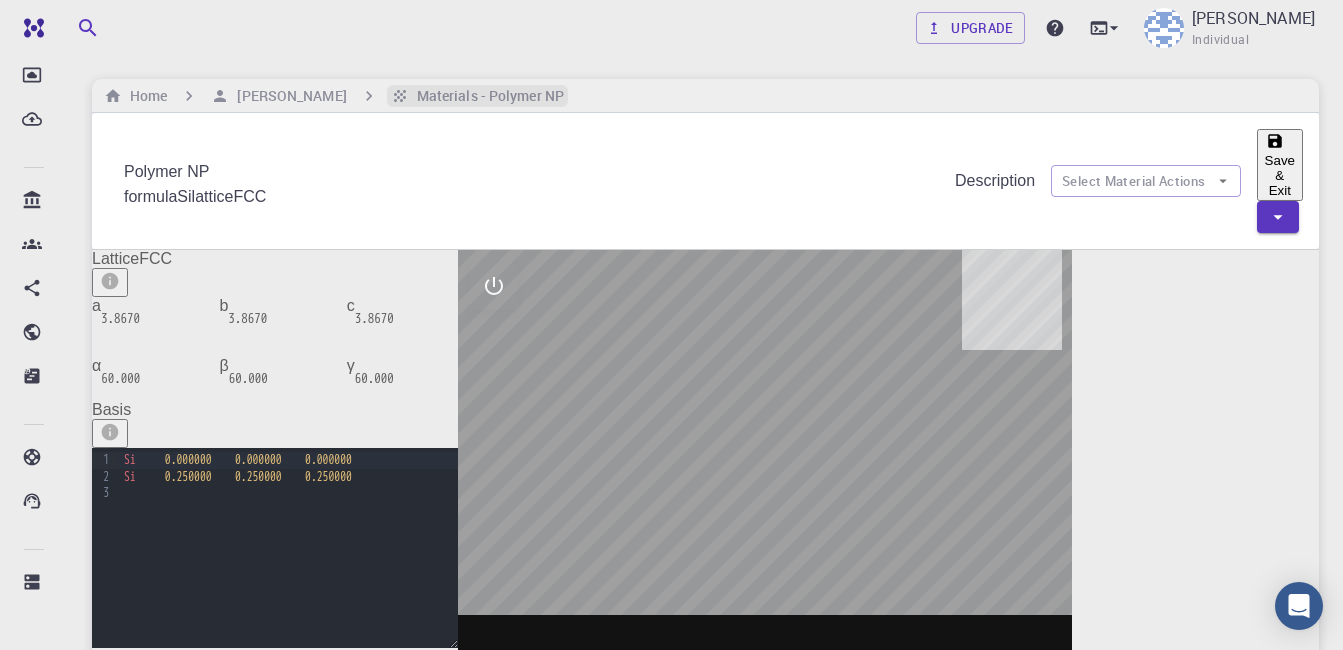 click on "Materials - Polymer NP" at bounding box center (486, 96) 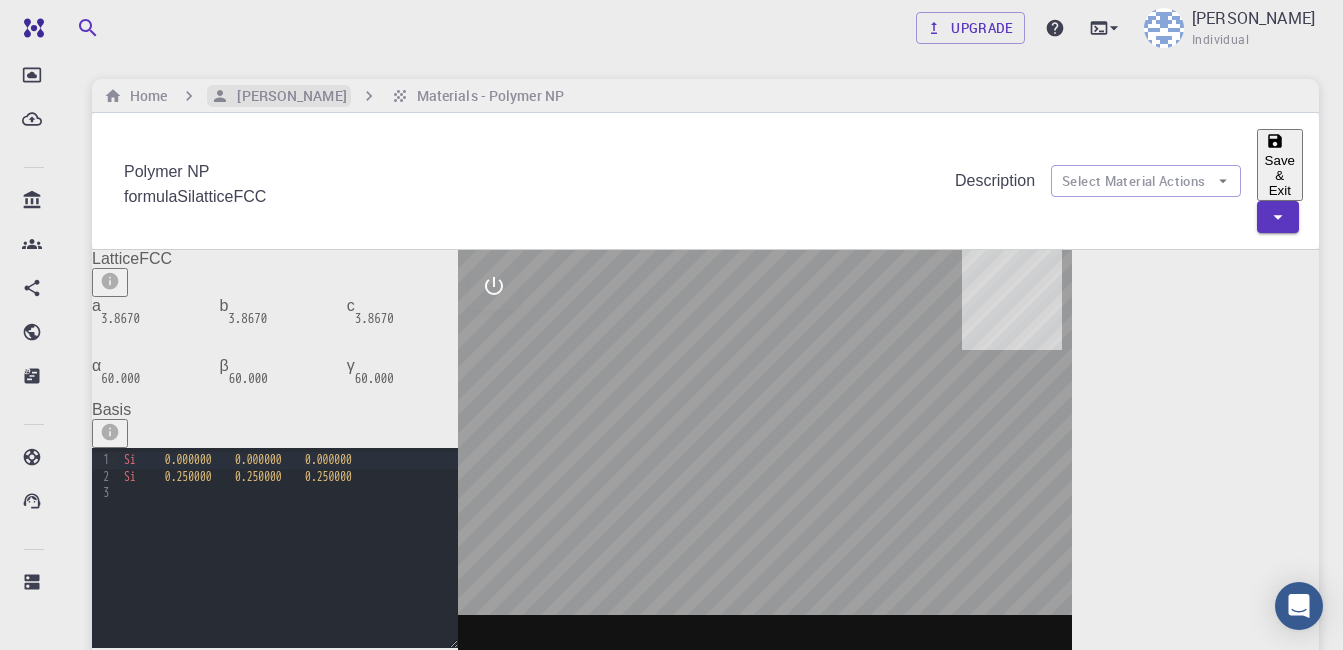 click on "[PERSON_NAME]" at bounding box center [287, 96] 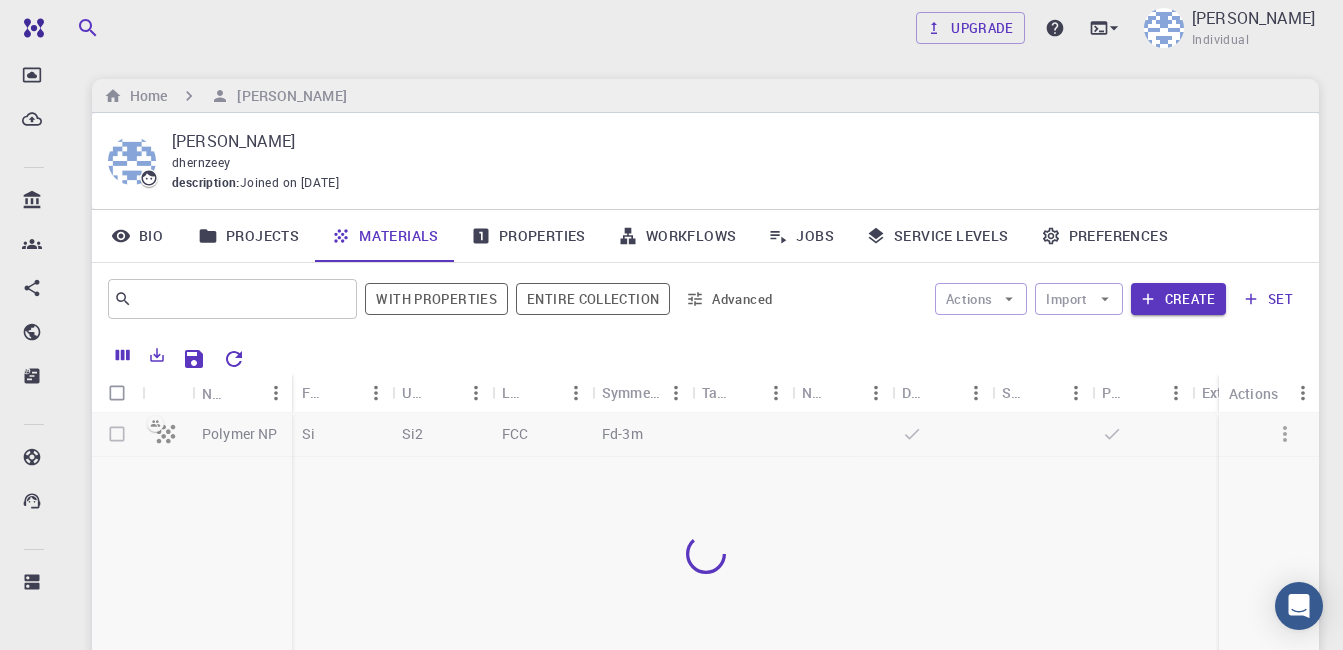 click at bounding box center [705, 554] 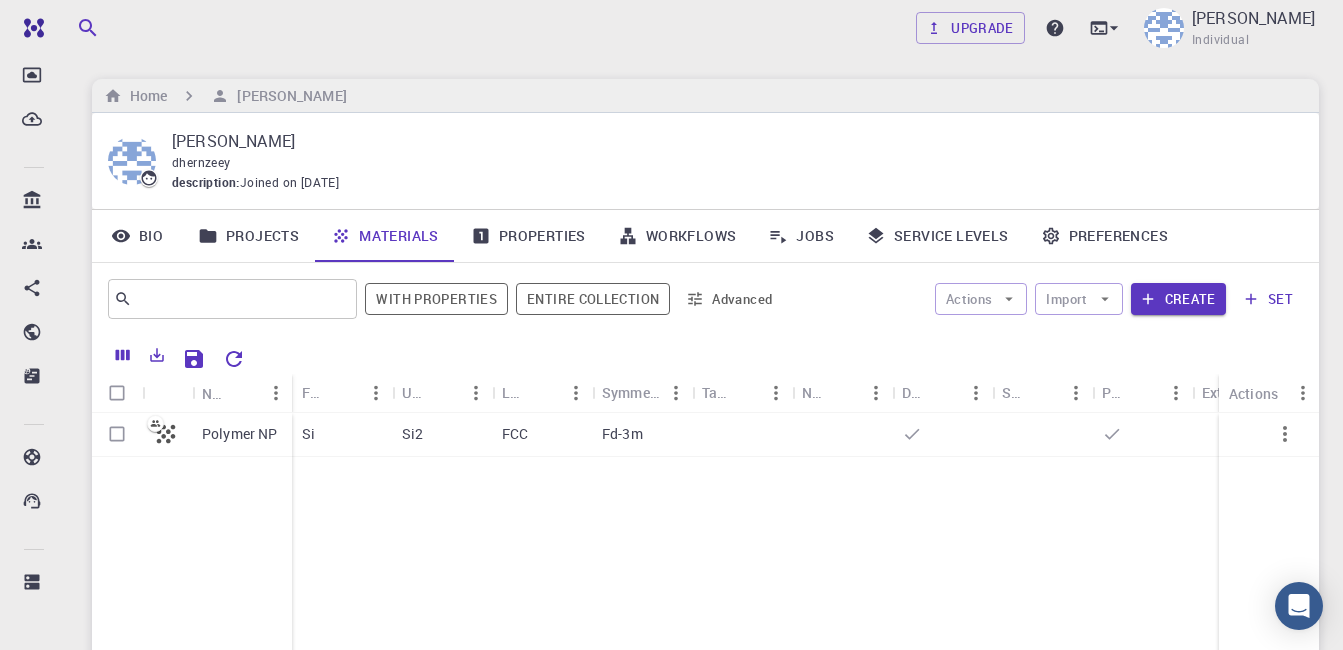 click on "Polymer NP" at bounding box center [240, 434] 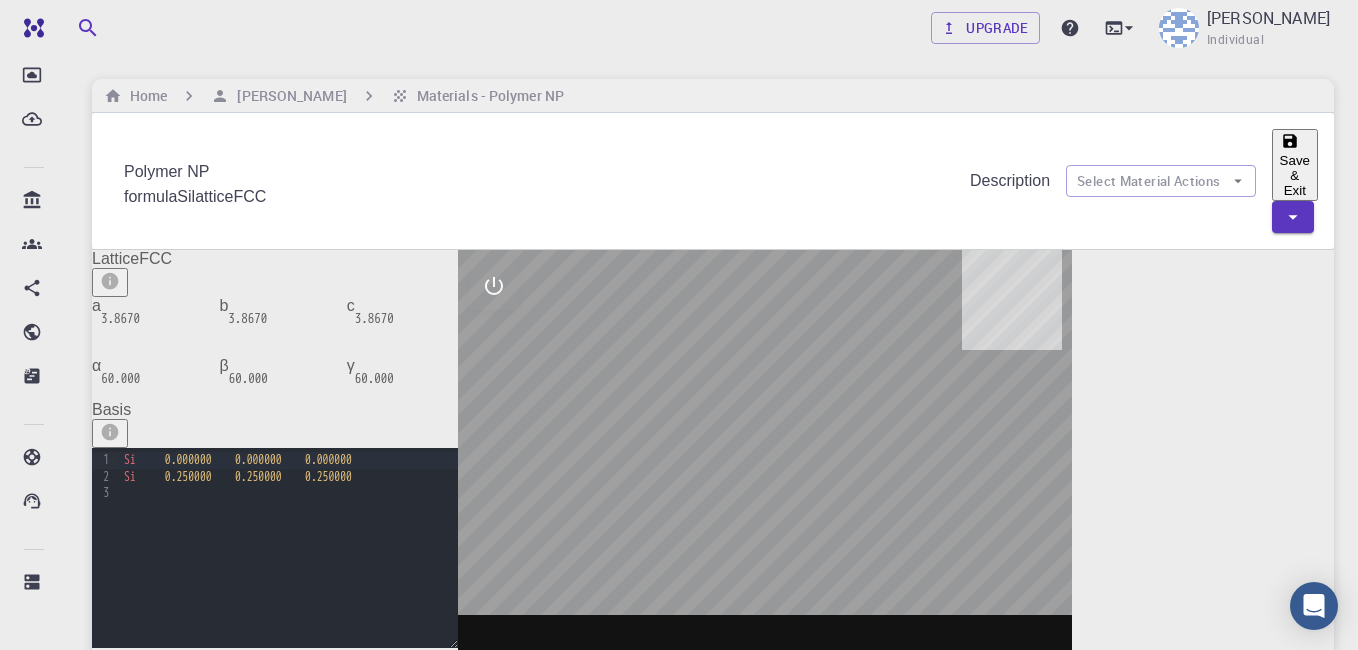 click 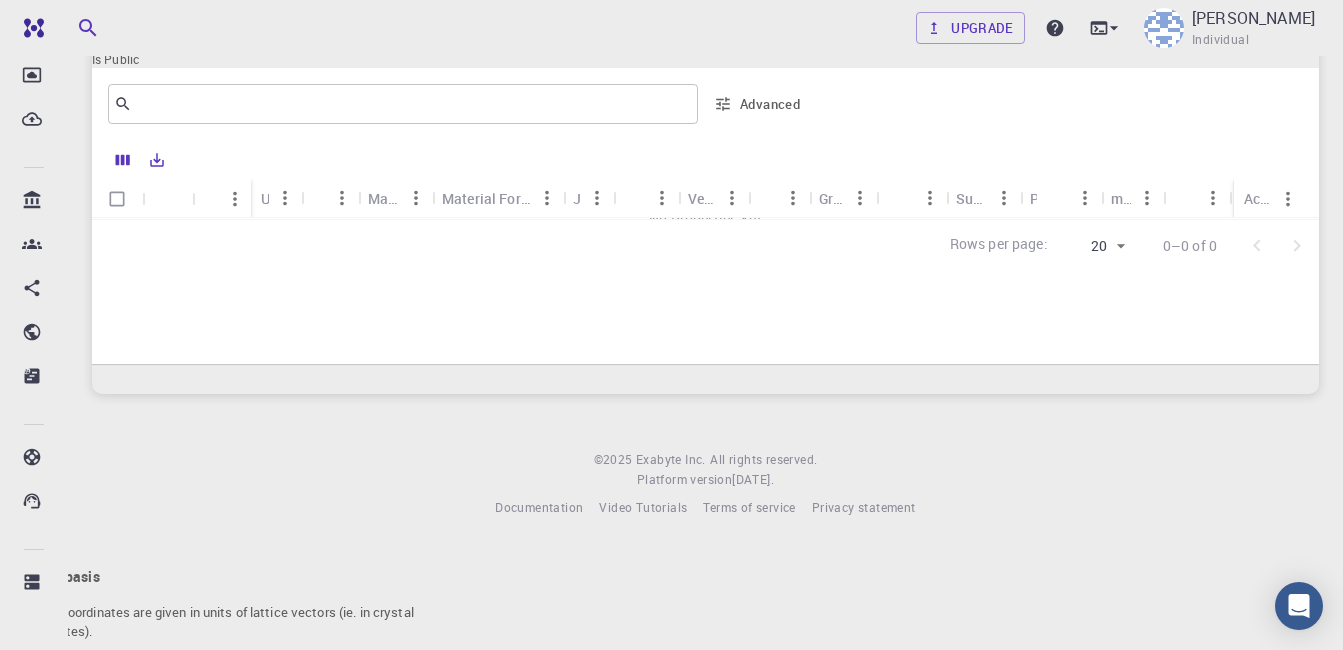 scroll, scrollTop: 827, scrollLeft: 0, axis: vertical 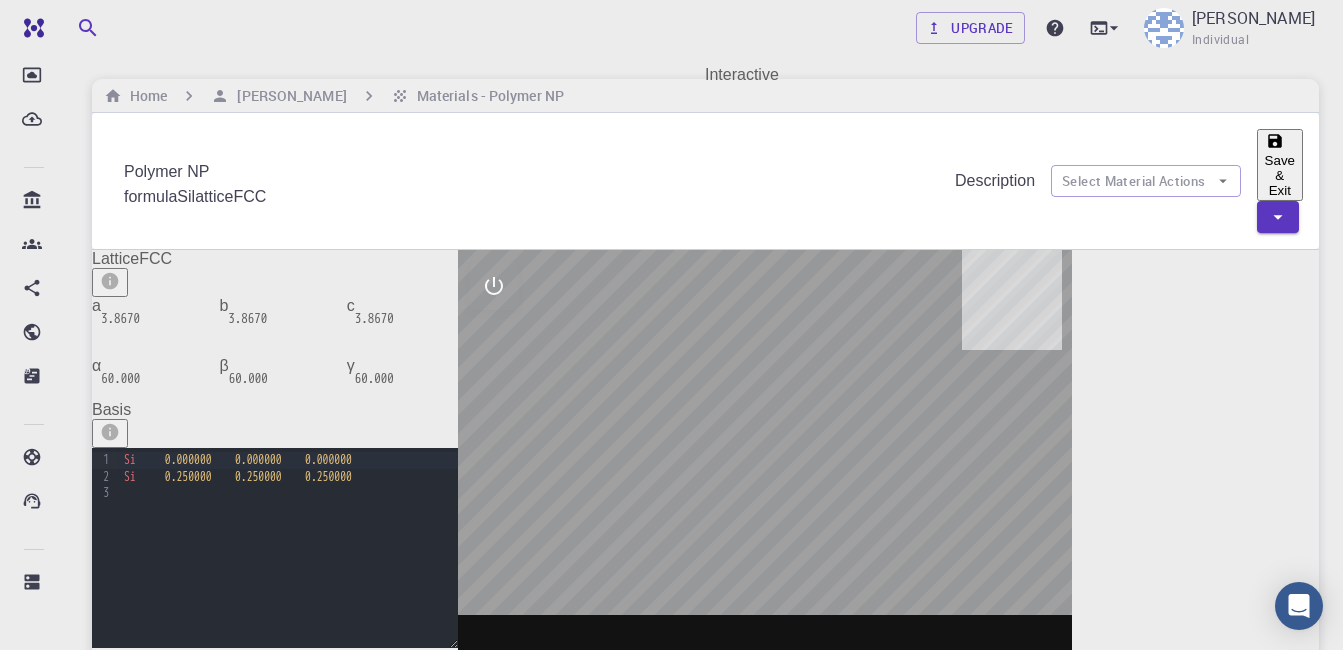 click 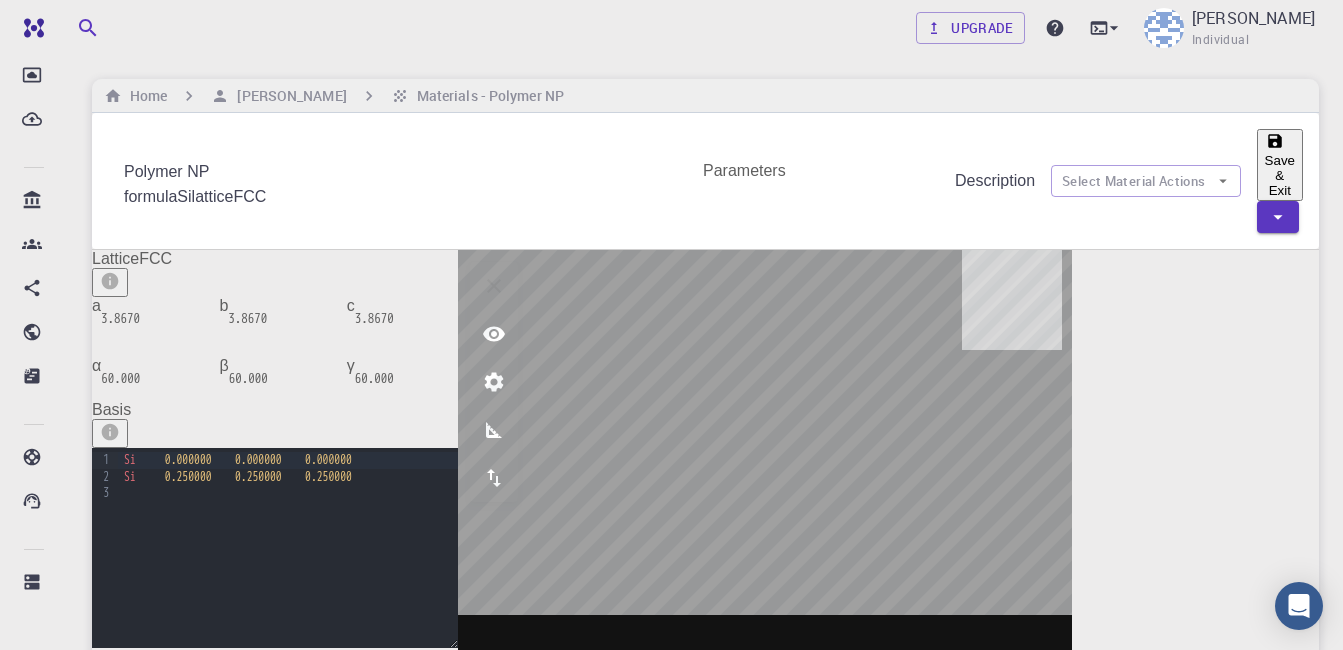 click 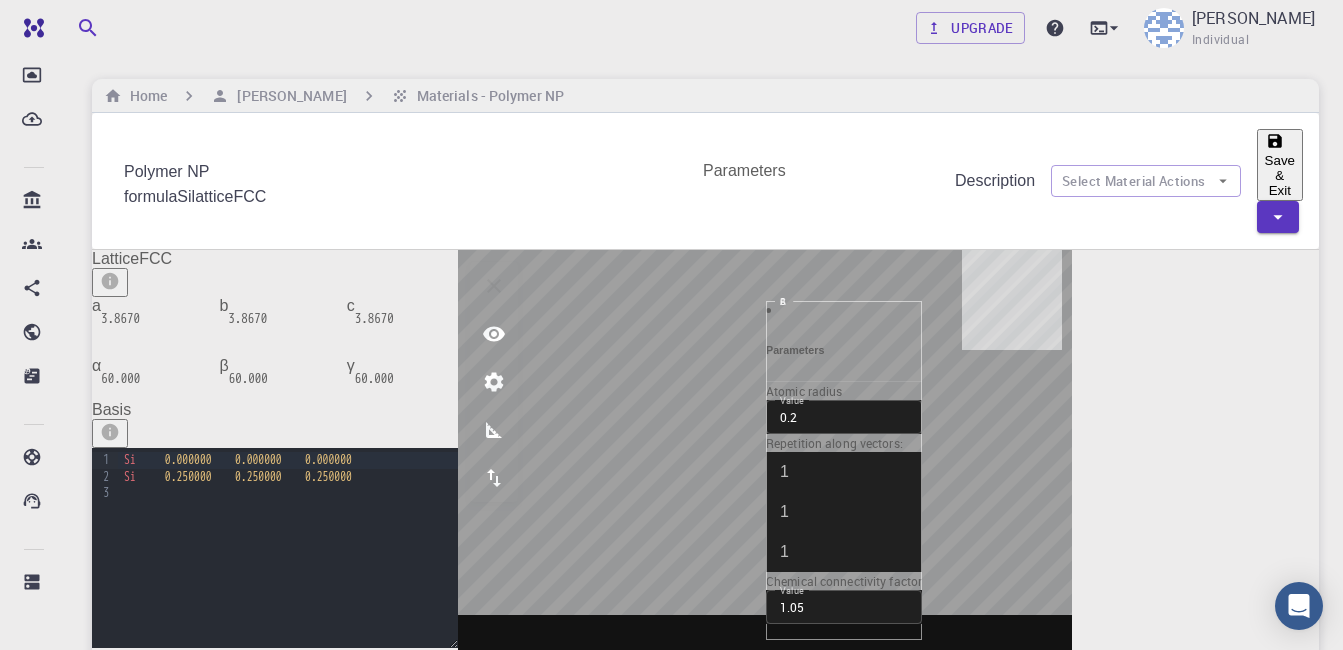 click 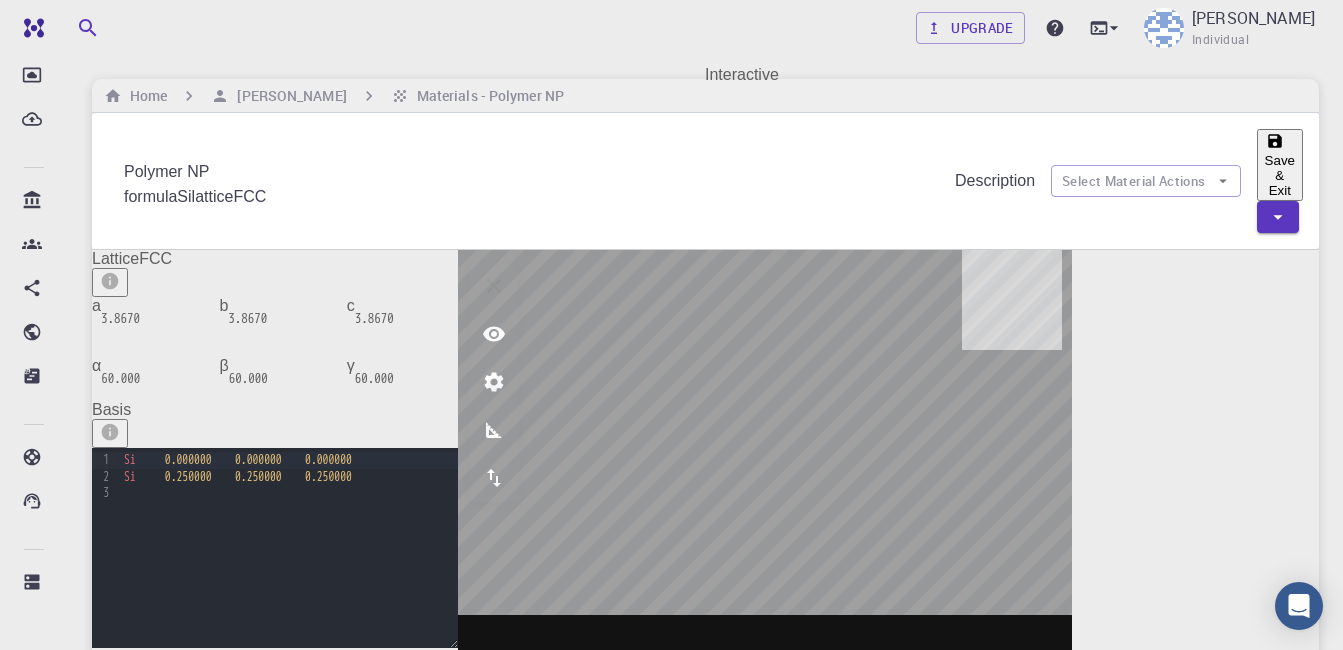 click 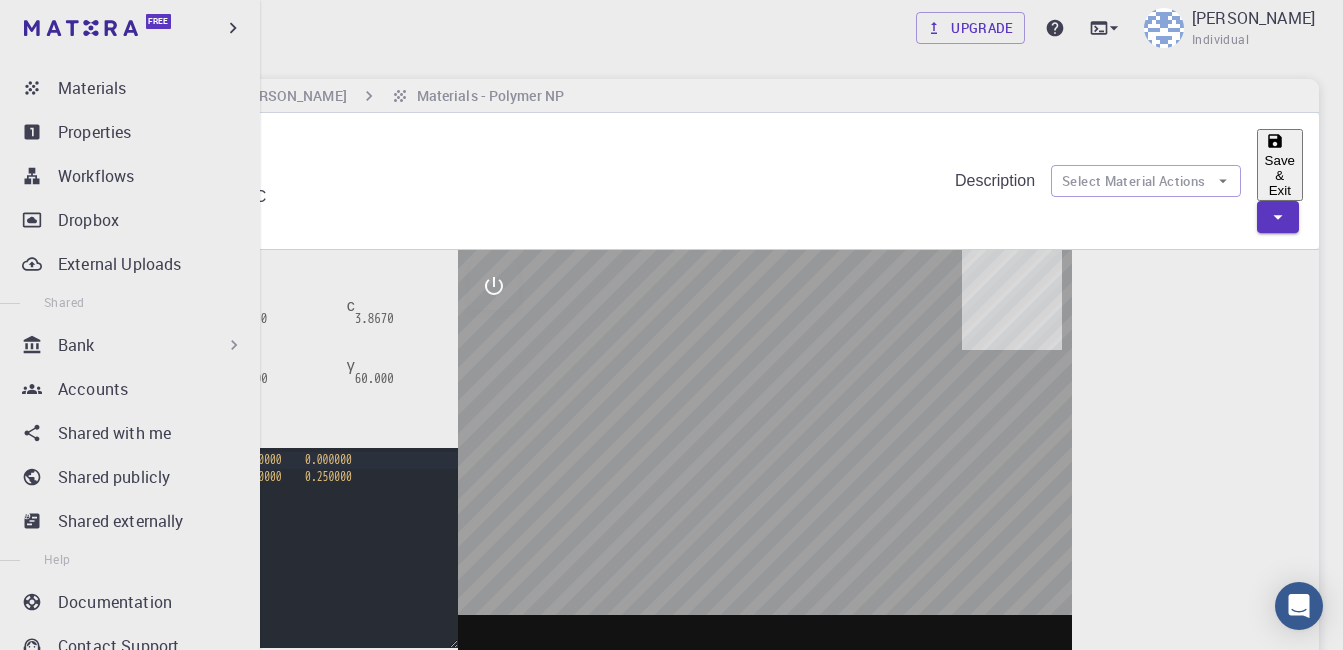 scroll, scrollTop: 0, scrollLeft: 0, axis: both 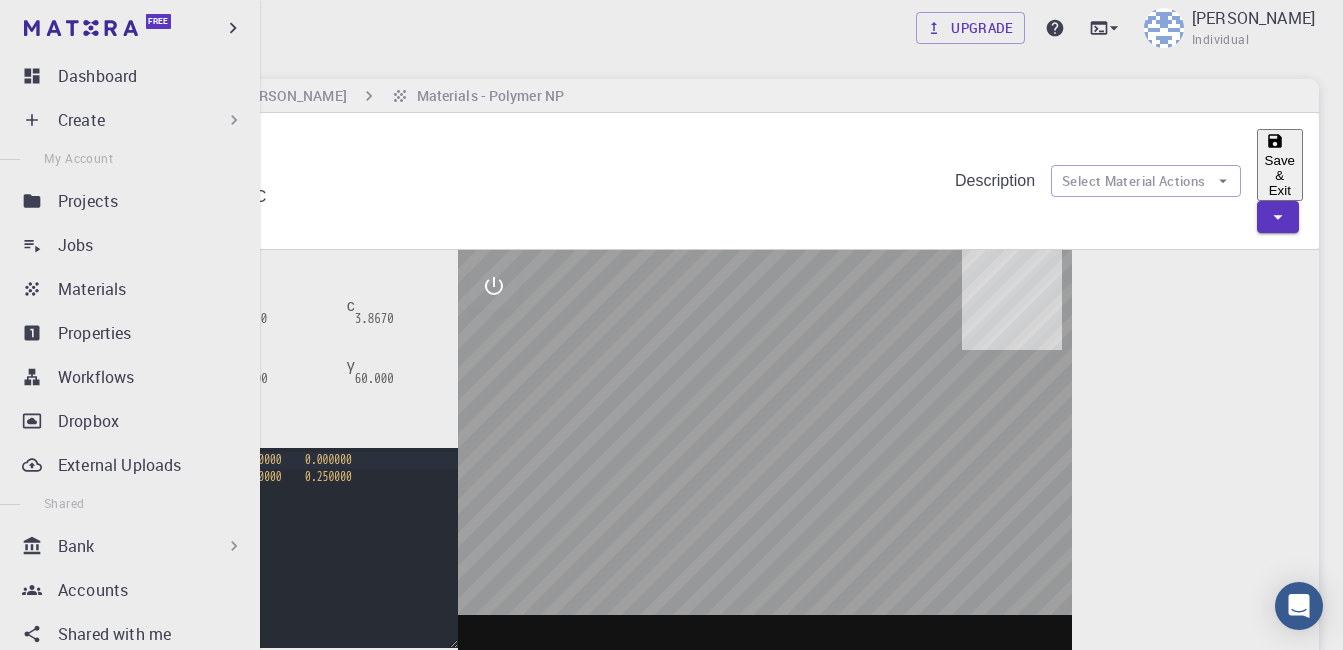 click on "Create" at bounding box center [151, 120] 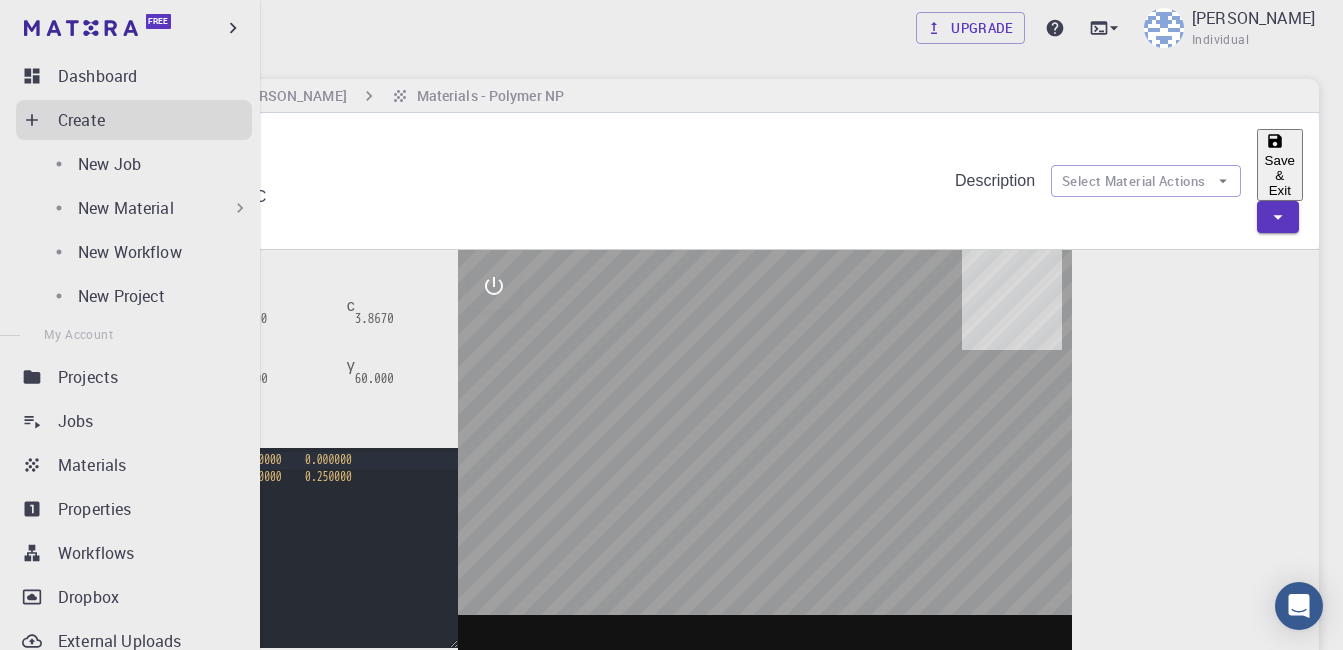 click on "New Material" at bounding box center (126, 208) 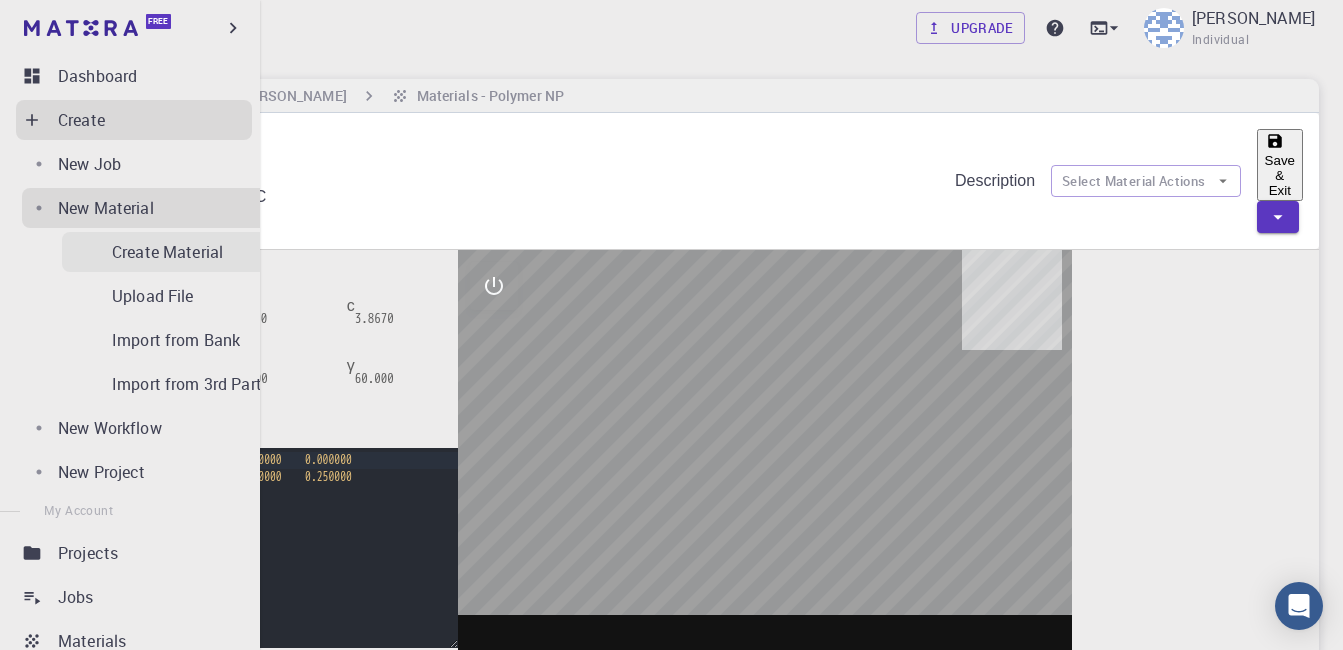 click on "Create Material" at bounding box center [167, 252] 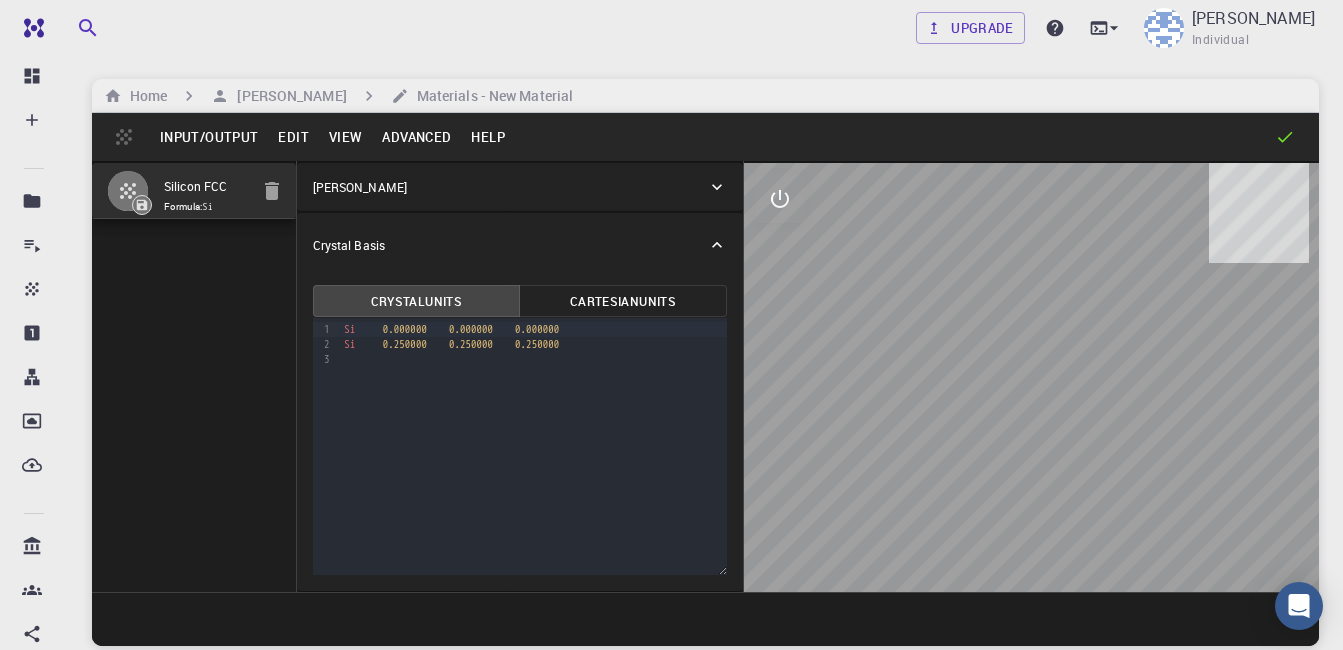 click on "Edit" at bounding box center (293, 137) 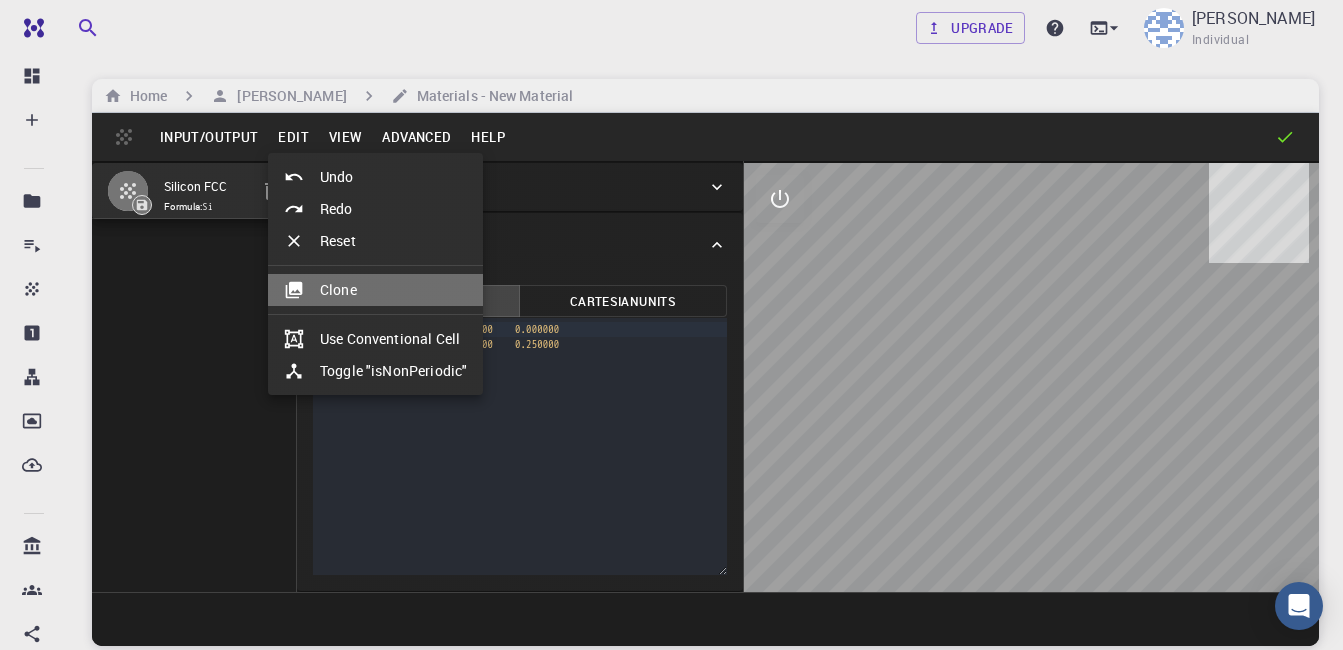 click at bounding box center [302, 290] 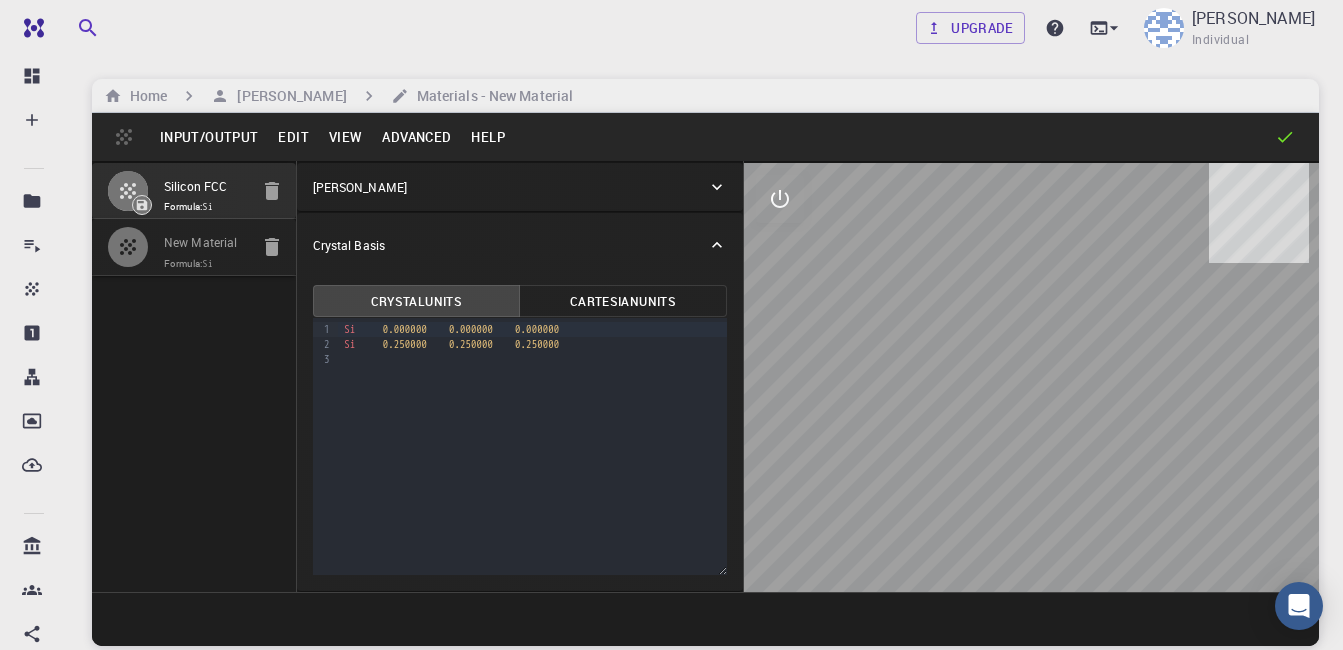 drag, startPoint x: 272, startPoint y: 243, endPoint x: 265, endPoint y: 257, distance: 15.652476 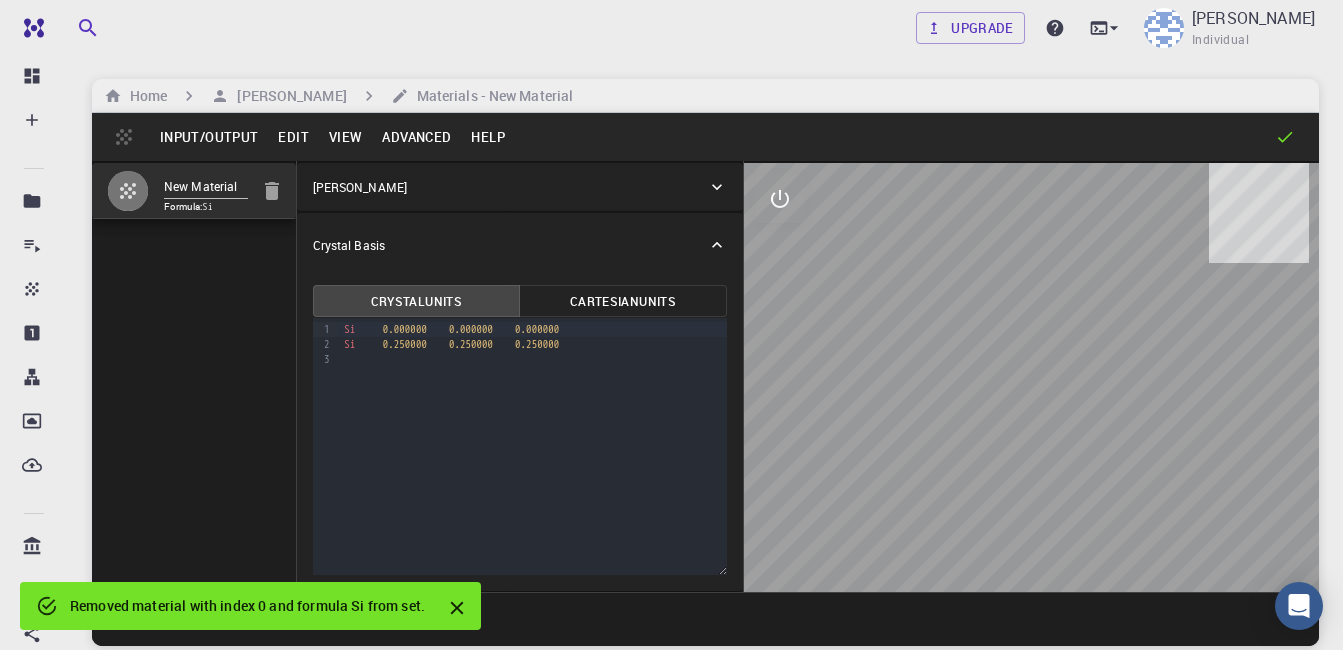 click on "New Material" at bounding box center (206, 187) 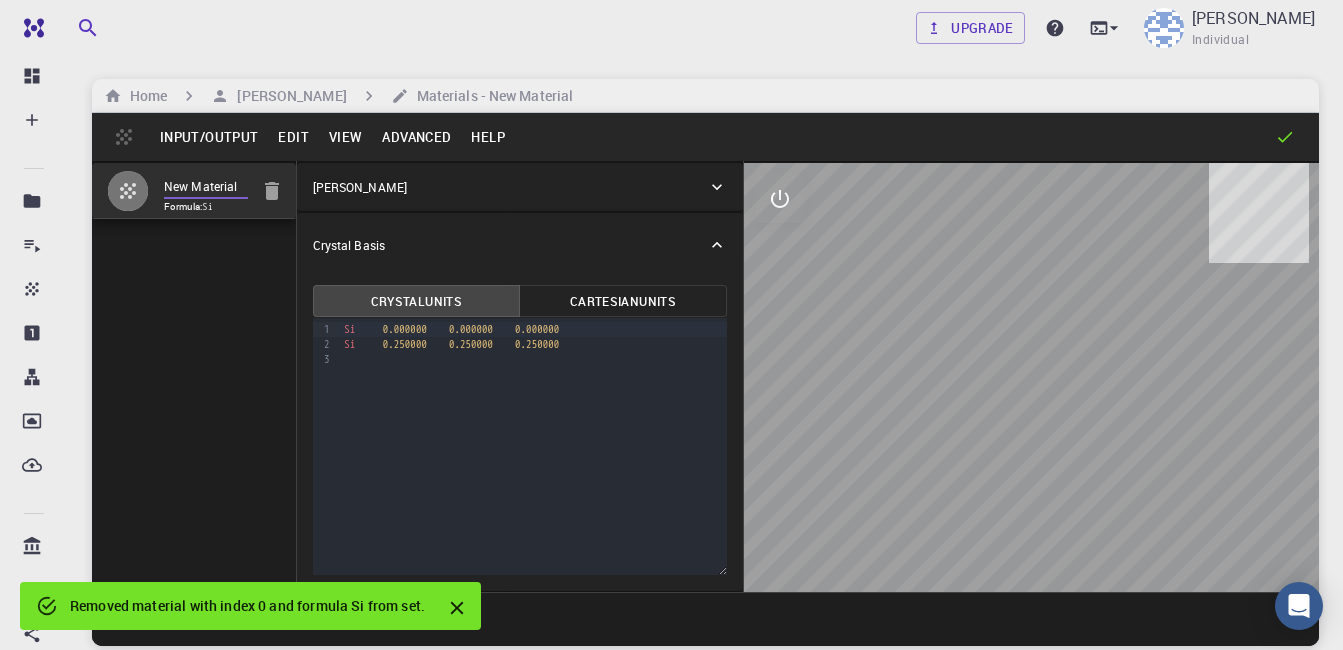 drag, startPoint x: 237, startPoint y: 183, endPoint x: 127, endPoint y: 184, distance: 110.00455 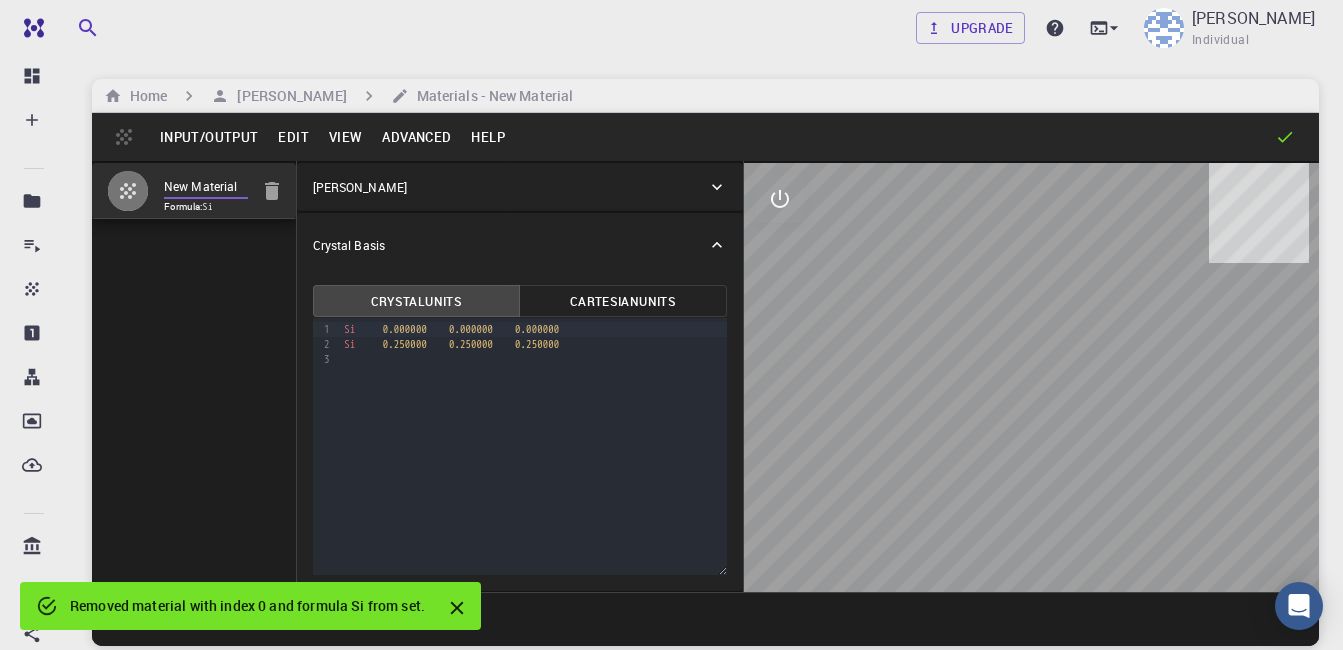 click on "New Material Formula:  Si" at bounding box center (194, 191) 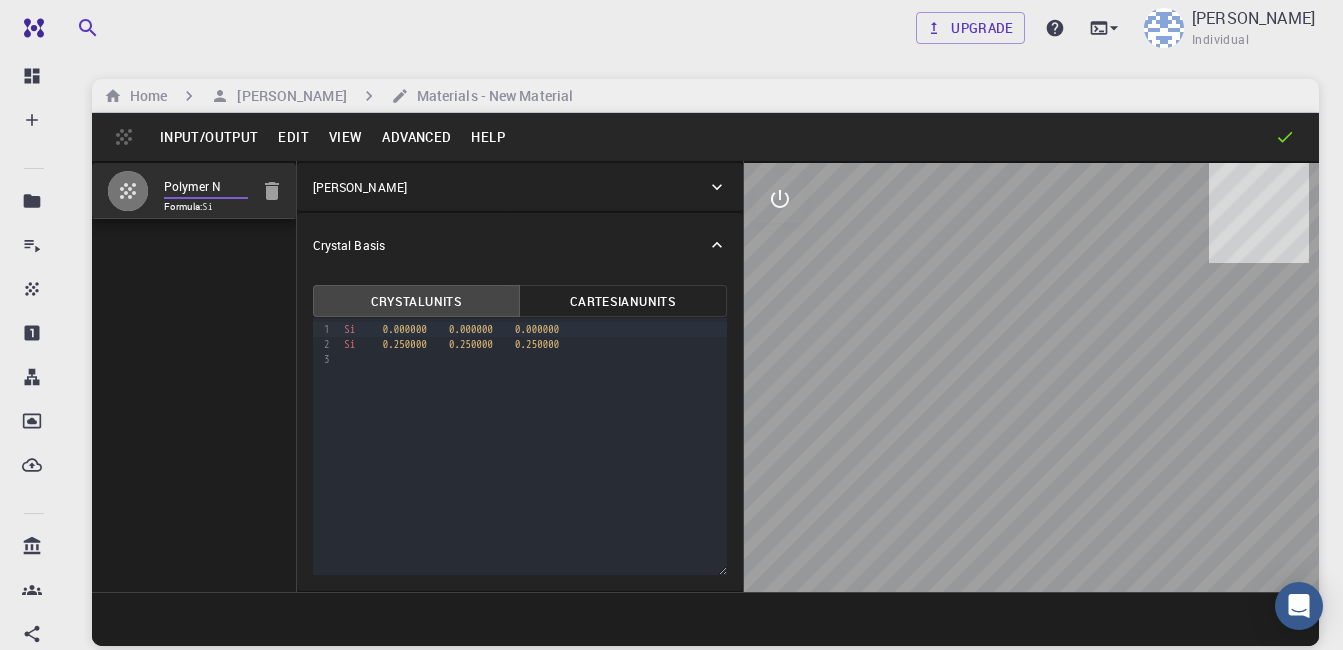 type on "Polymer NP" 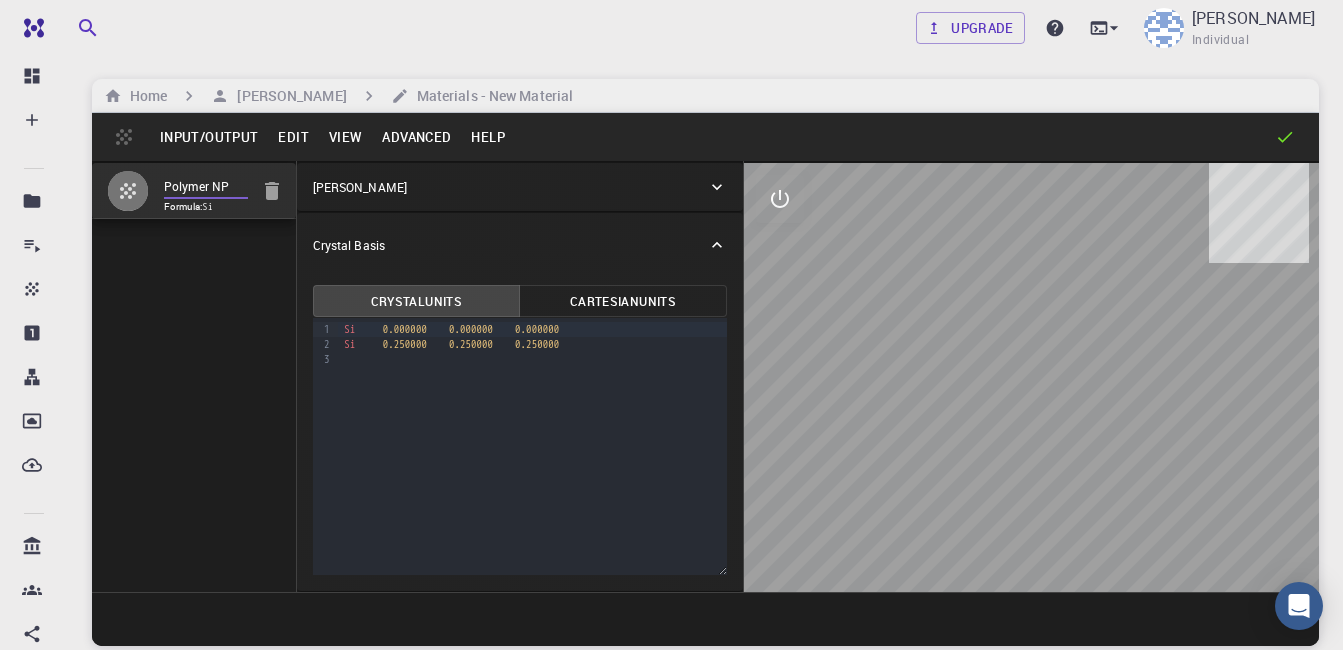 click on "Polymer NP Formula:  Si" at bounding box center (194, 376) 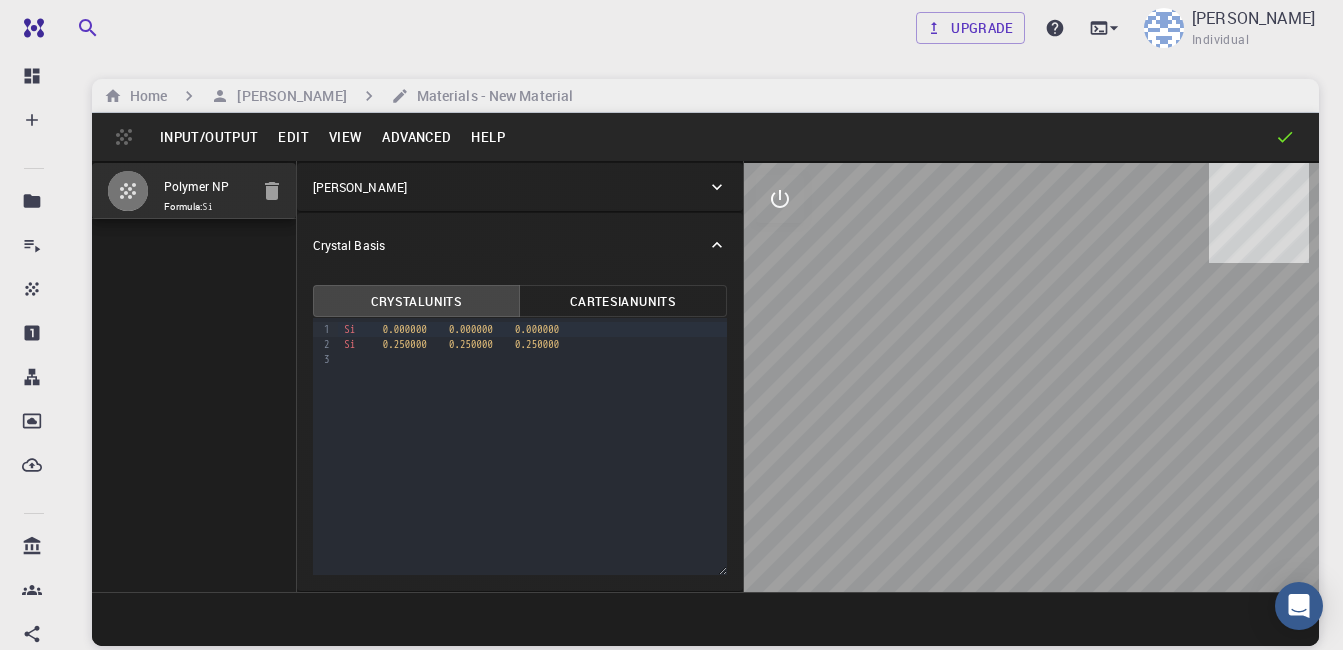 click on "Edit" at bounding box center (293, 137) 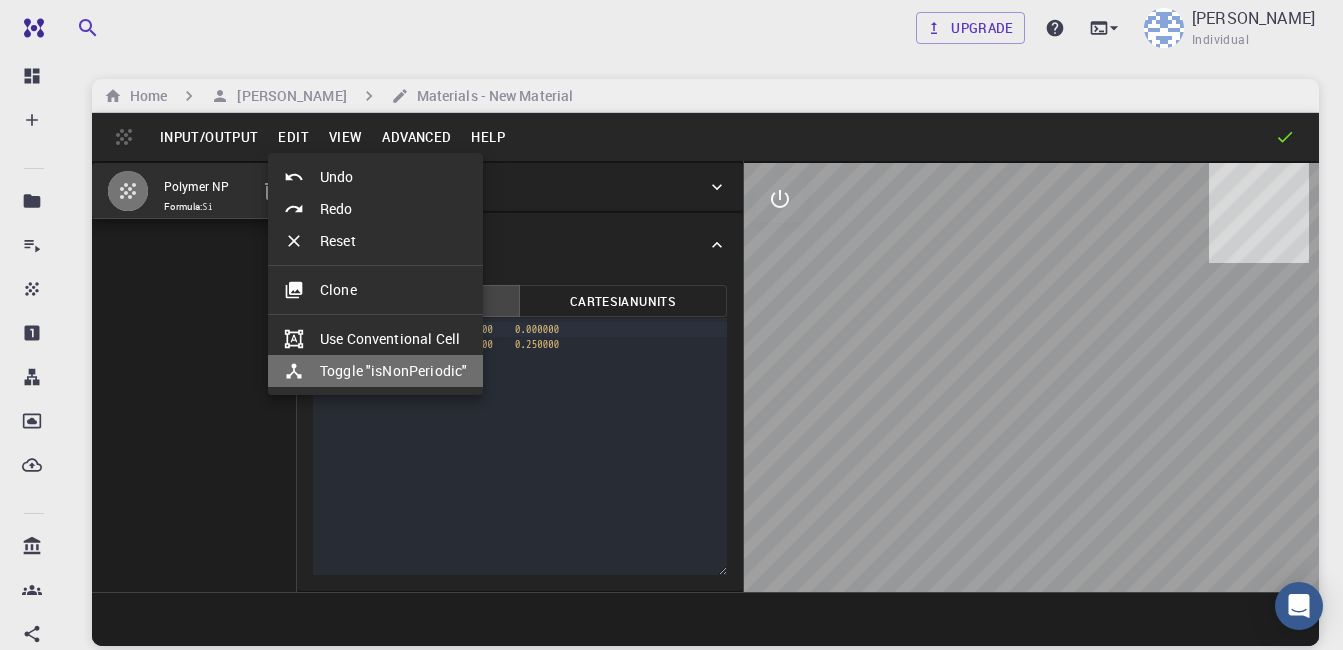 click on "Toggle "isNonPeriodic"" at bounding box center [375, 371] 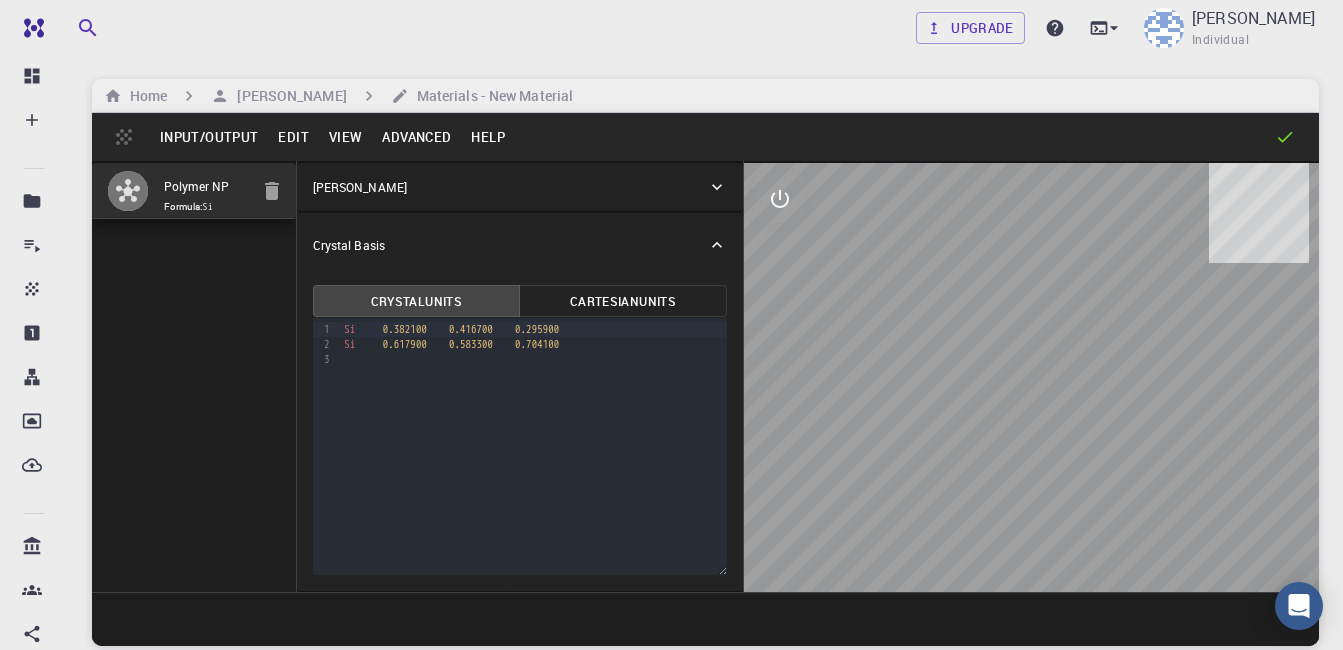 click on "Polymer NP Formula:  Si" at bounding box center (194, 376) 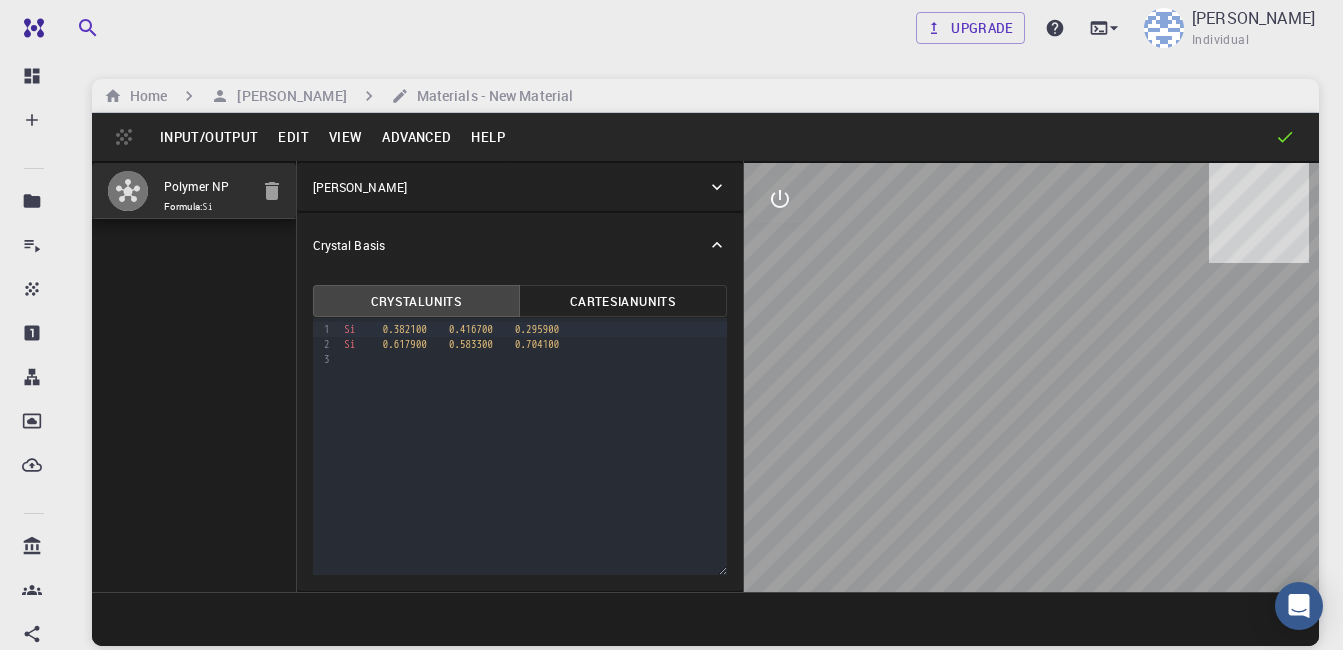 drag, startPoint x: 356, startPoint y: 325, endPoint x: 343, endPoint y: 325, distance: 13 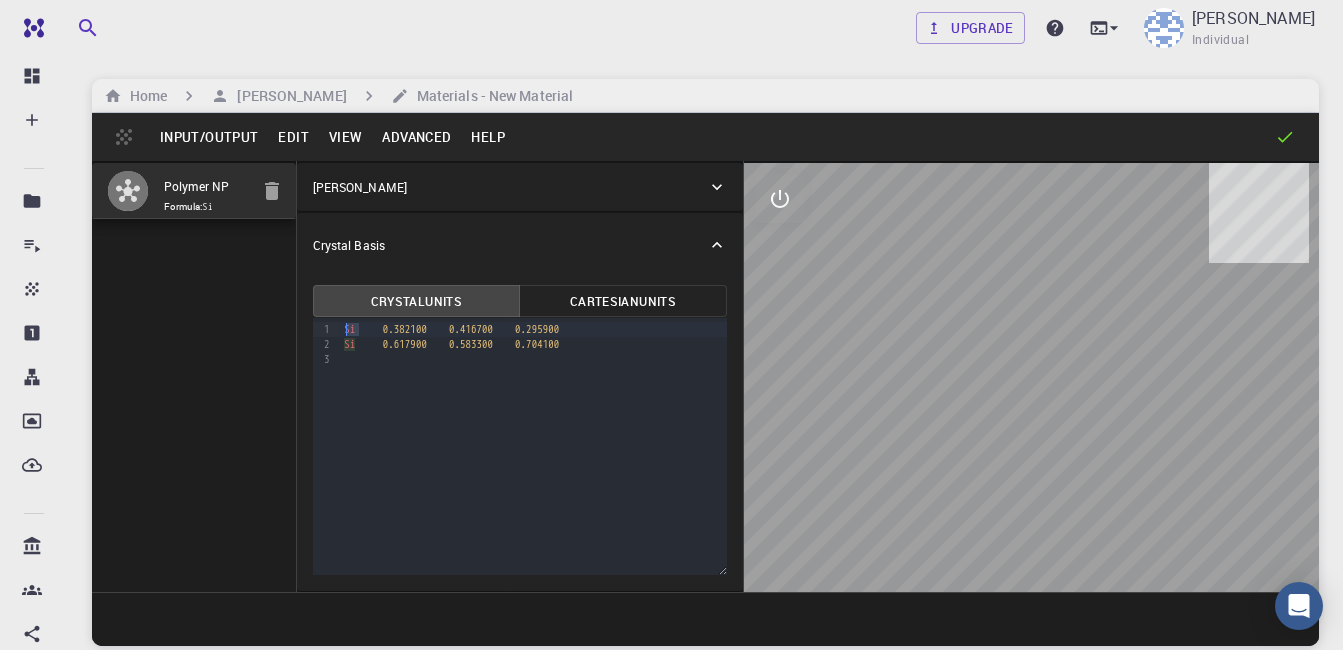 click on "Si" at bounding box center [349, 329] 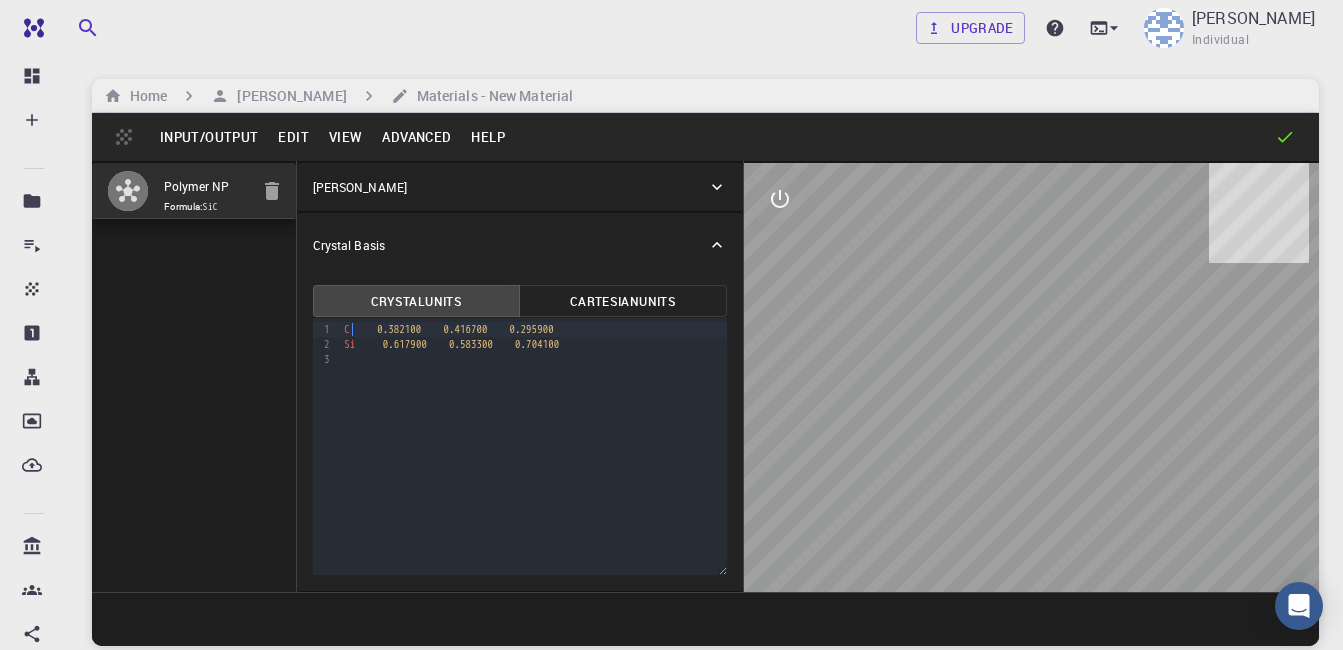 click on "Si" at bounding box center (349, 344) 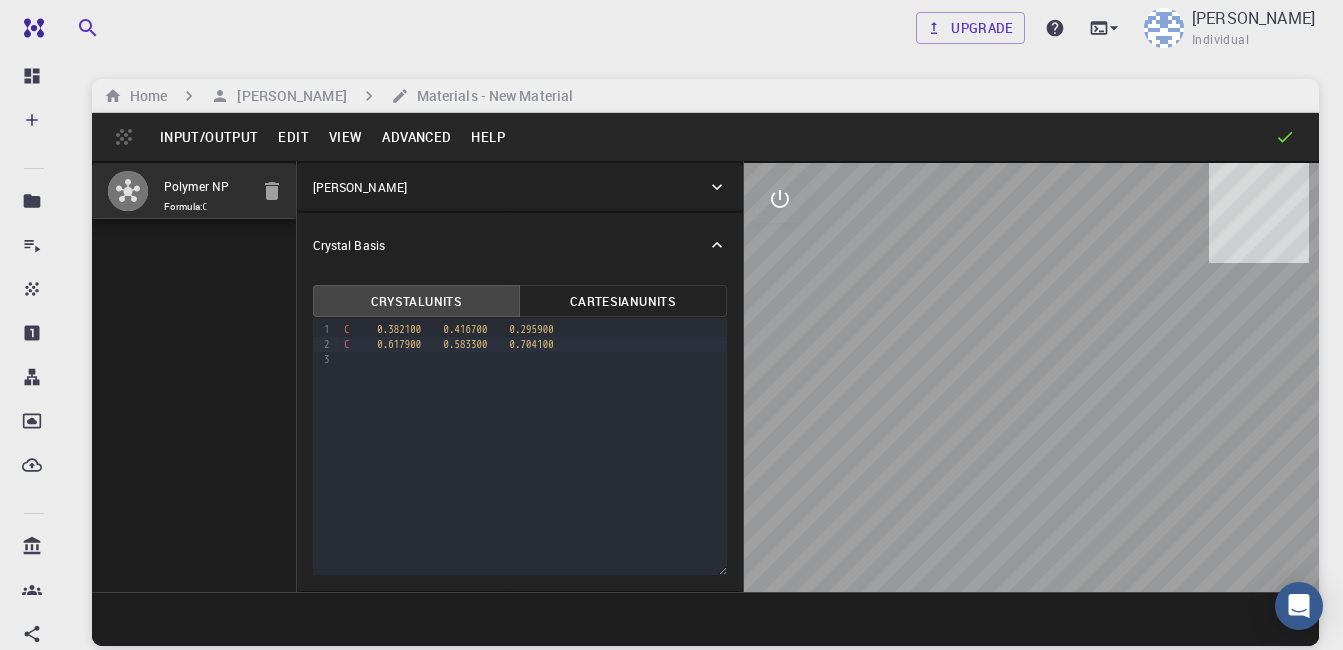 click on "Polymer NP Formula:  C" at bounding box center (194, 376) 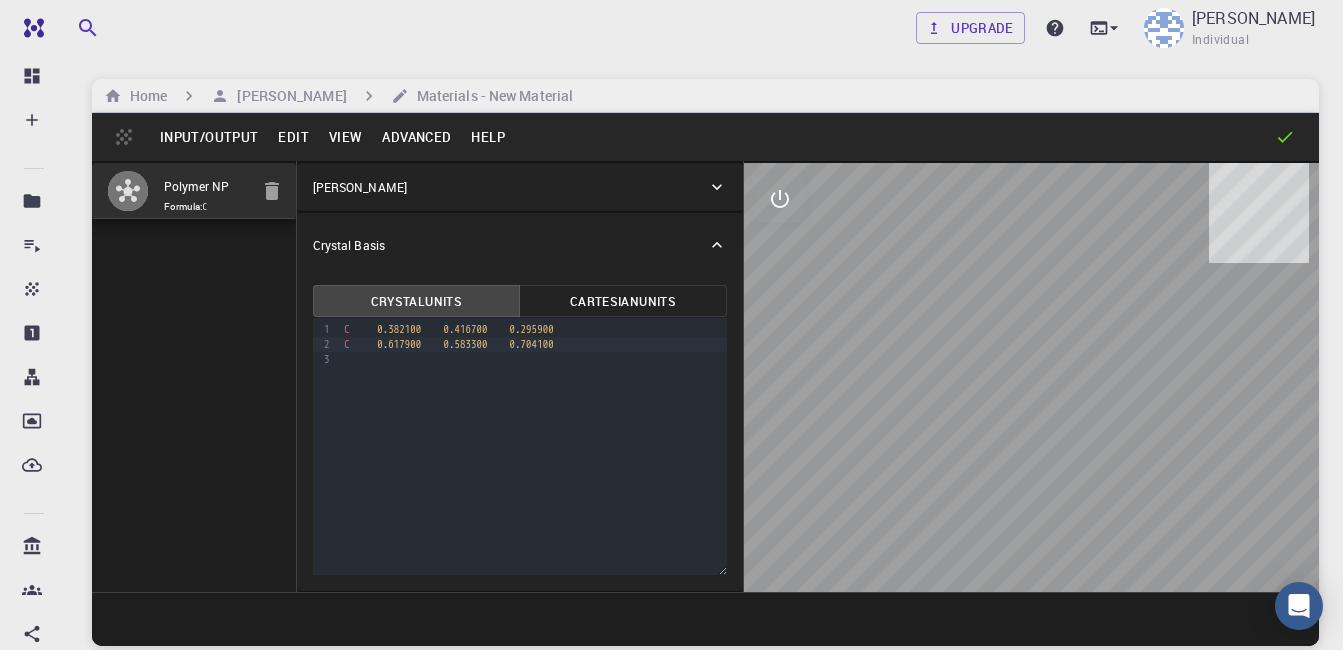 click on "Input/Output" at bounding box center [209, 137] 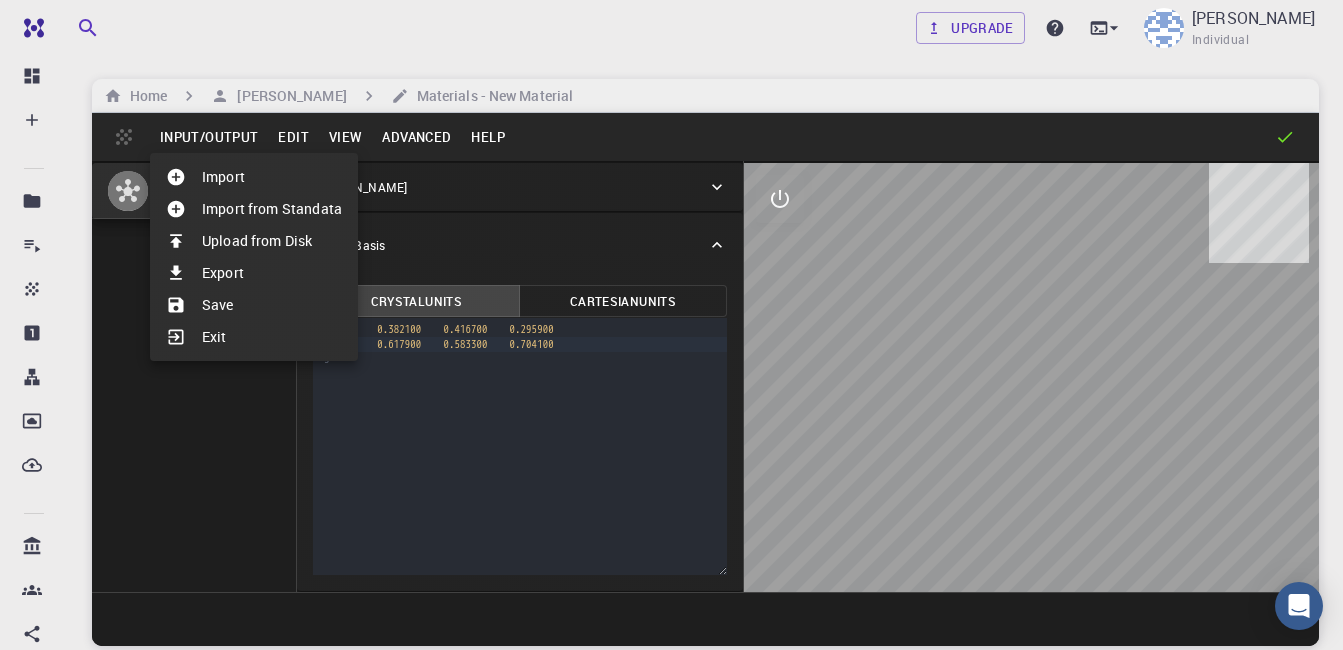 click on "Save" at bounding box center [254, 305] 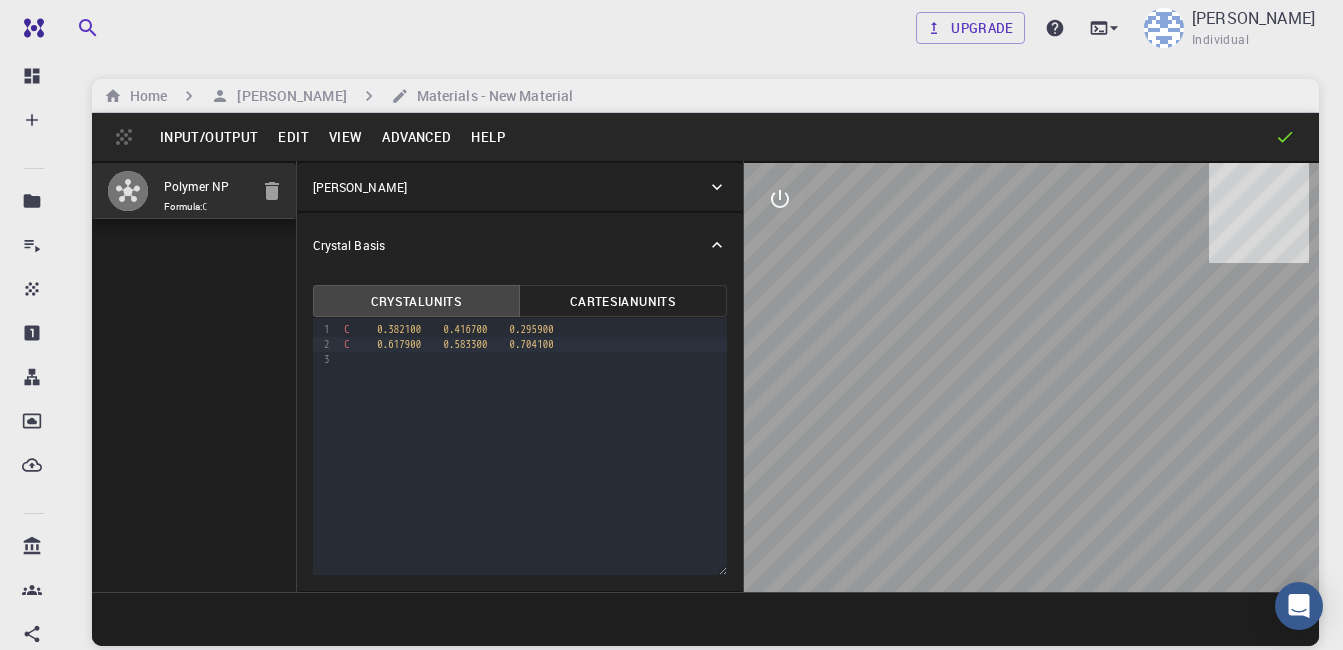 click on "Crystal Basis" at bounding box center [349, 245] 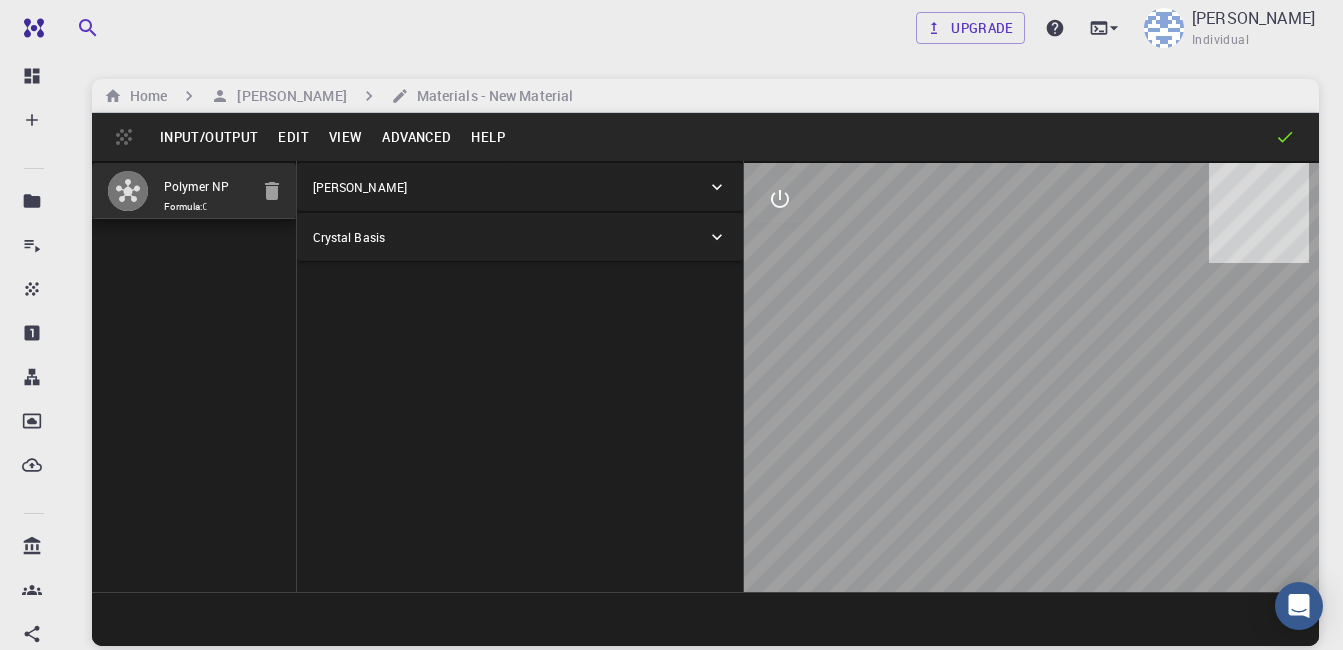 click on "Crystal Basis" at bounding box center (349, 237) 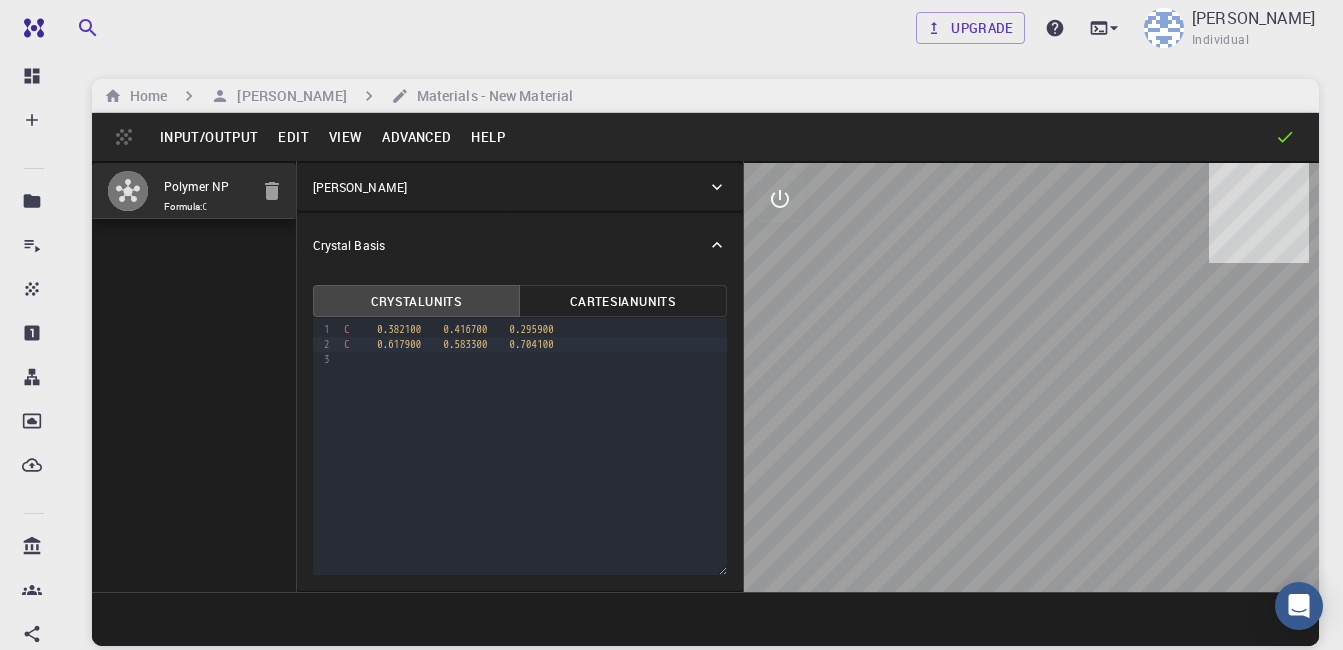 click on "Advanced" at bounding box center (416, 137) 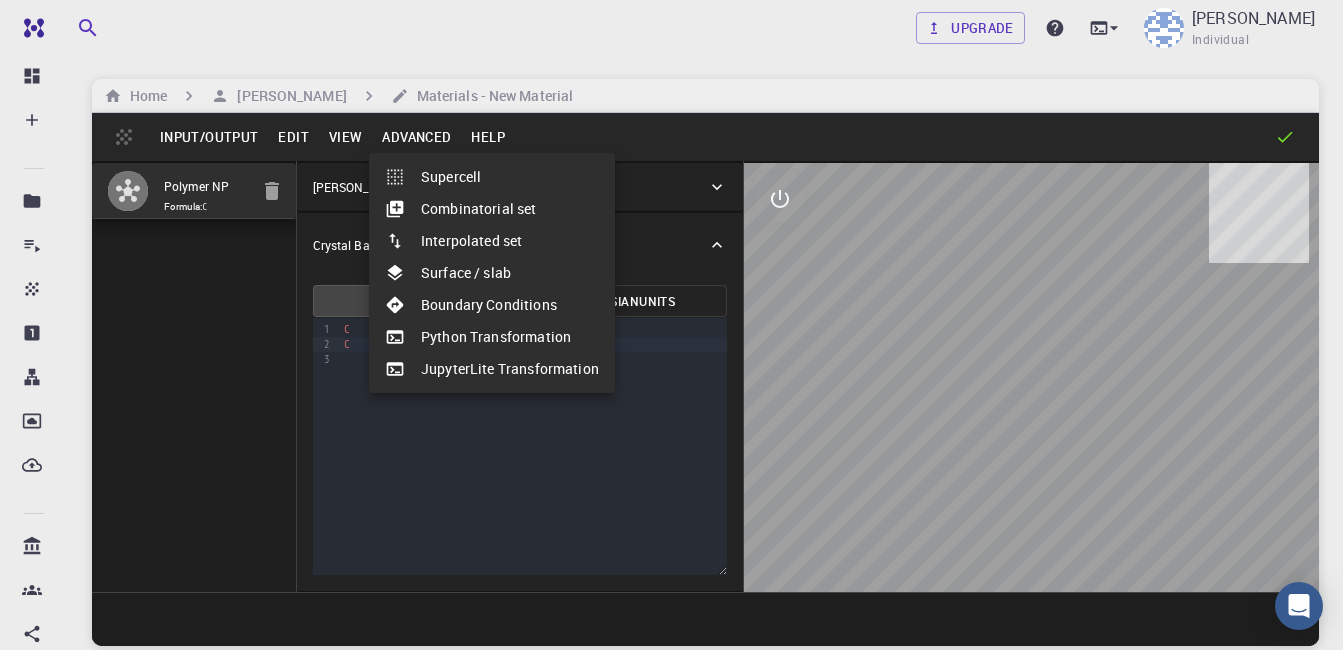 click at bounding box center (671, 325) 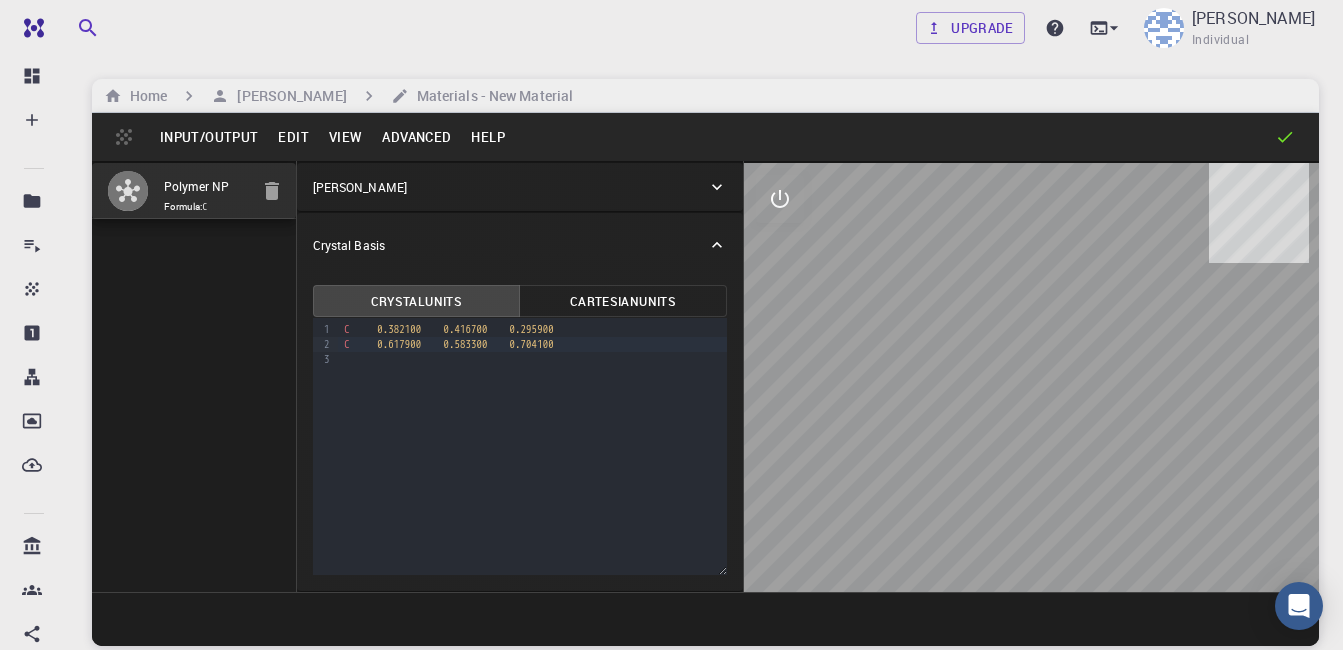click on "View" at bounding box center (346, 137) 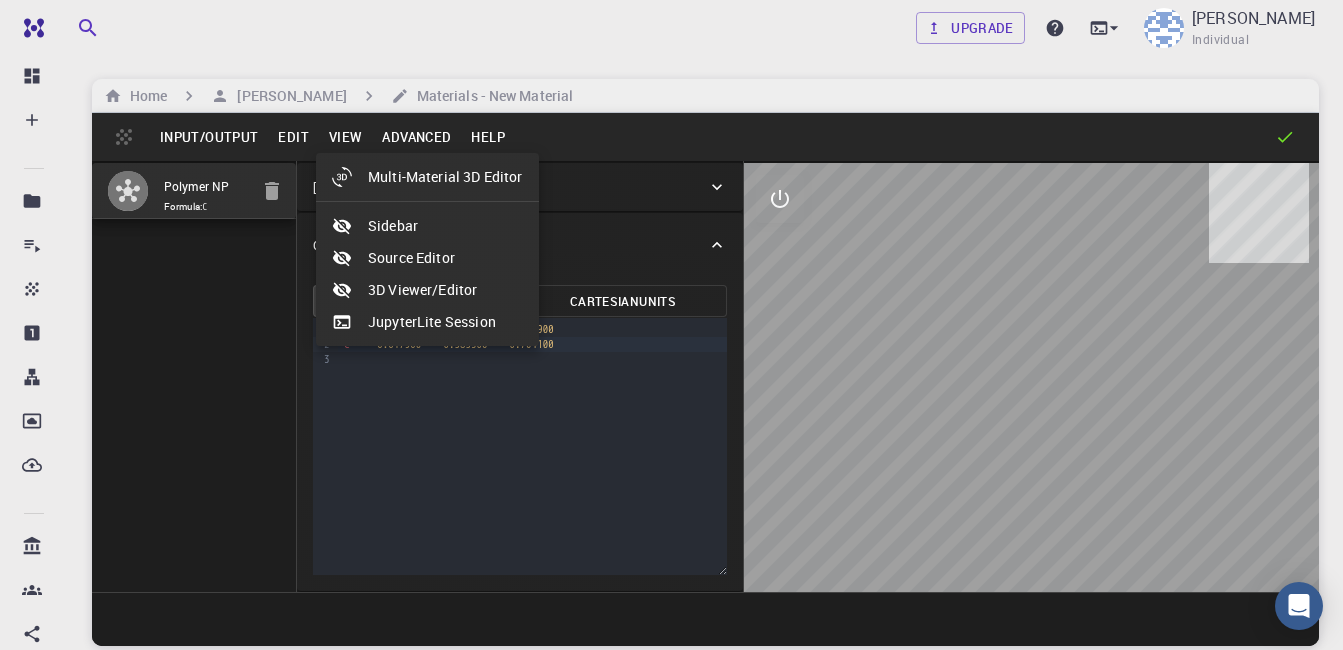 click on "Multi-Material 3D Editor" at bounding box center (427, 177) 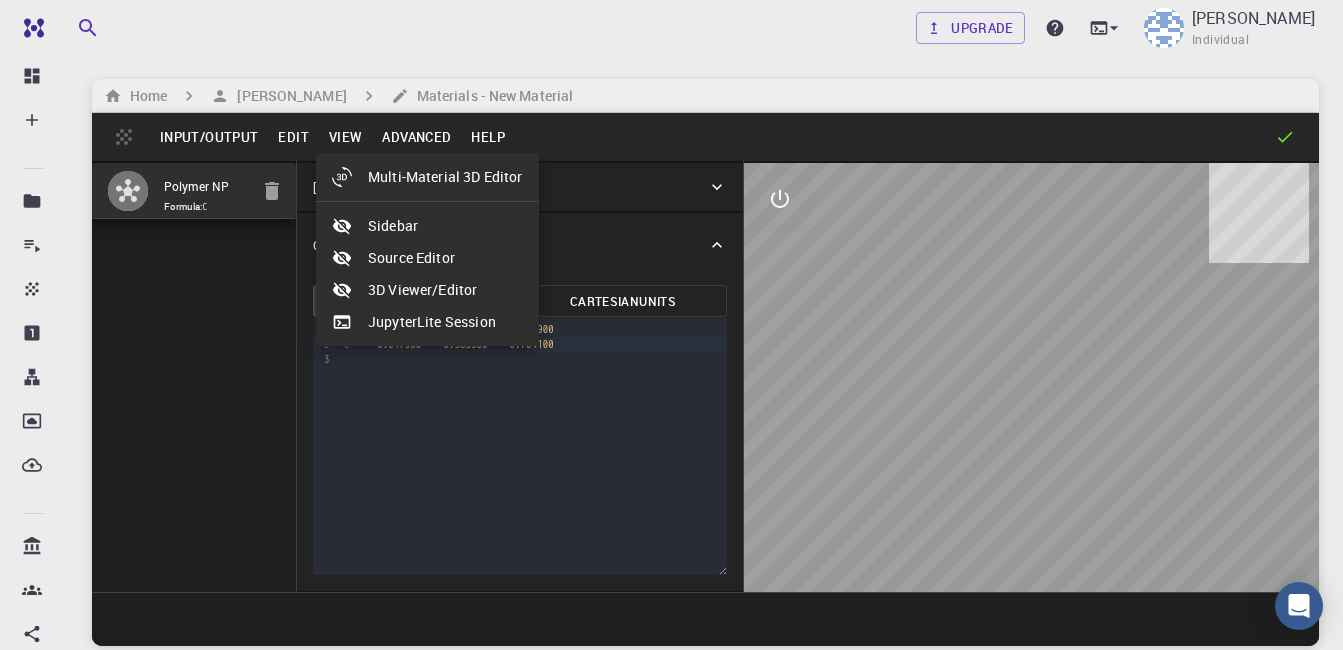 select on "Color" 